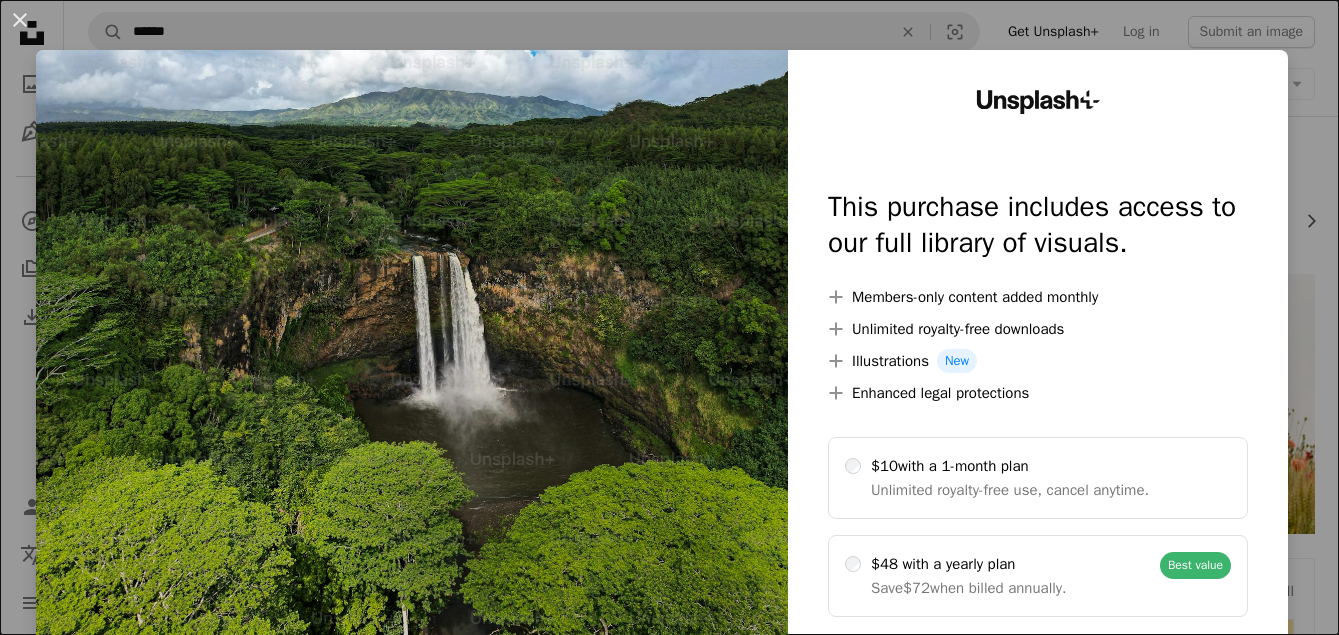 scroll, scrollTop: 603, scrollLeft: 0, axis: vertical 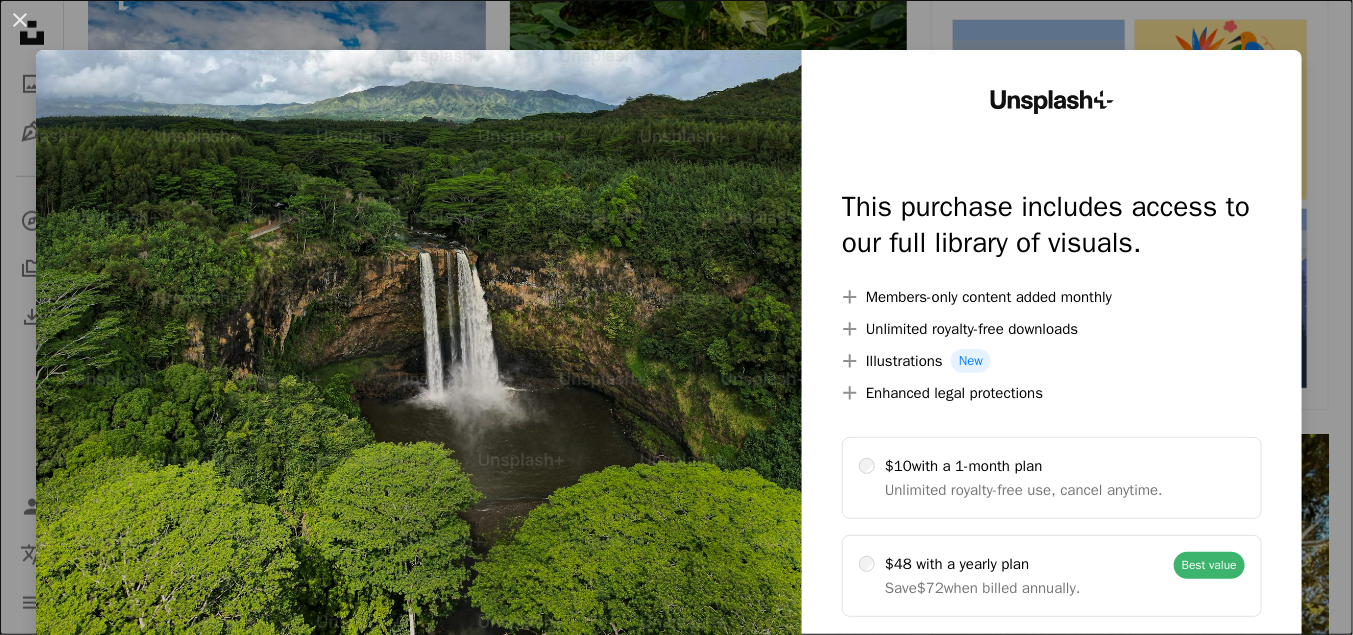 click on "An X shape Unsplash+ This purchase includes access to our full library of visuals. A plus sign Members-only content added monthly A plus sign Unlimited royalty-free downloads A plus sign Illustrations  New A plus sign Enhanced legal protections $10  with a 1-month plan Unlimited royalty-free use, cancel anytime. $48   with a yearly plan Save  $72  when billed annually. Best value Continue with purchase Taxes where applicable. Renews automatically. Cancel anytime." at bounding box center [676, 317] 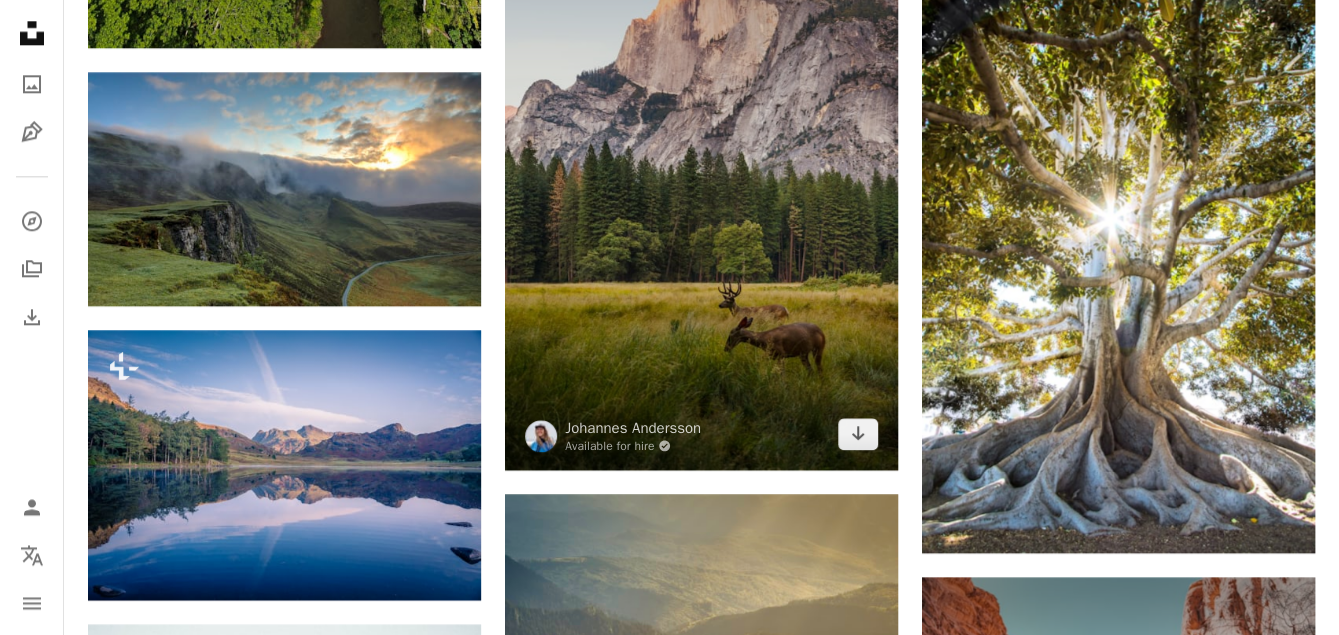 scroll, scrollTop: 1064, scrollLeft: 0, axis: vertical 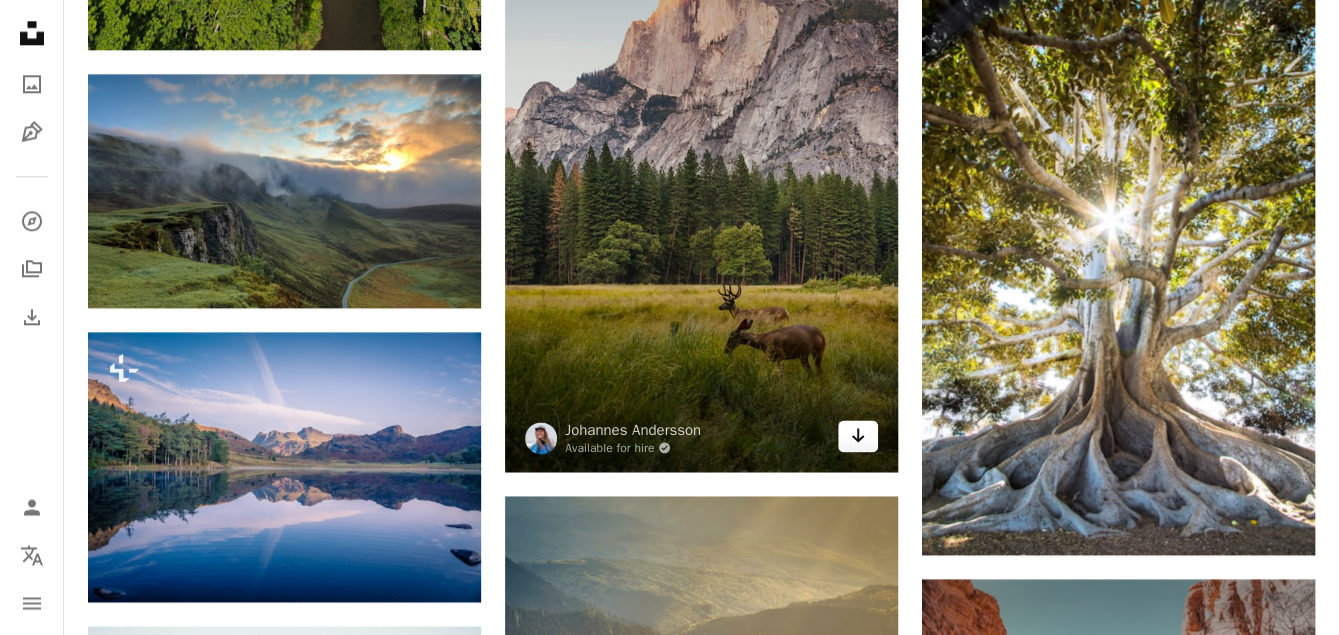 click on "Arrow pointing down" 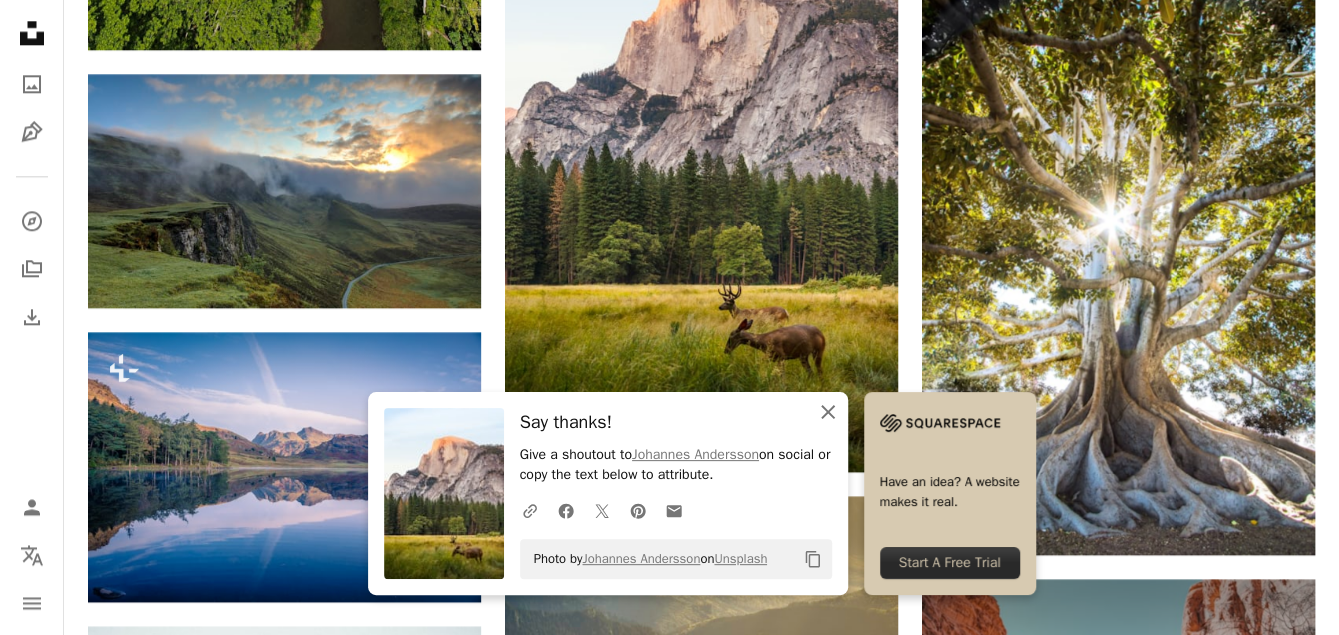 click on "An X shape" 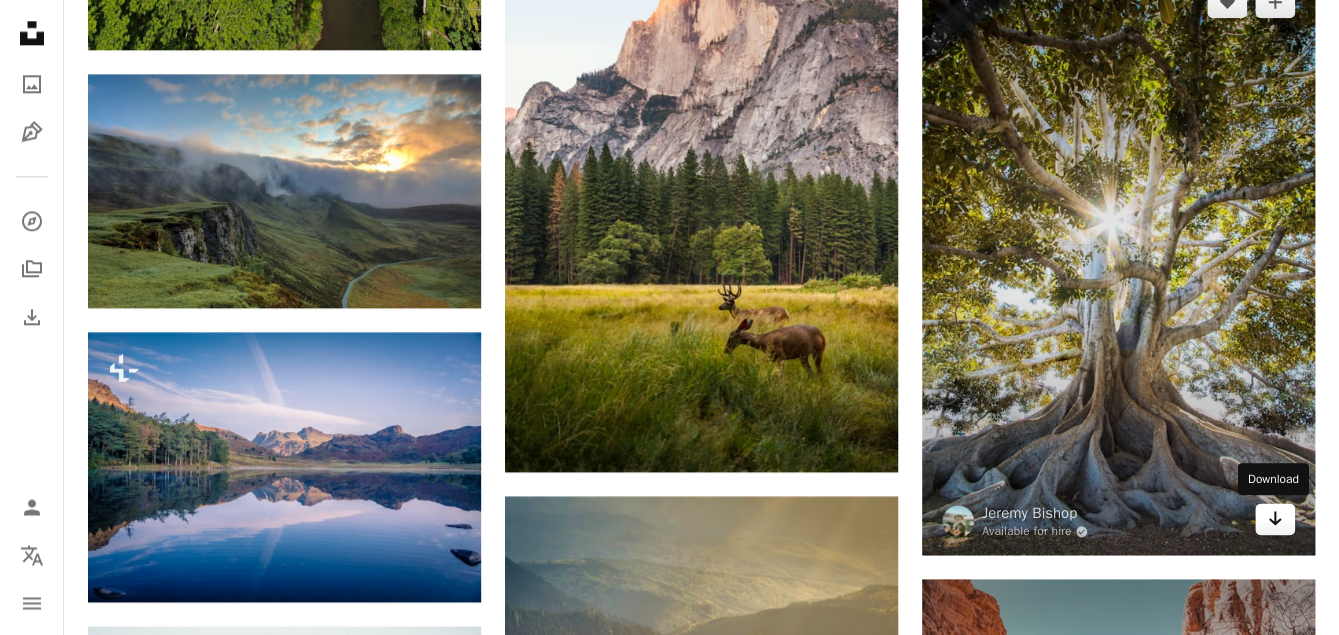 click on "Arrow pointing down" 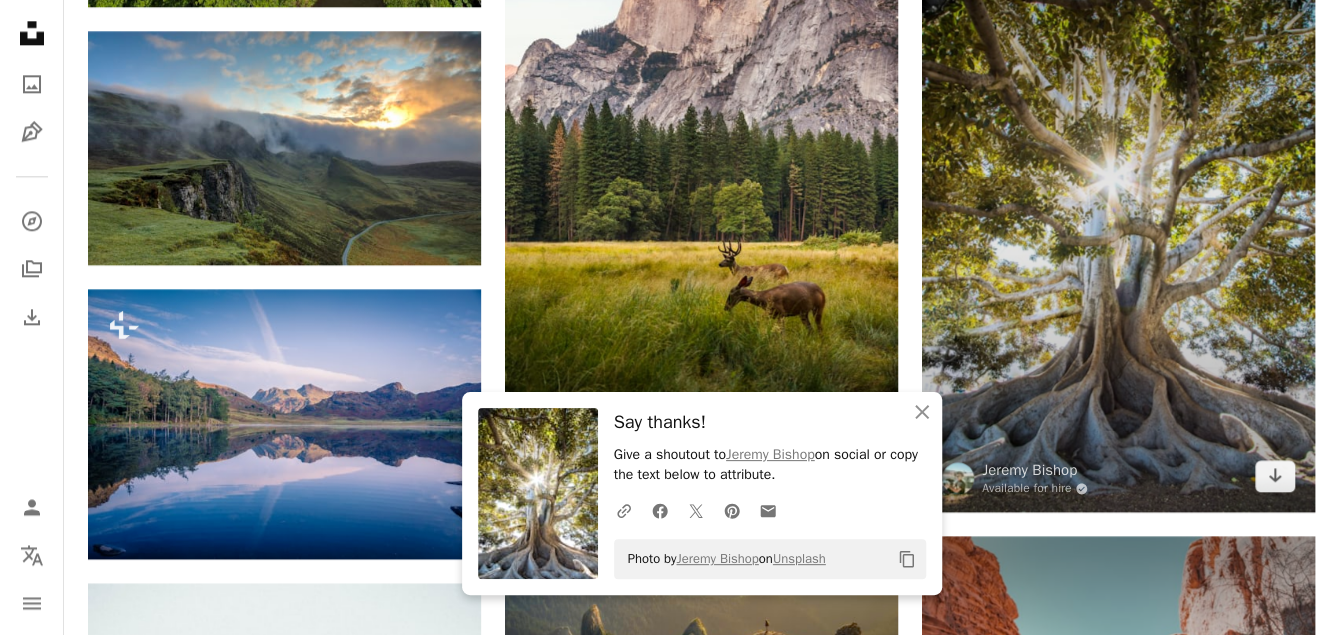scroll, scrollTop: 1127, scrollLeft: 0, axis: vertical 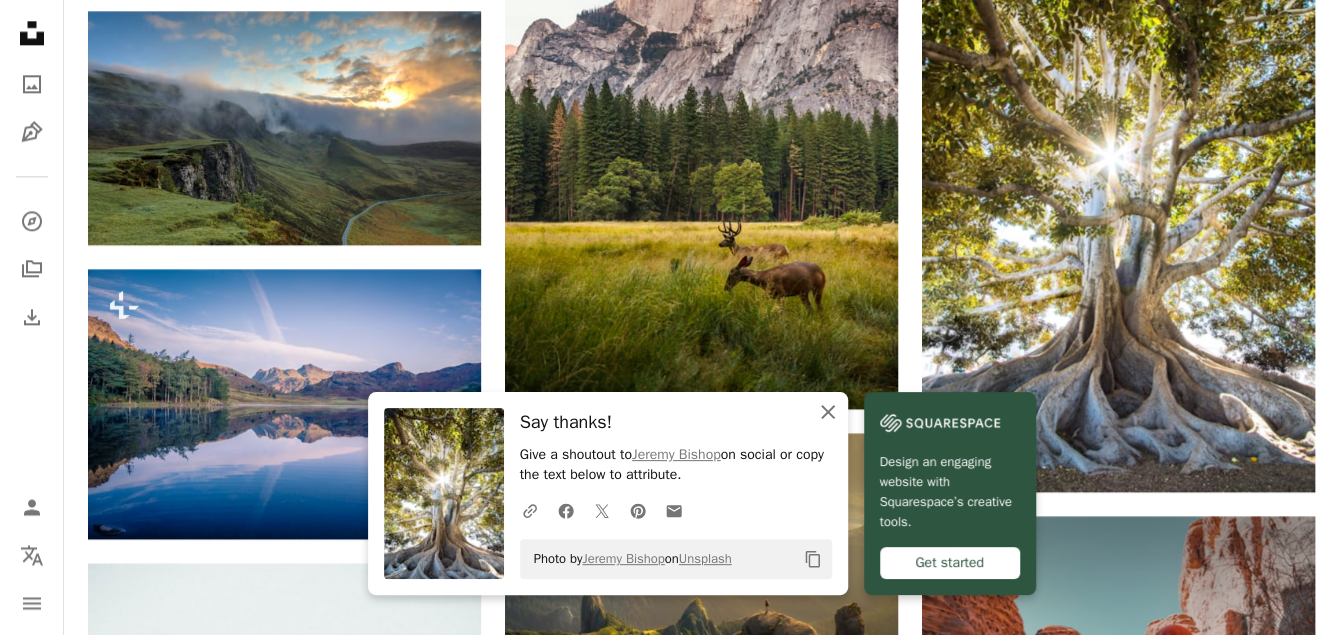 click on "An X shape" 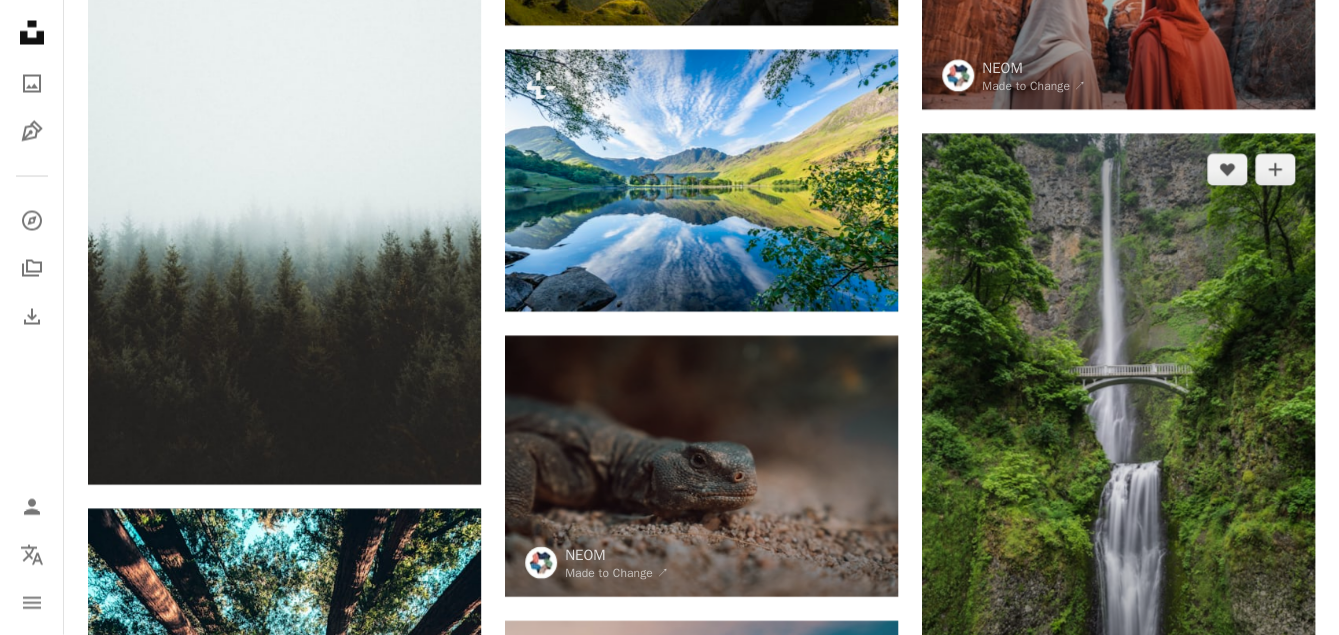 scroll, scrollTop: 2092, scrollLeft: 0, axis: vertical 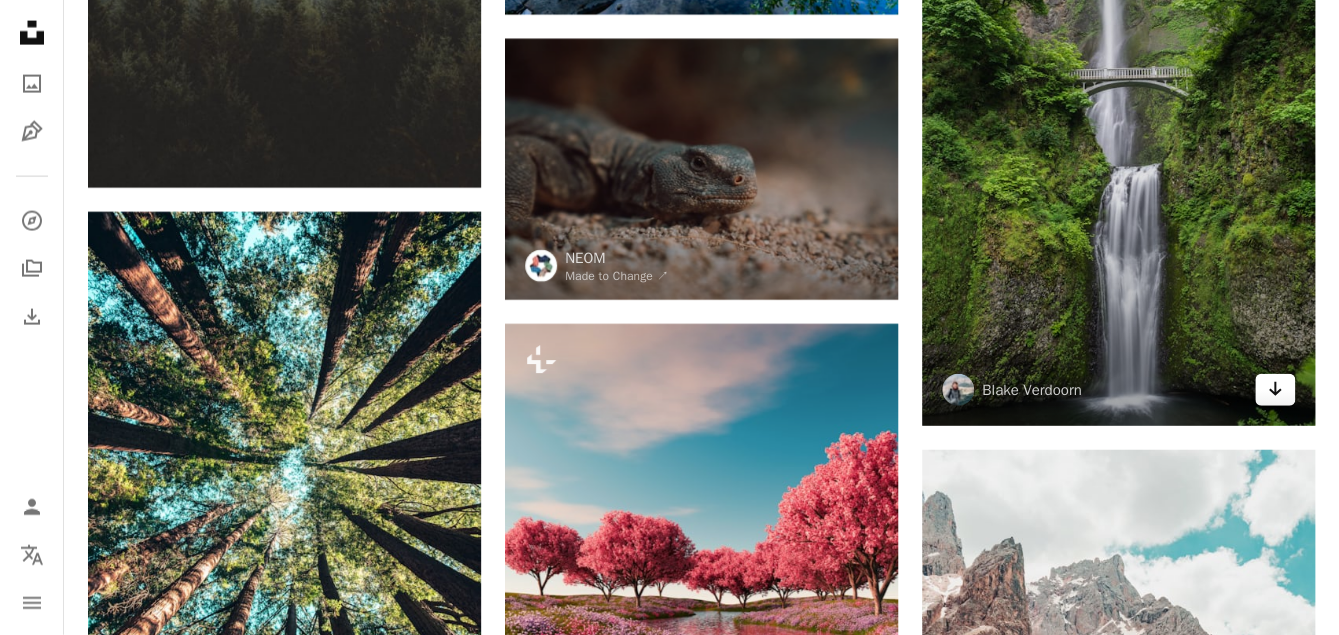 click on "Arrow pointing down" at bounding box center (1275, 390) 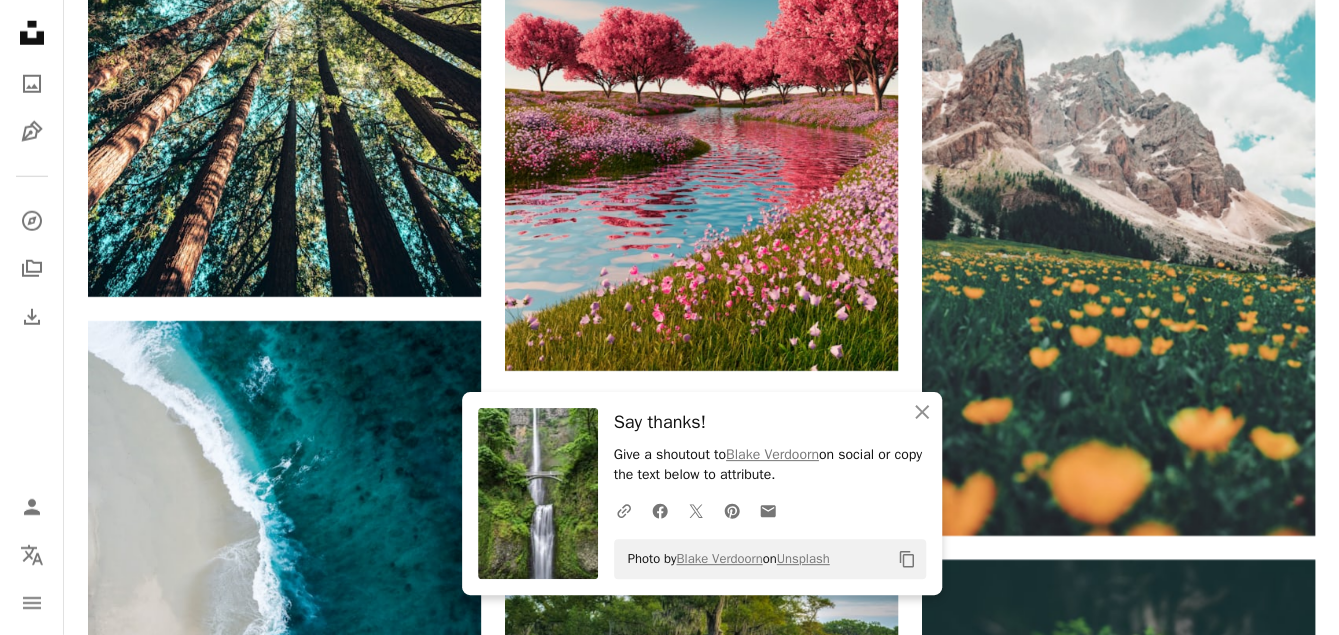 scroll, scrollTop: 2615, scrollLeft: 0, axis: vertical 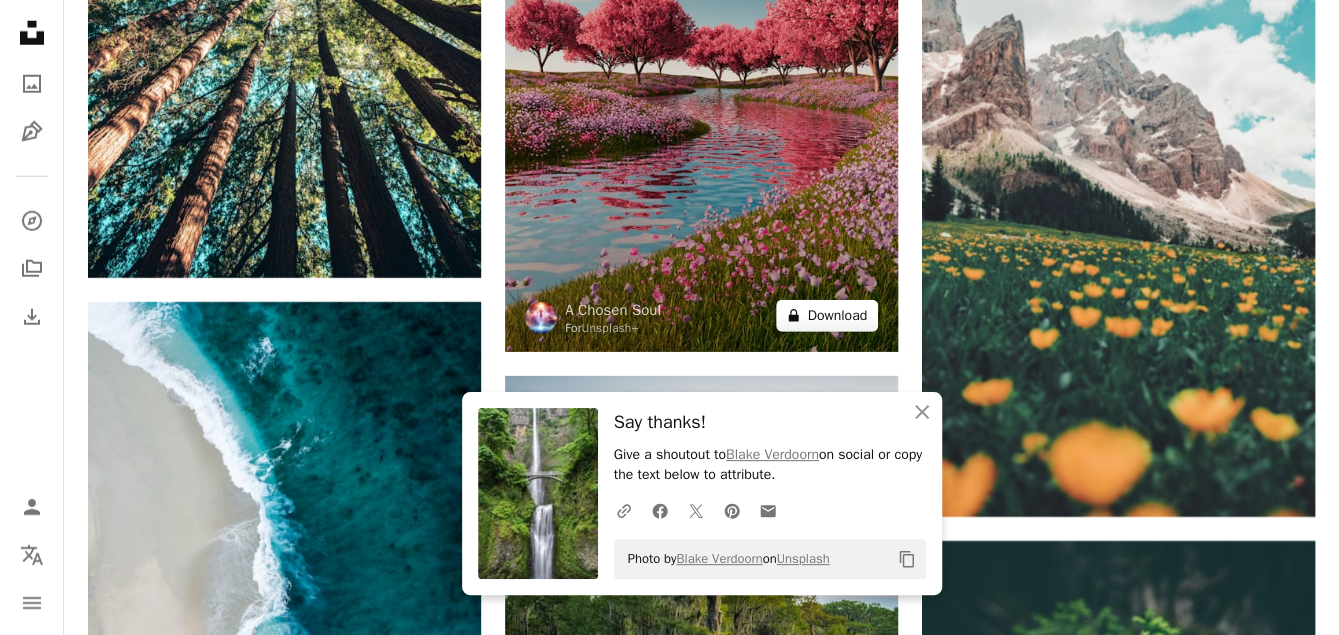 click on "A lock   Download" at bounding box center (827, 316) 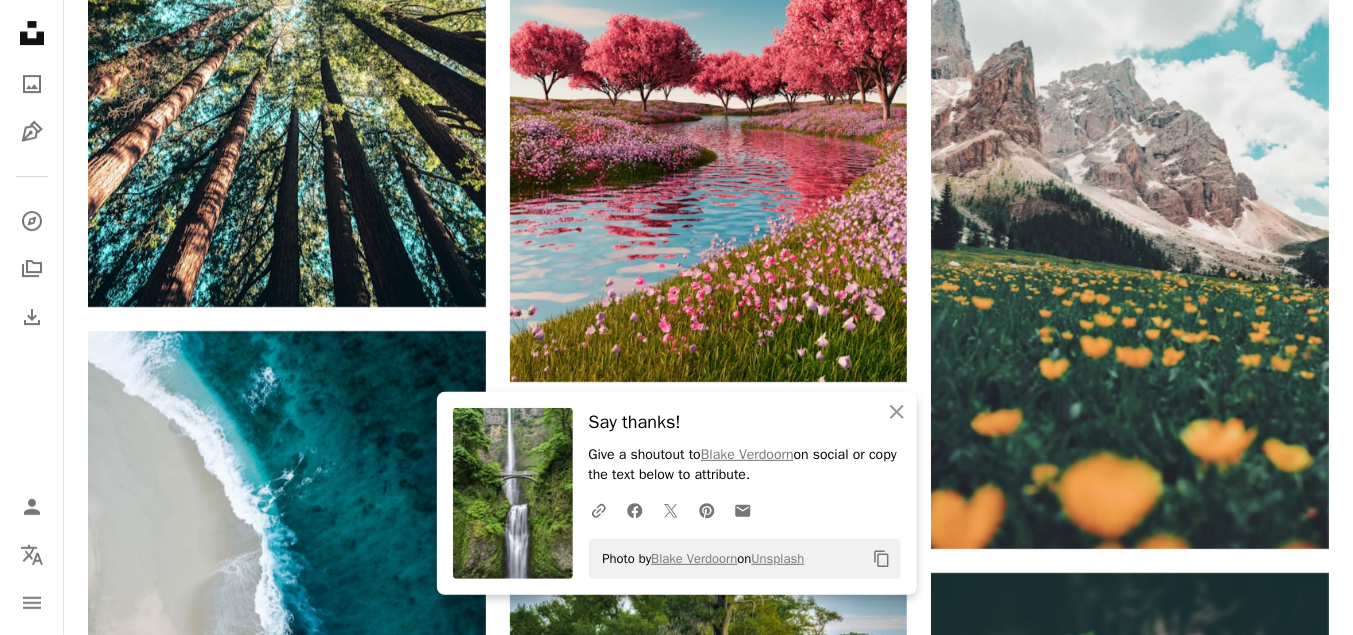 click on "An X shape An X shape Close Say thanks! Give a shoutout to  [FIRST] [LAST]  on social or copy the text below to attribute. A URL sharing icon (chains) Facebook icon X (formerly Twitter) icon Pinterest icon An envelope Photo by  [FIRST] [LAST]  on  Unsplash
Copy content Unsplash+ This purchase includes access to our full library of visuals. A plus sign Members-only content added monthly A plus sign Unlimited royalty-free downloads A plus sign Illustrations  New A plus sign Enhanced legal protections $10  with a 1-month plan Unlimited royalty-free use, cancel anytime. $48   with a yearly plan Save  $72  when billed annually. Best value Continue with purchase Taxes where applicable. Renews automatically. Cancel anytime." at bounding box center (676, 4099) 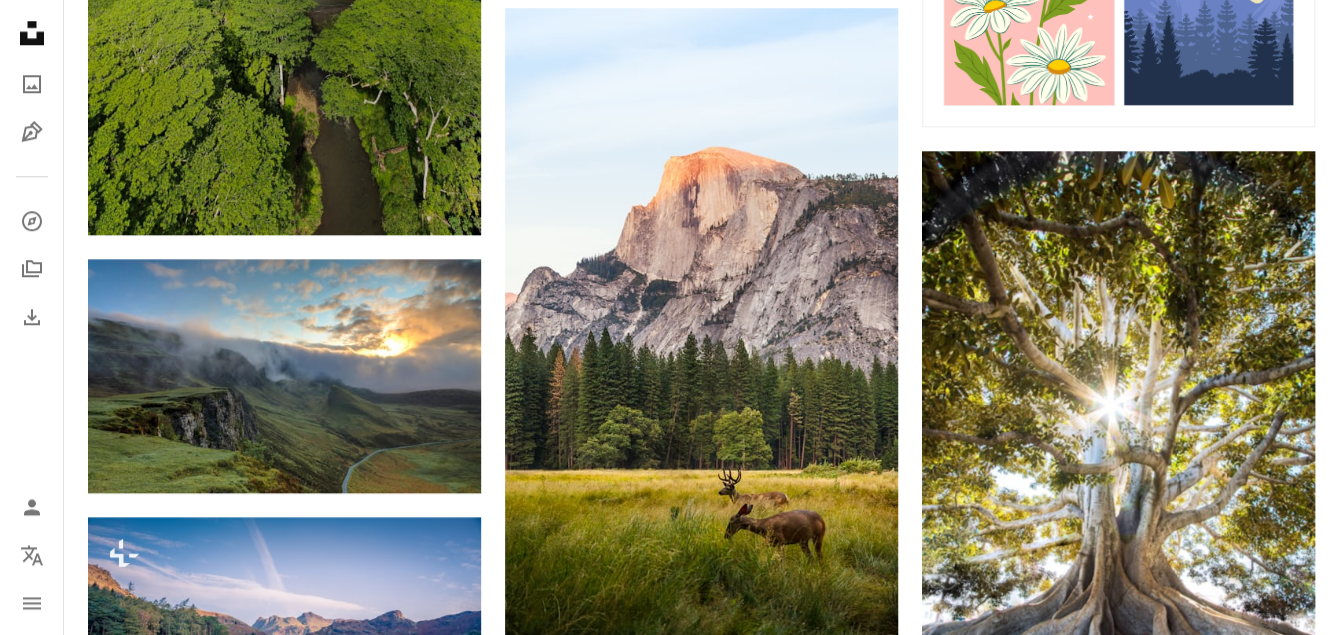 scroll, scrollTop: 0, scrollLeft: 0, axis: both 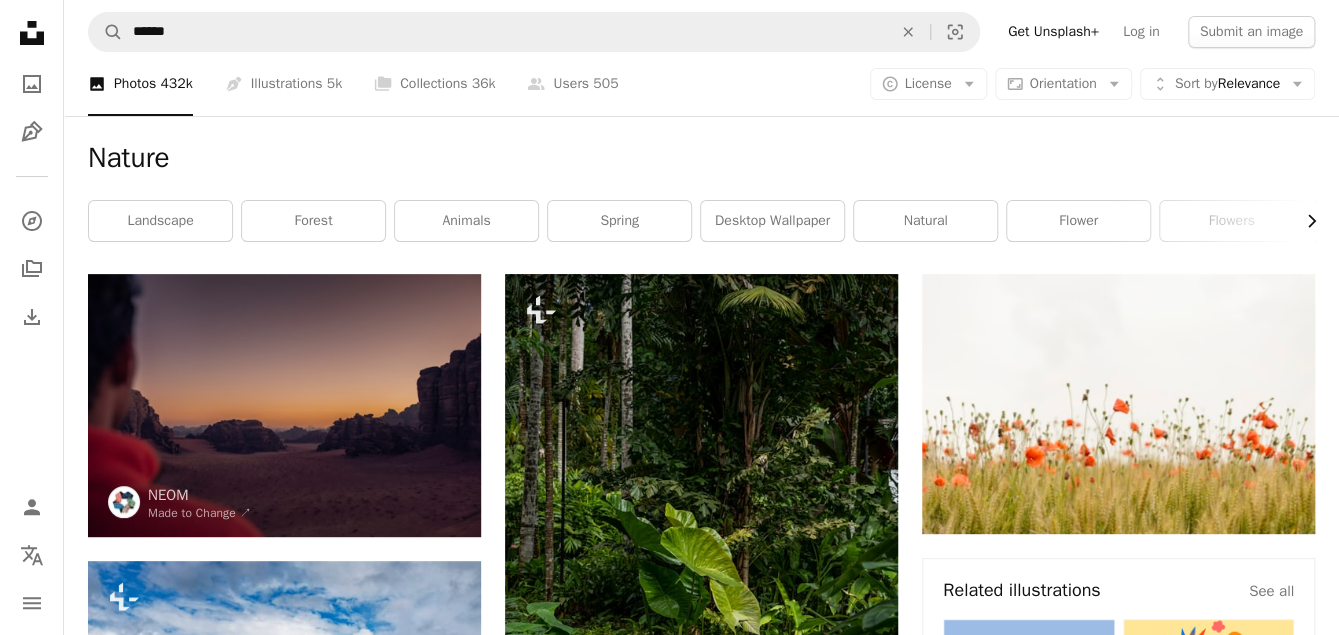 click on "Chevron right" 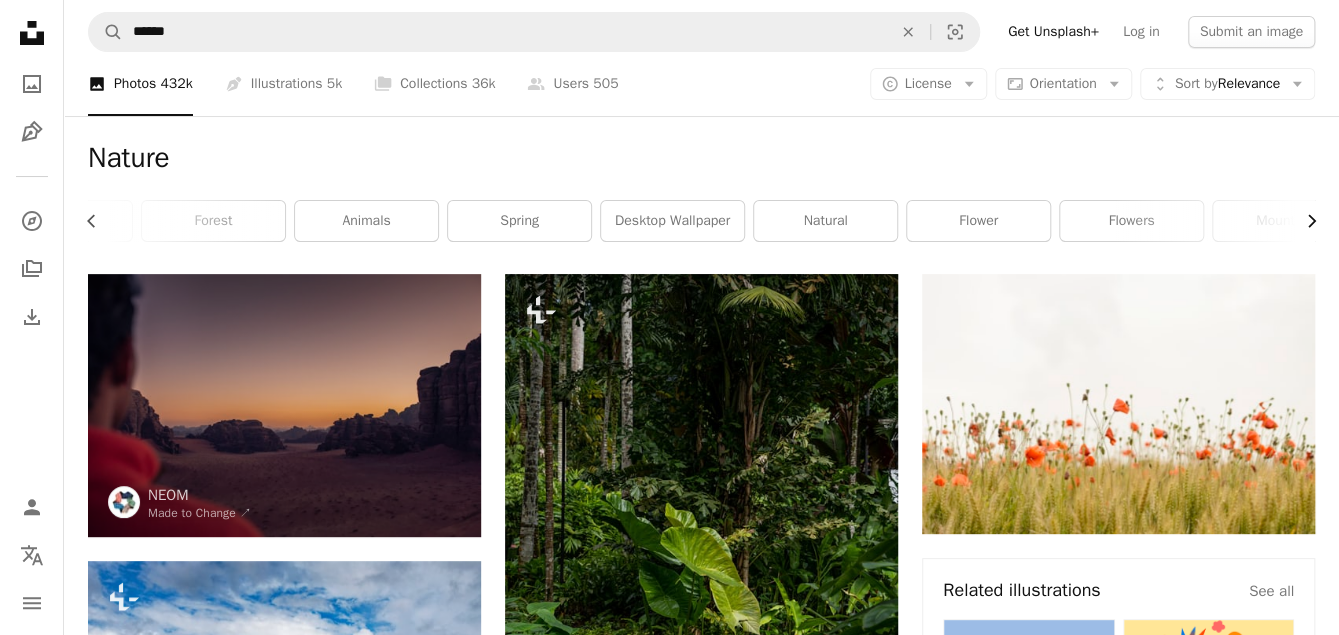 click on "Chevron right" 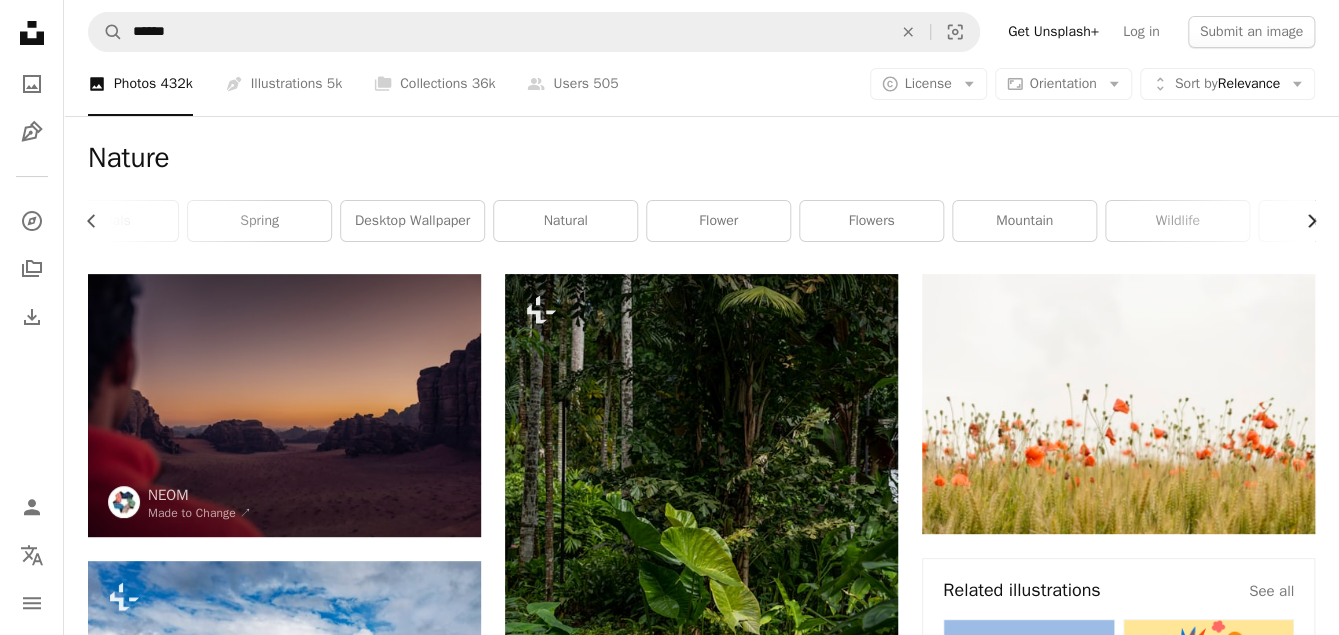 scroll, scrollTop: 0, scrollLeft: 539, axis: horizontal 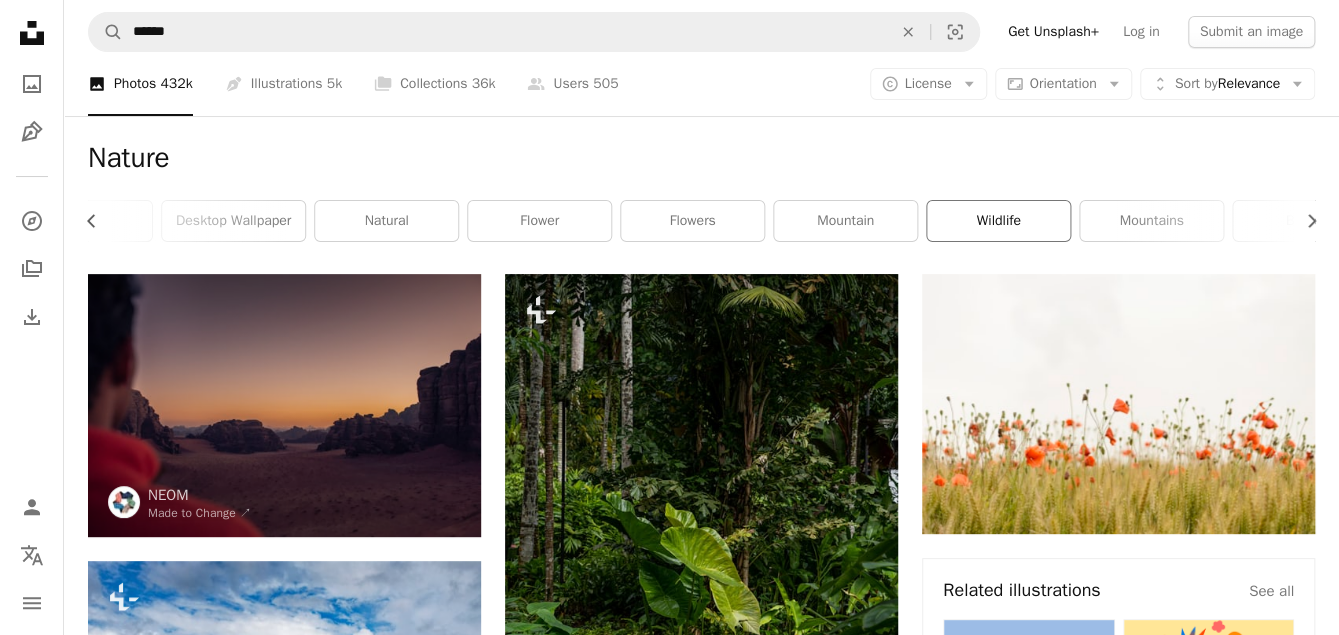click on "wildlife" at bounding box center (998, 221) 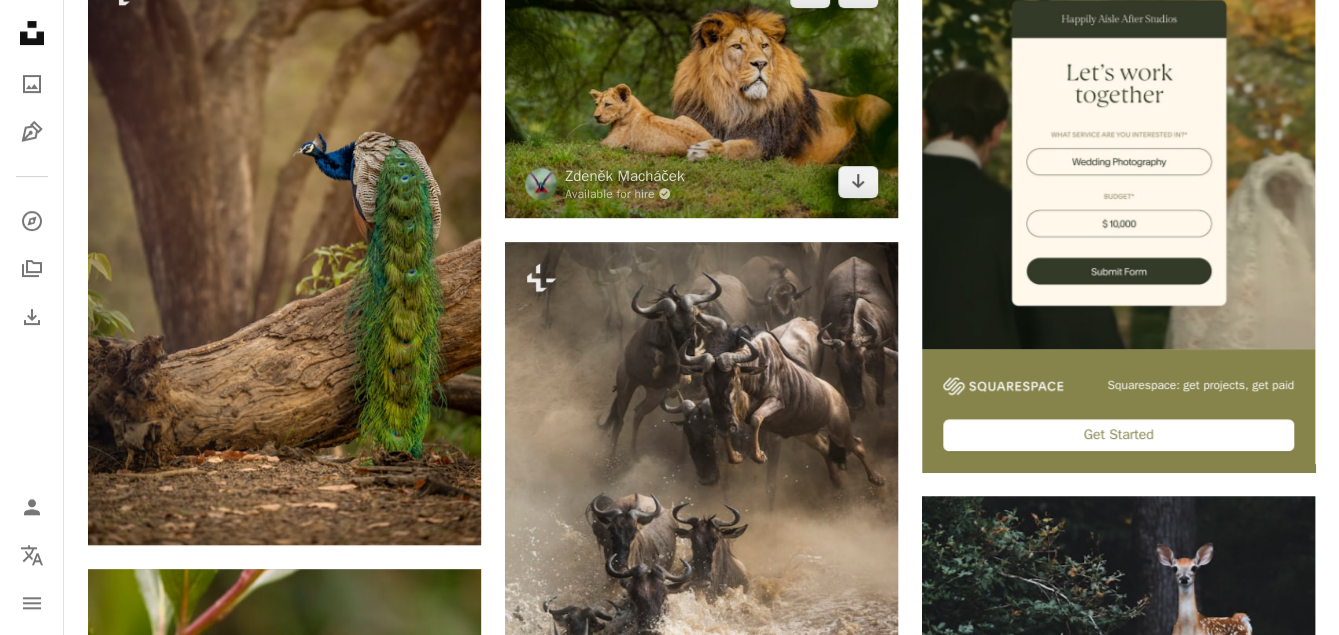 scroll, scrollTop: 318, scrollLeft: 0, axis: vertical 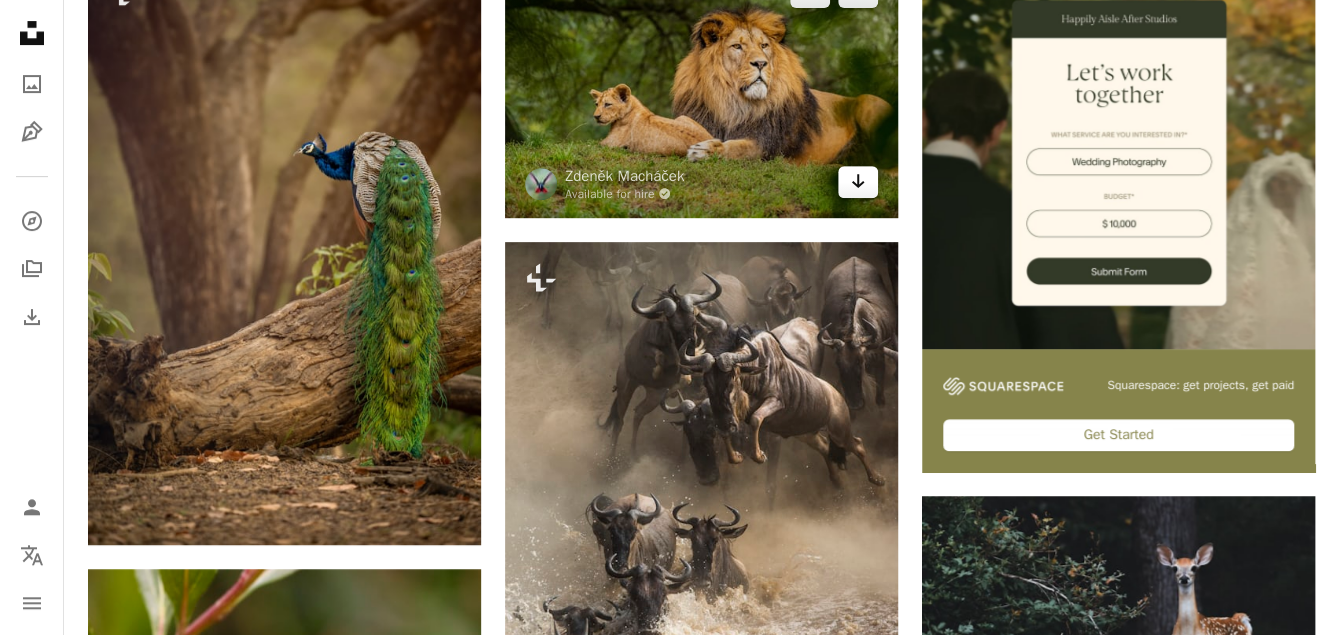 click 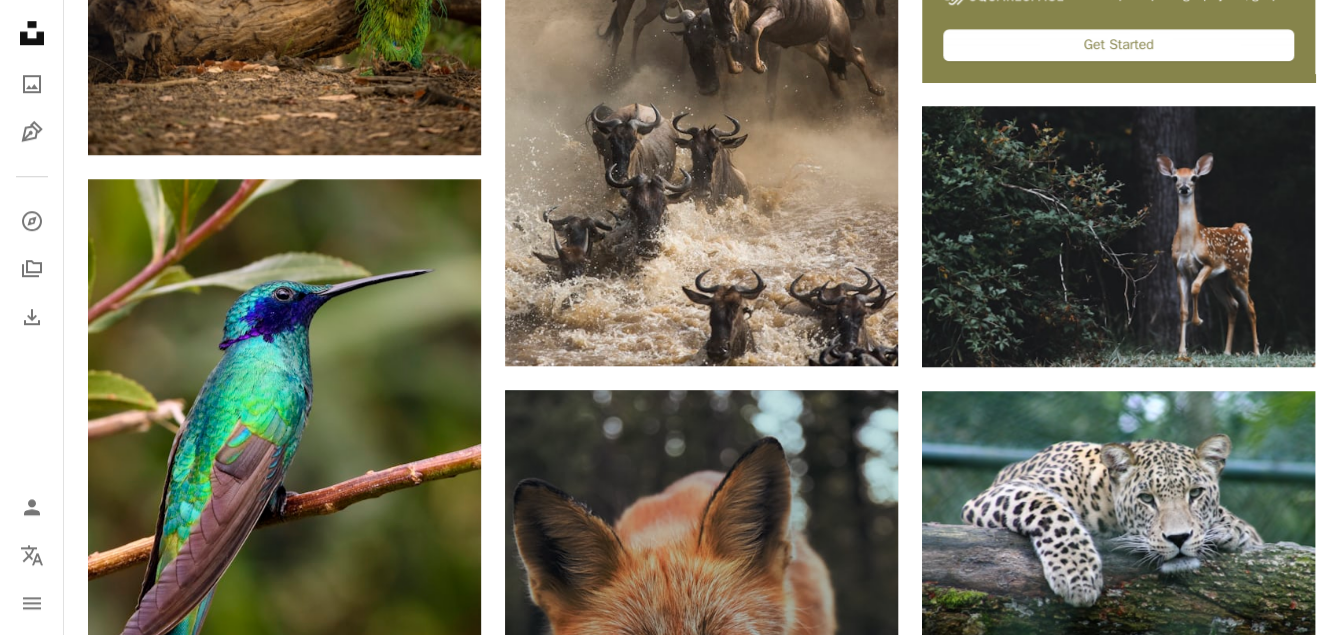 scroll, scrollTop: 0, scrollLeft: 0, axis: both 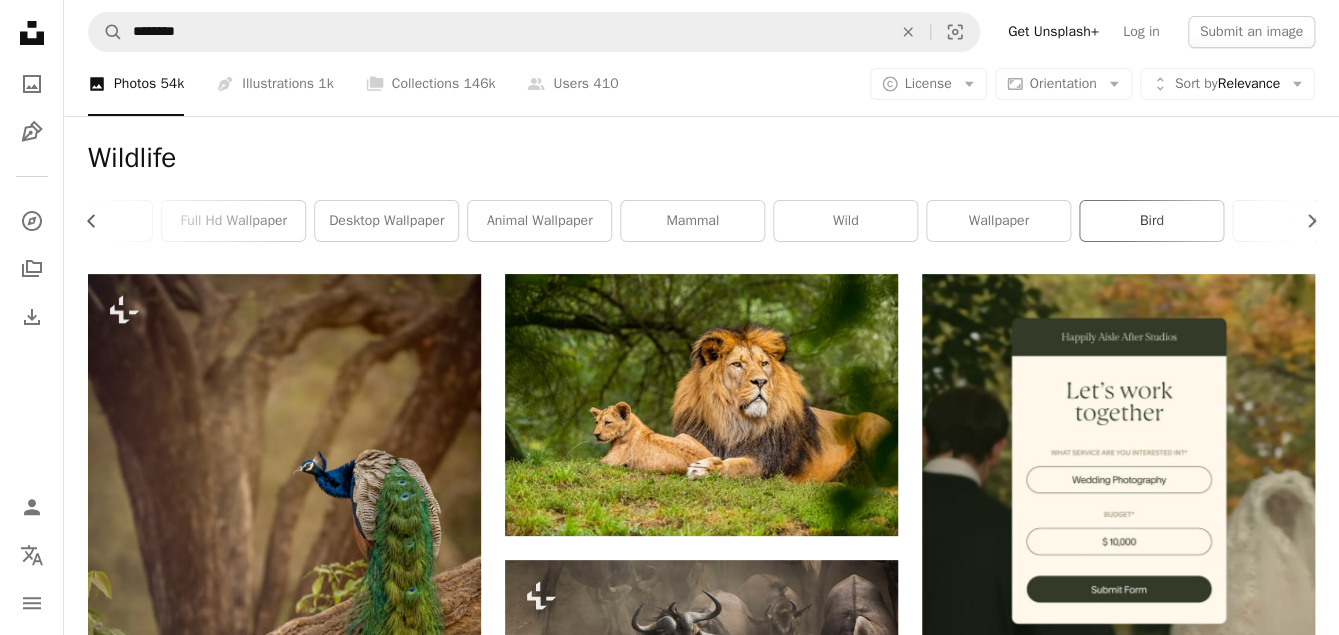 click on "bird" at bounding box center [1151, 221] 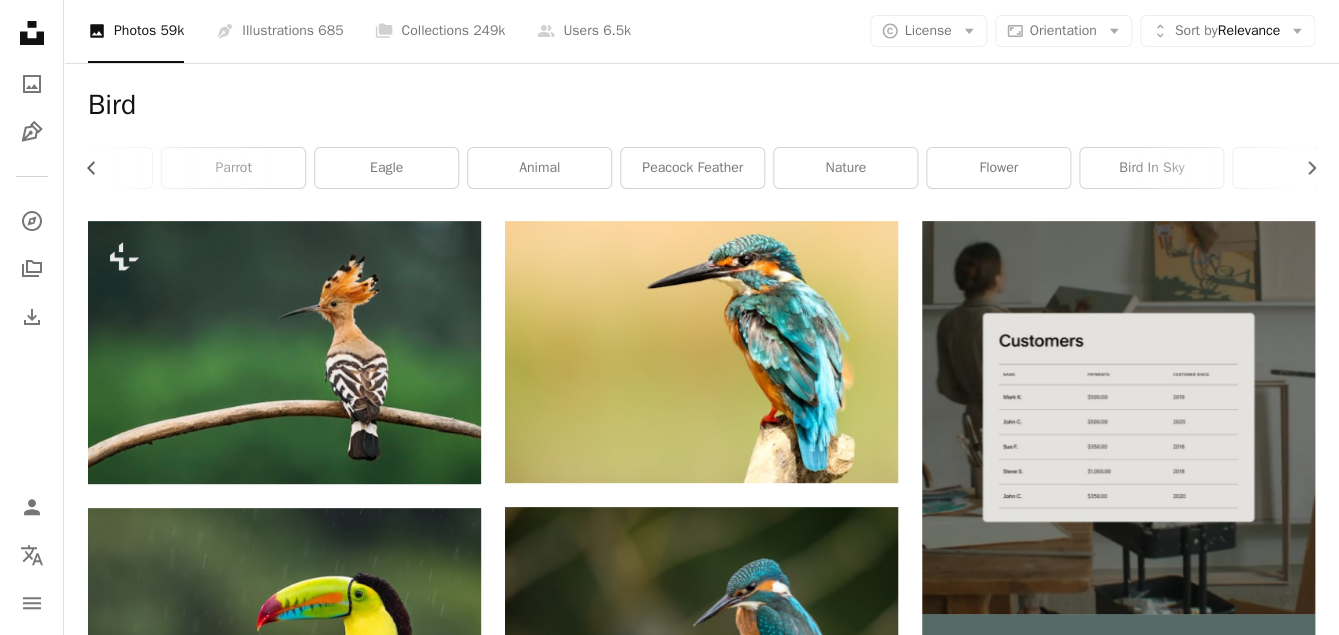 scroll, scrollTop: 0, scrollLeft: 0, axis: both 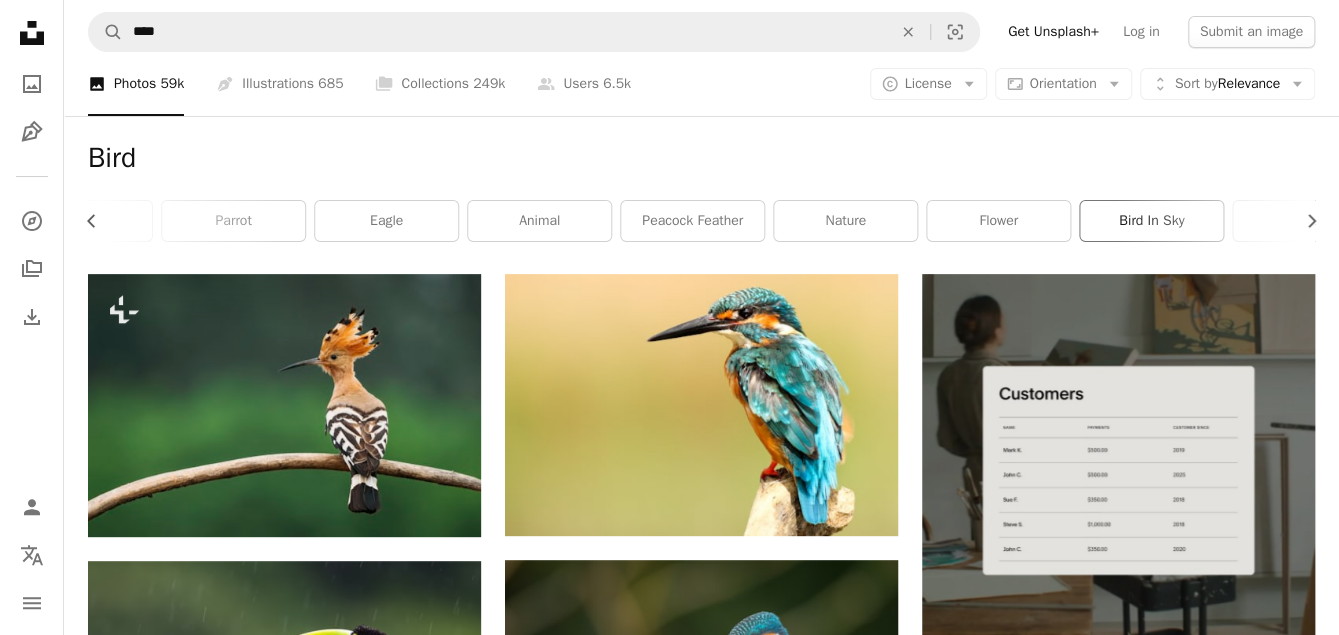 click on "bird in sky" at bounding box center [1151, 221] 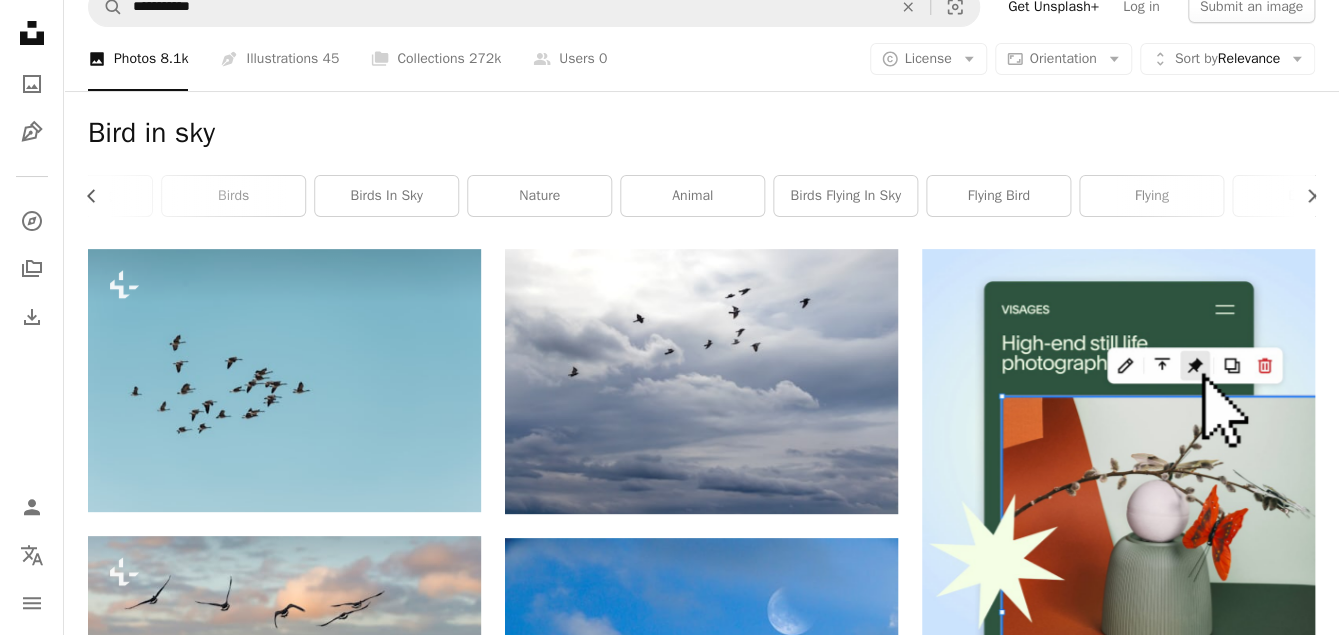 scroll, scrollTop: 0, scrollLeft: 0, axis: both 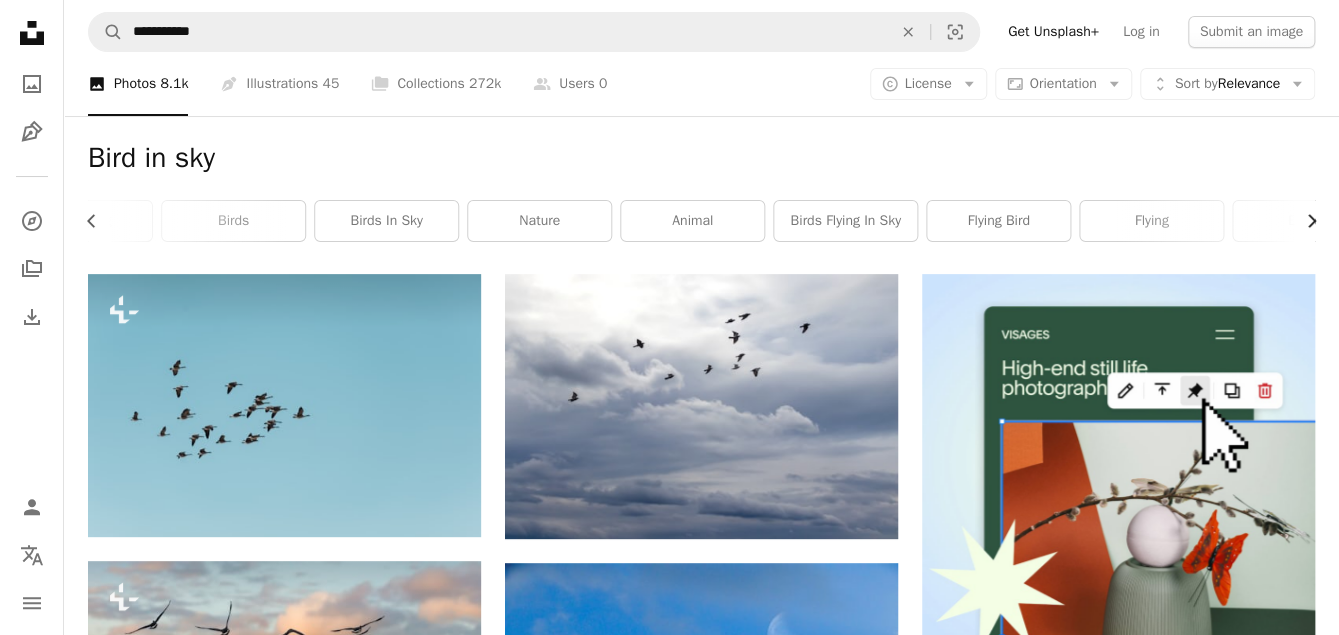 click on "Chevron right" 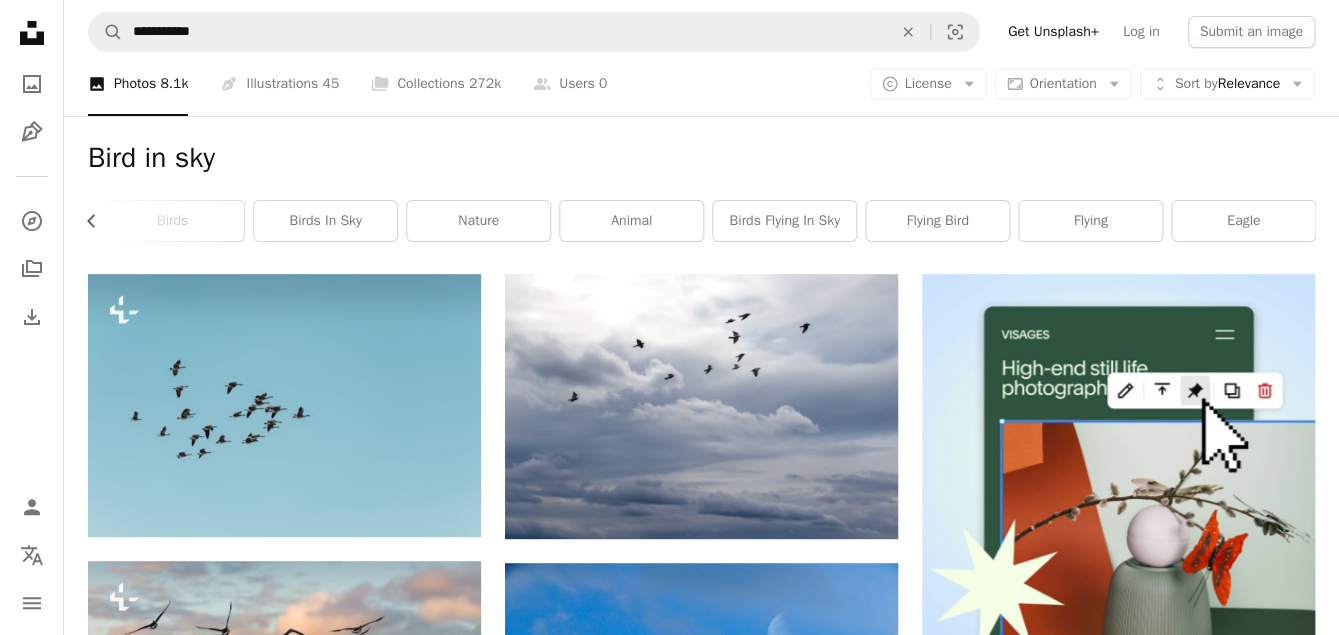 click on "eagle" at bounding box center [1243, 221] 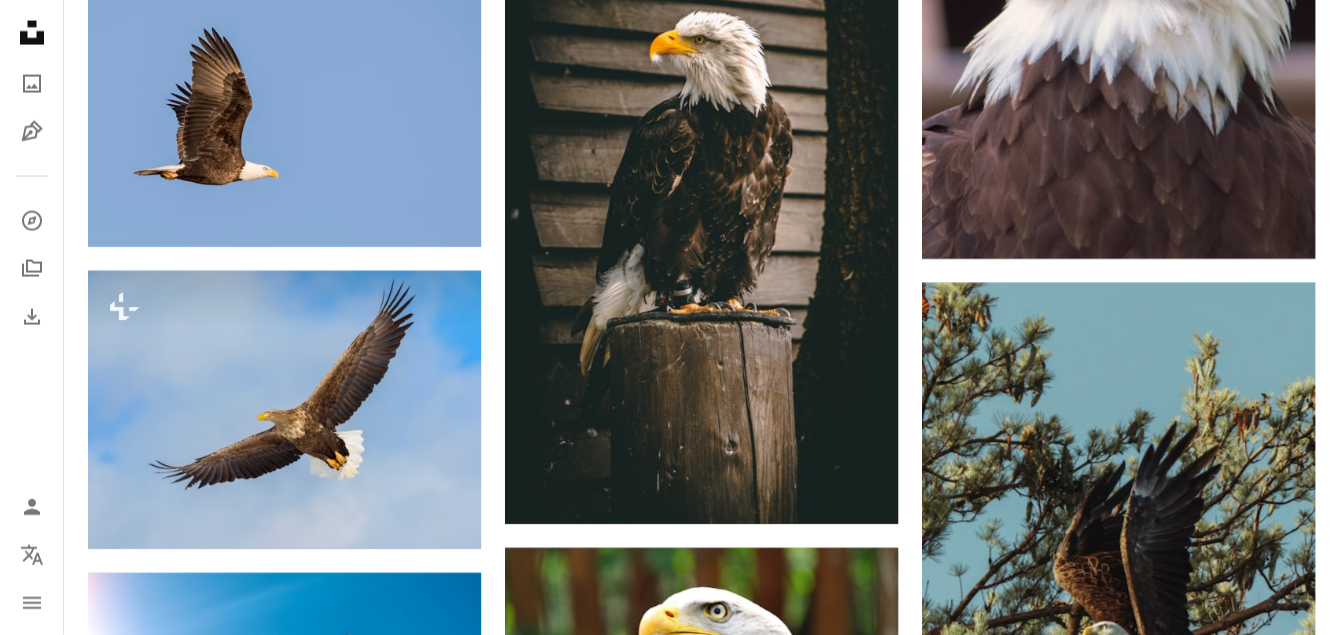 scroll, scrollTop: 2012, scrollLeft: 0, axis: vertical 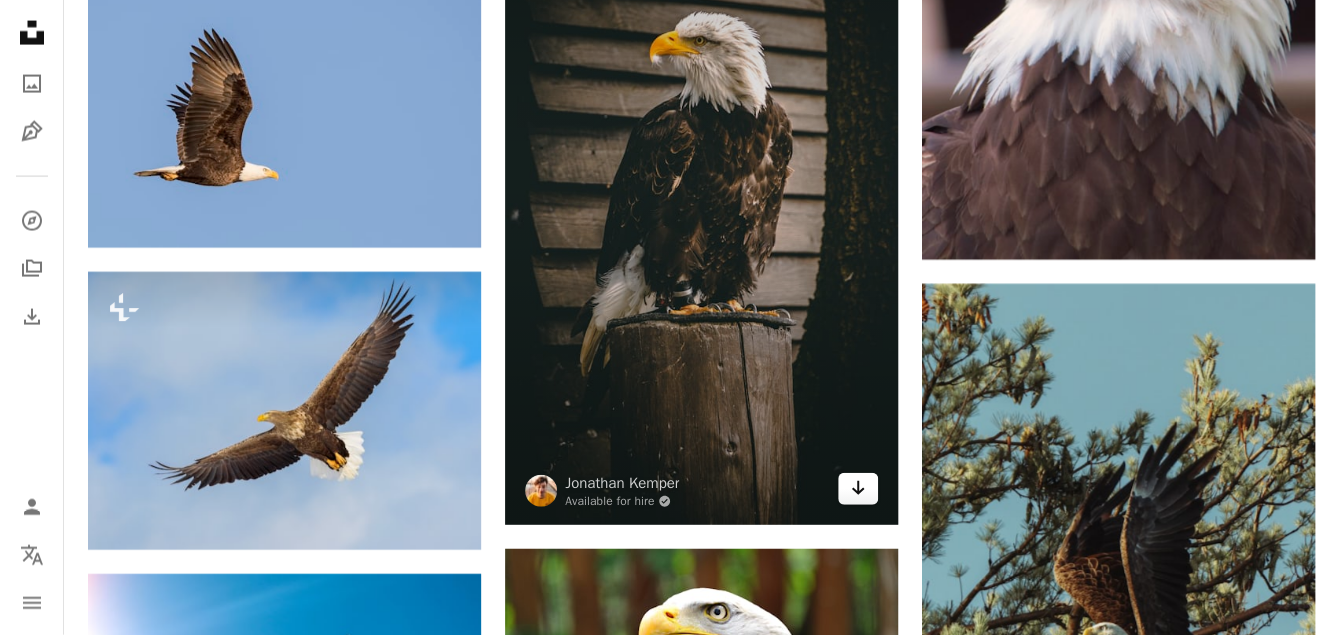 click on "Arrow pointing down" 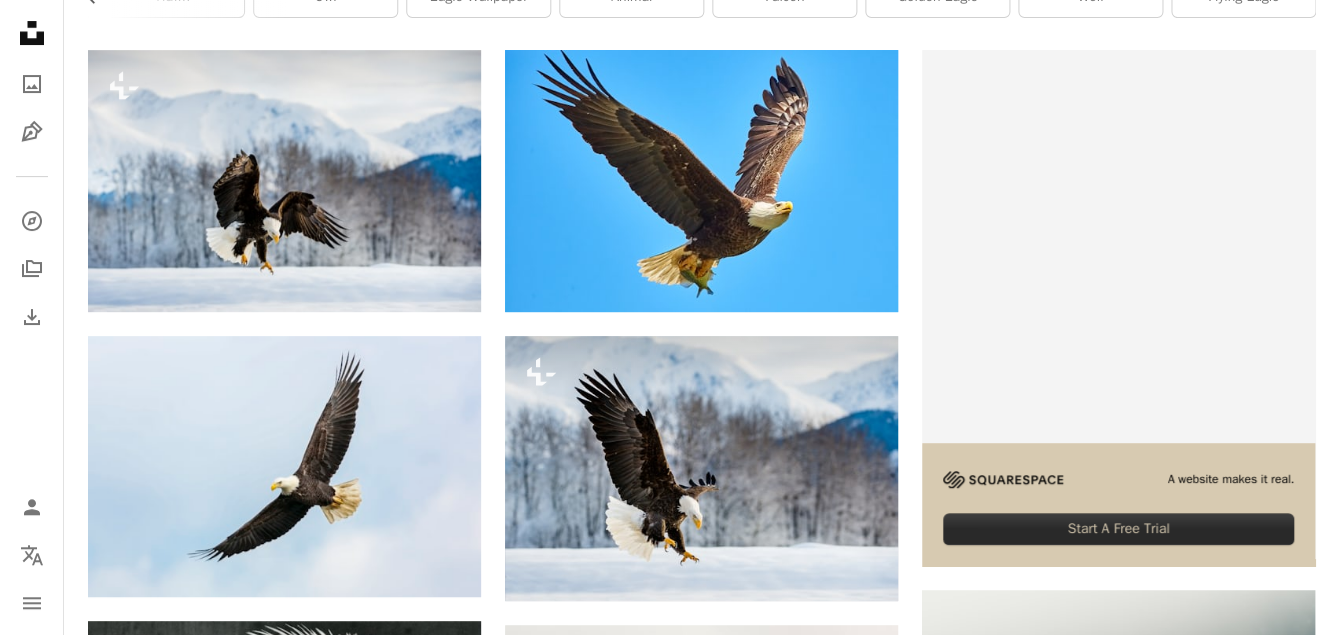 scroll, scrollTop: 0, scrollLeft: 0, axis: both 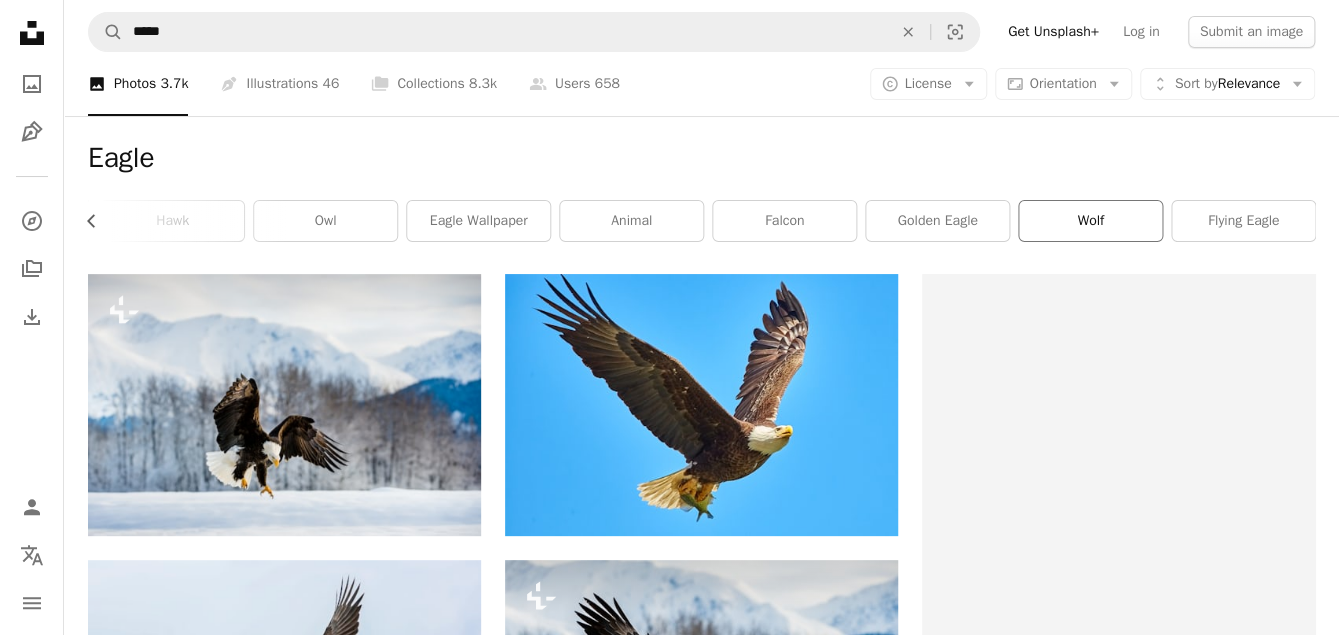 click on "wolf" at bounding box center (1090, 221) 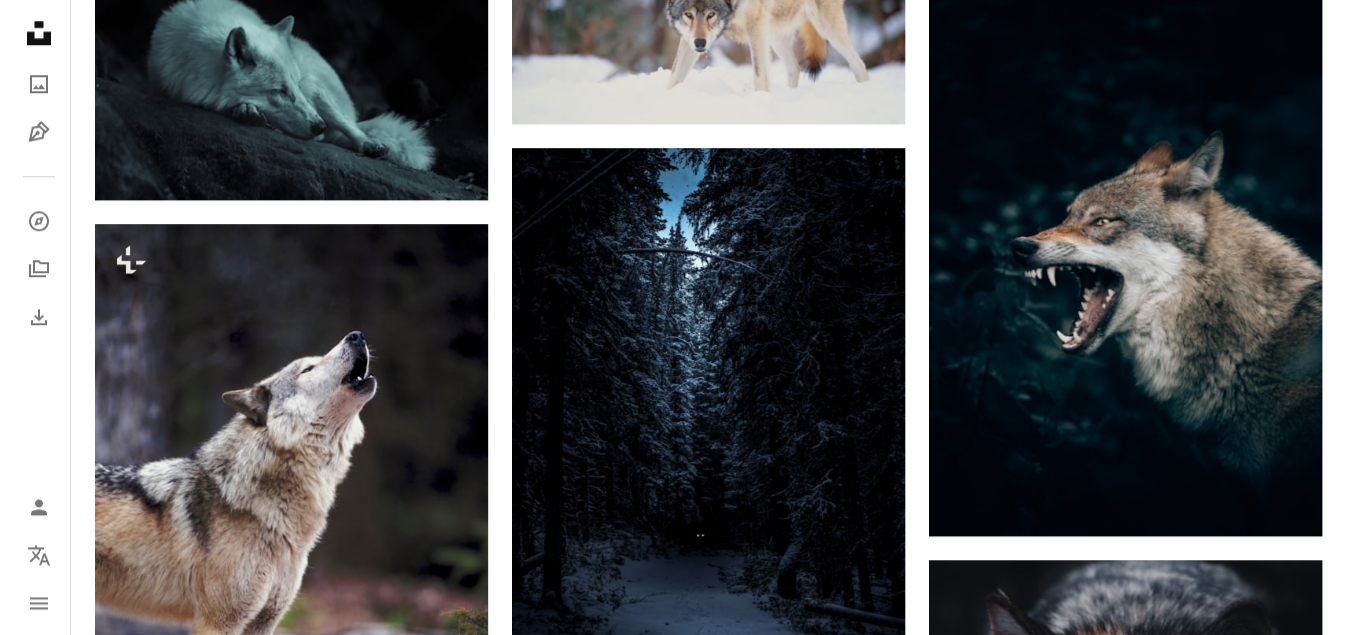 scroll, scrollTop: 870, scrollLeft: 0, axis: vertical 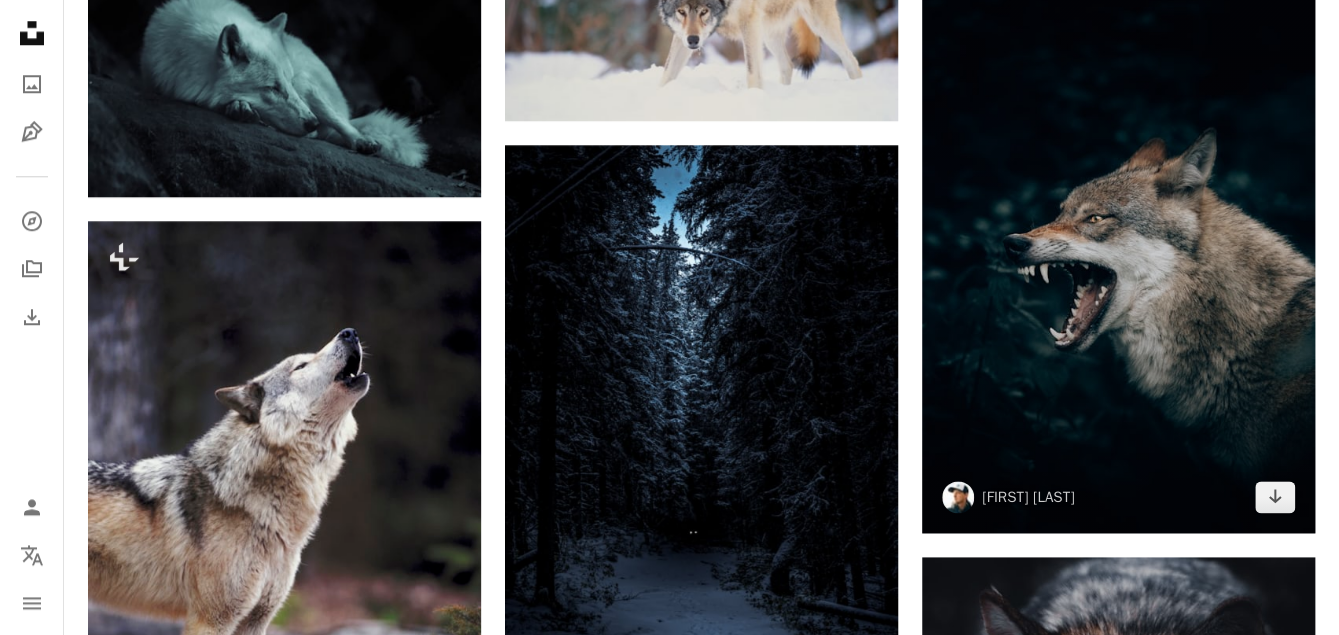 click at bounding box center [1118, 239] 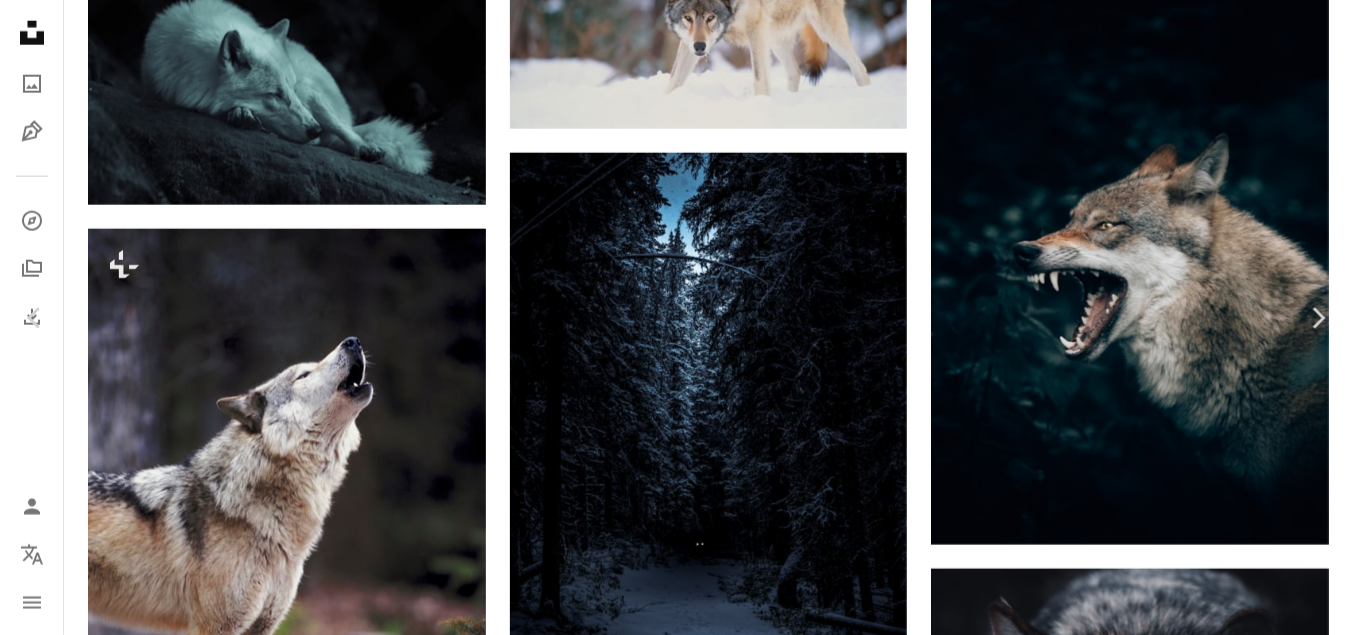 click on "Download free" at bounding box center [1154, 3633] 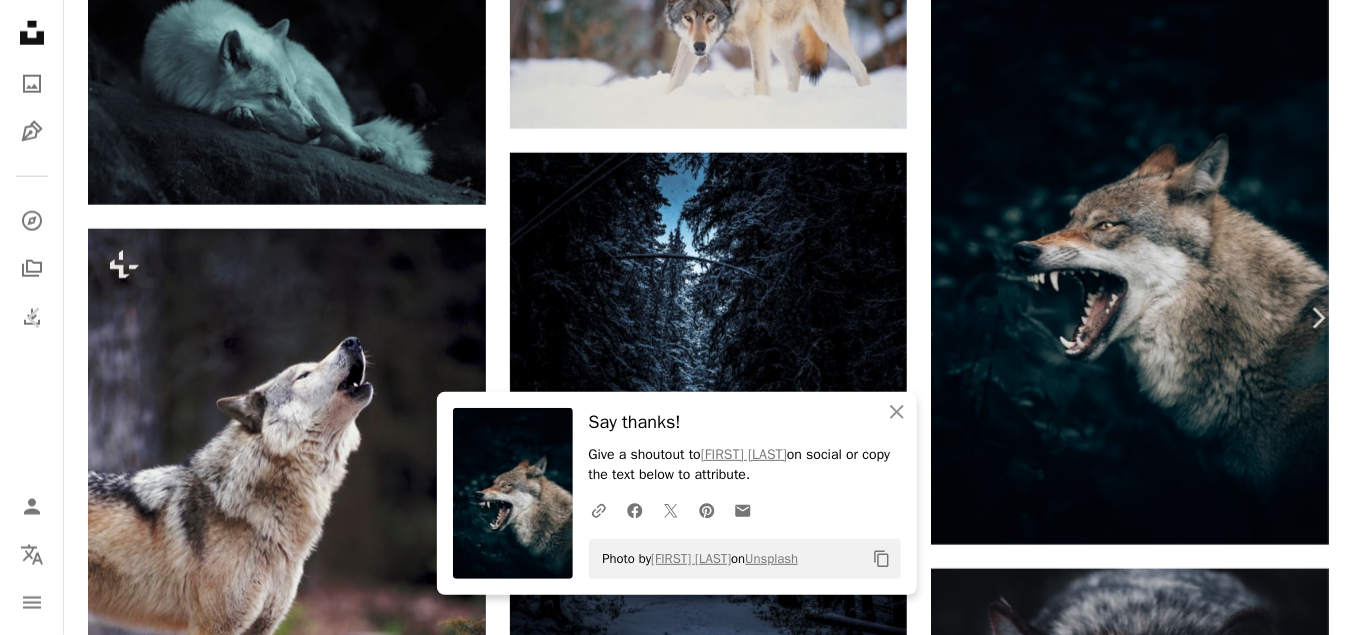 scroll, scrollTop: 1978, scrollLeft: 0, axis: vertical 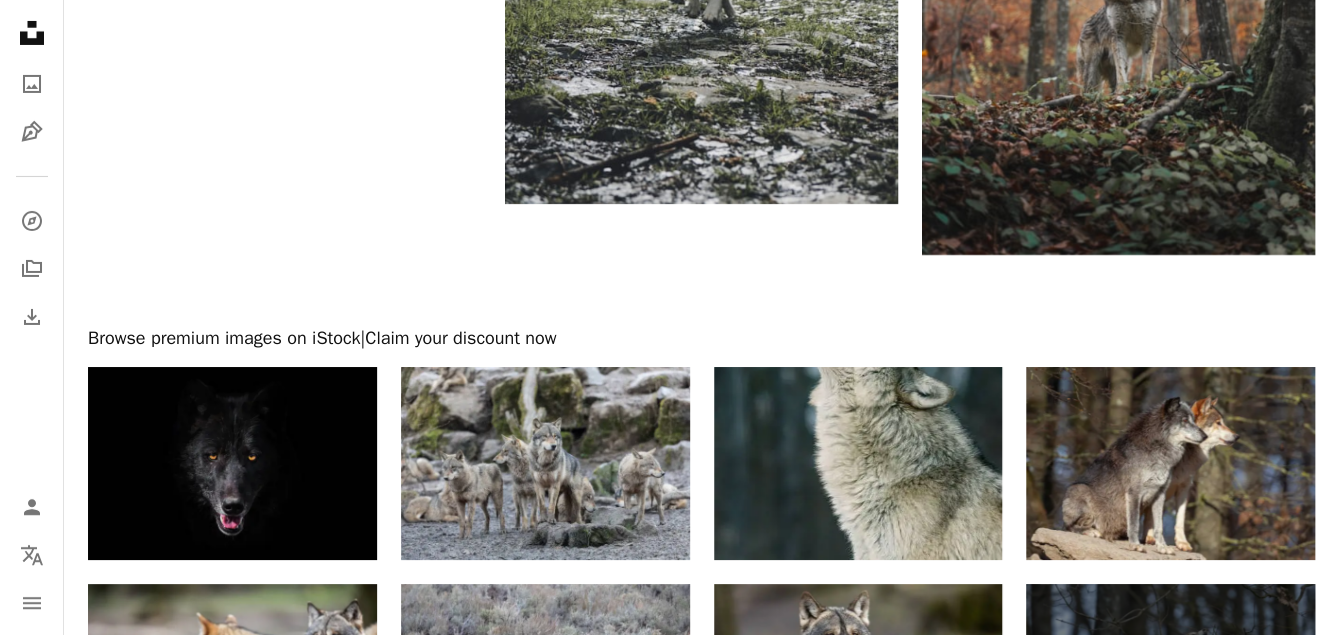 click at bounding box center (232, 463) 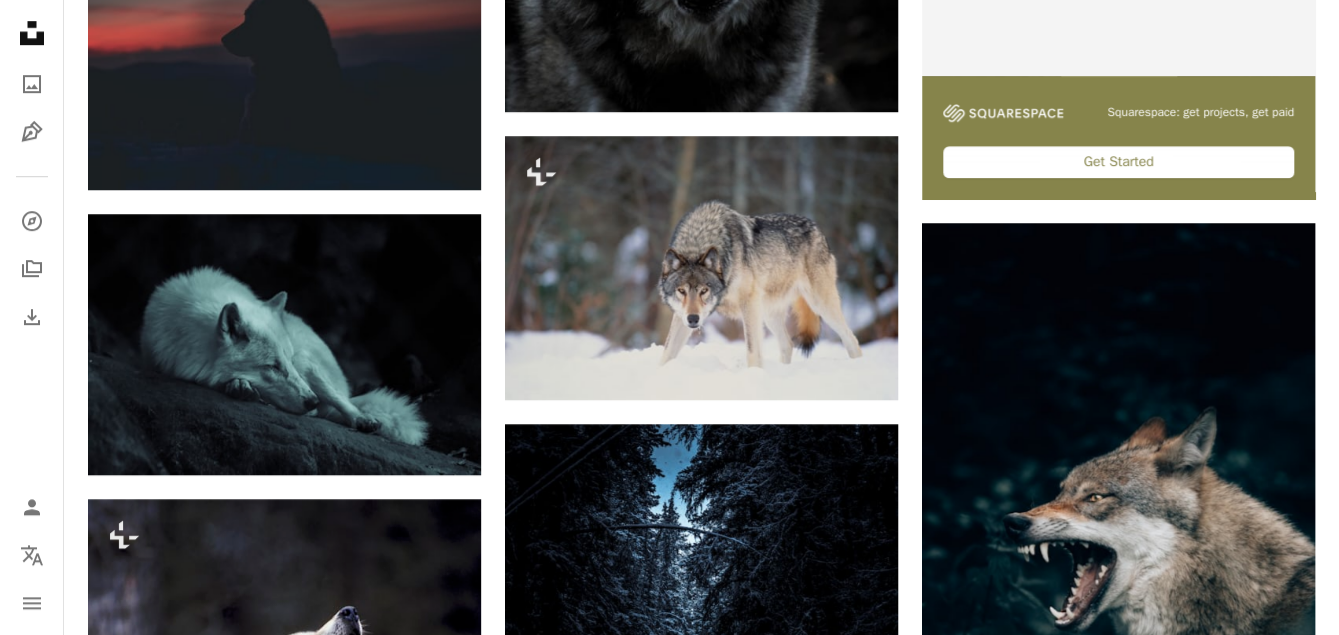 scroll, scrollTop: 0, scrollLeft: 0, axis: both 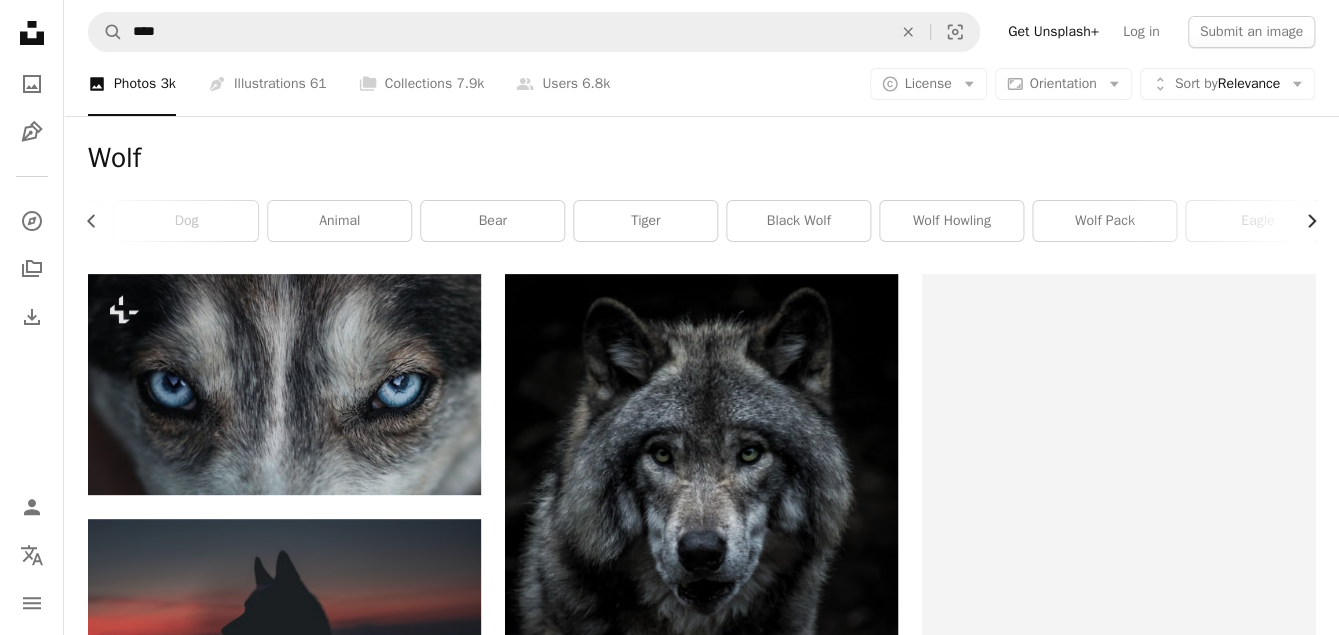 click 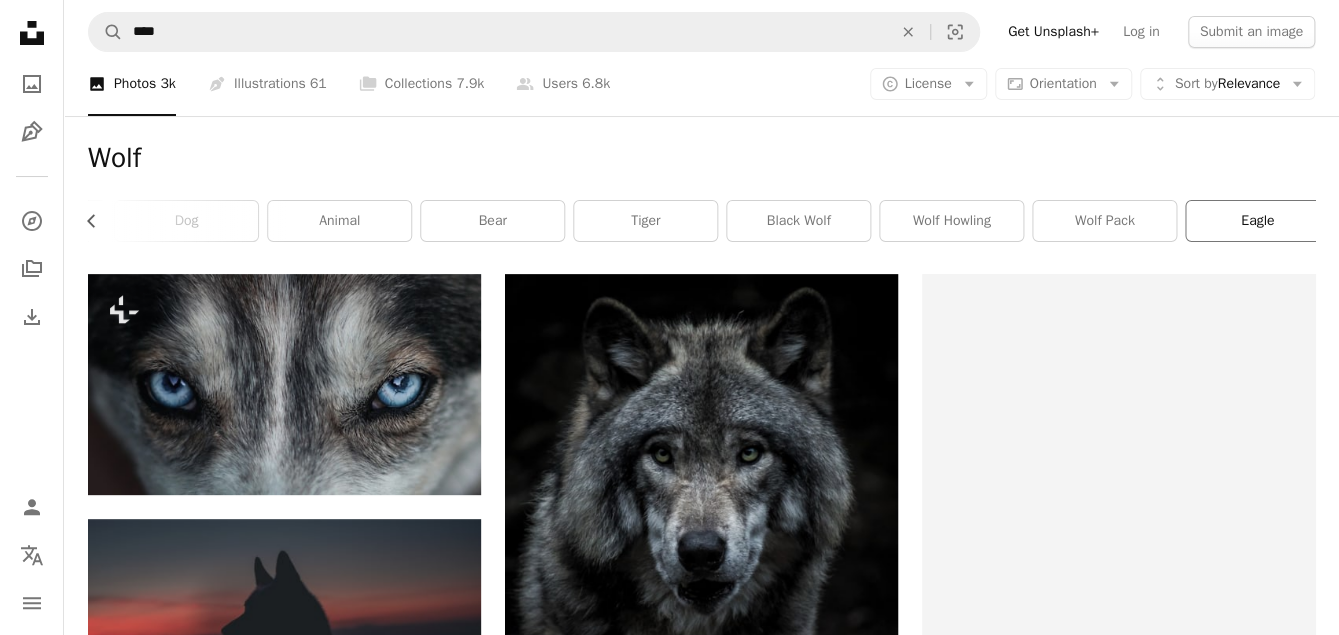 scroll, scrollTop: 0, scrollLeft: 600, axis: horizontal 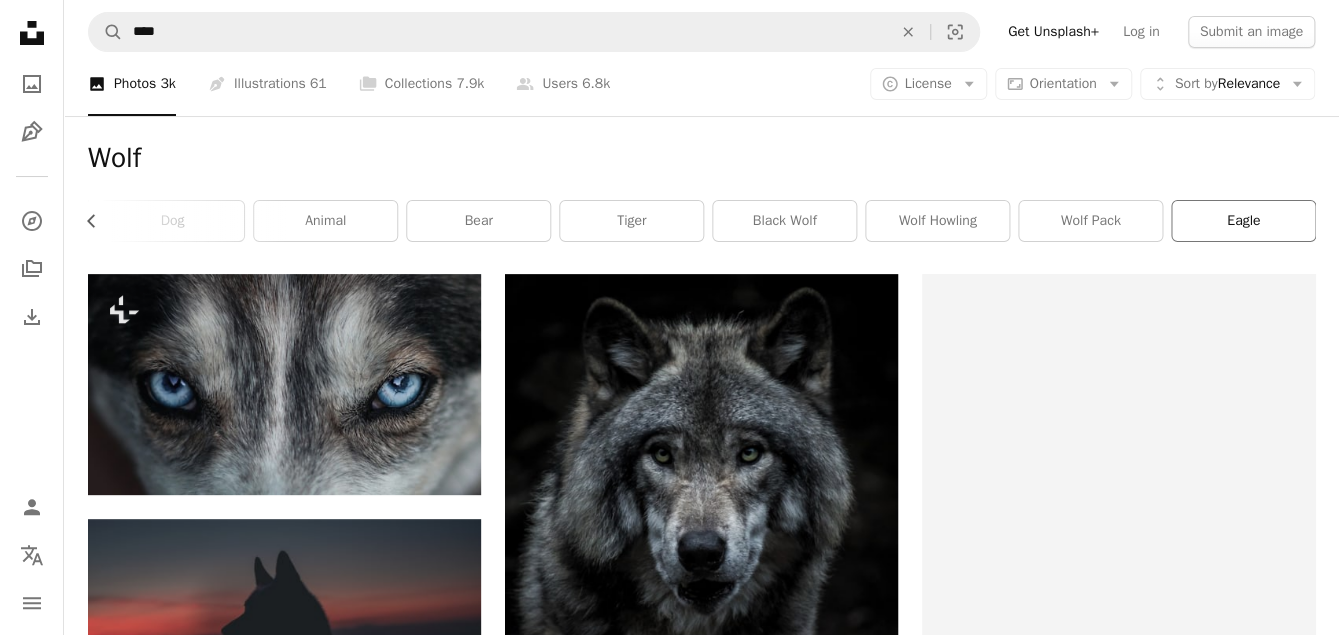 click on "eagle" at bounding box center [1243, 221] 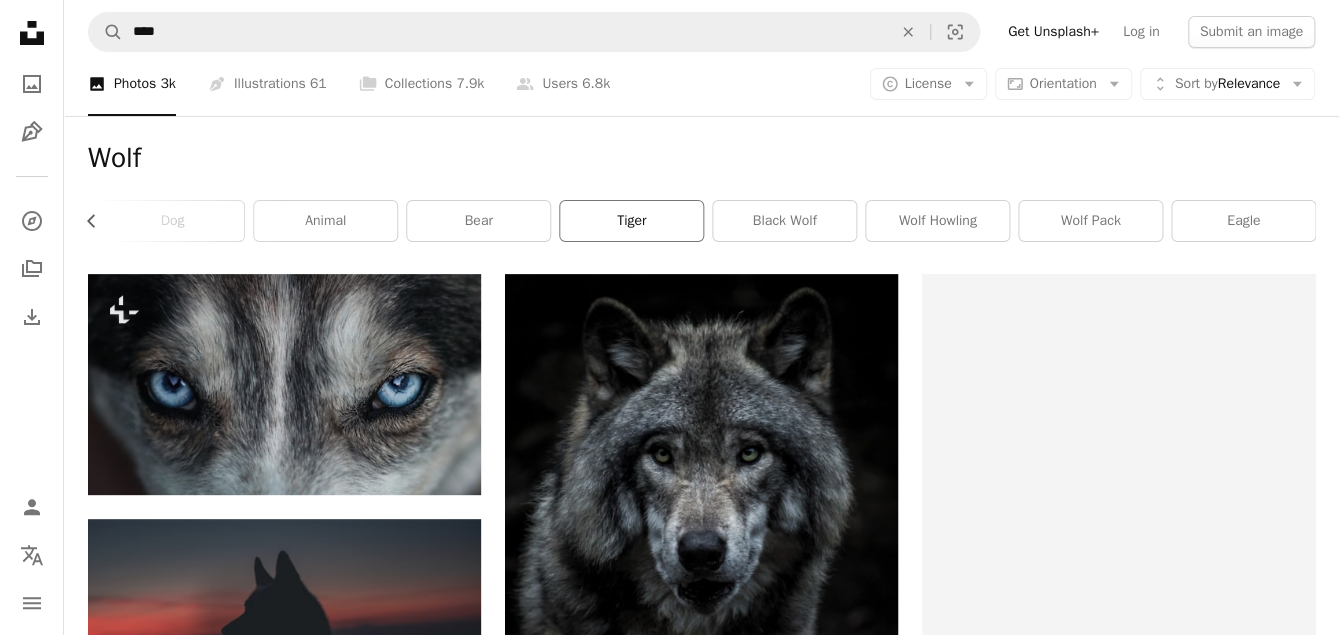 drag, startPoint x: 1310, startPoint y: 224, endPoint x: 571, endPoint y: 222, distance: 739.0027 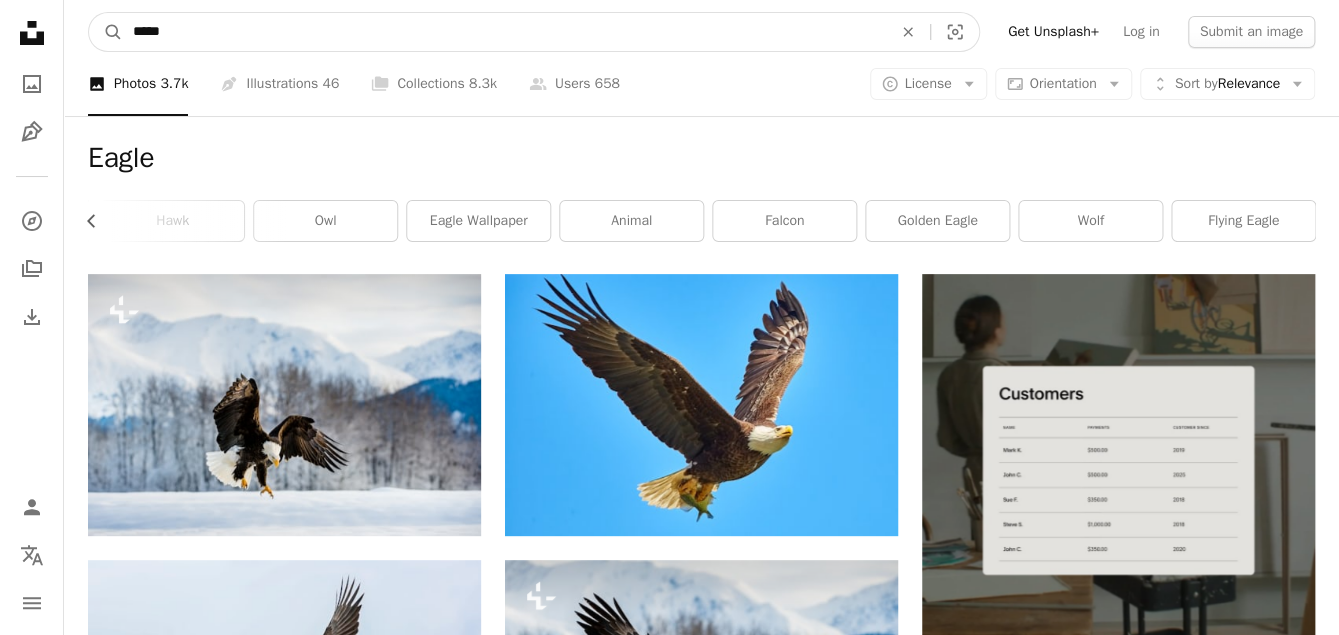 click on "*****" at bounding box center (504, 32) 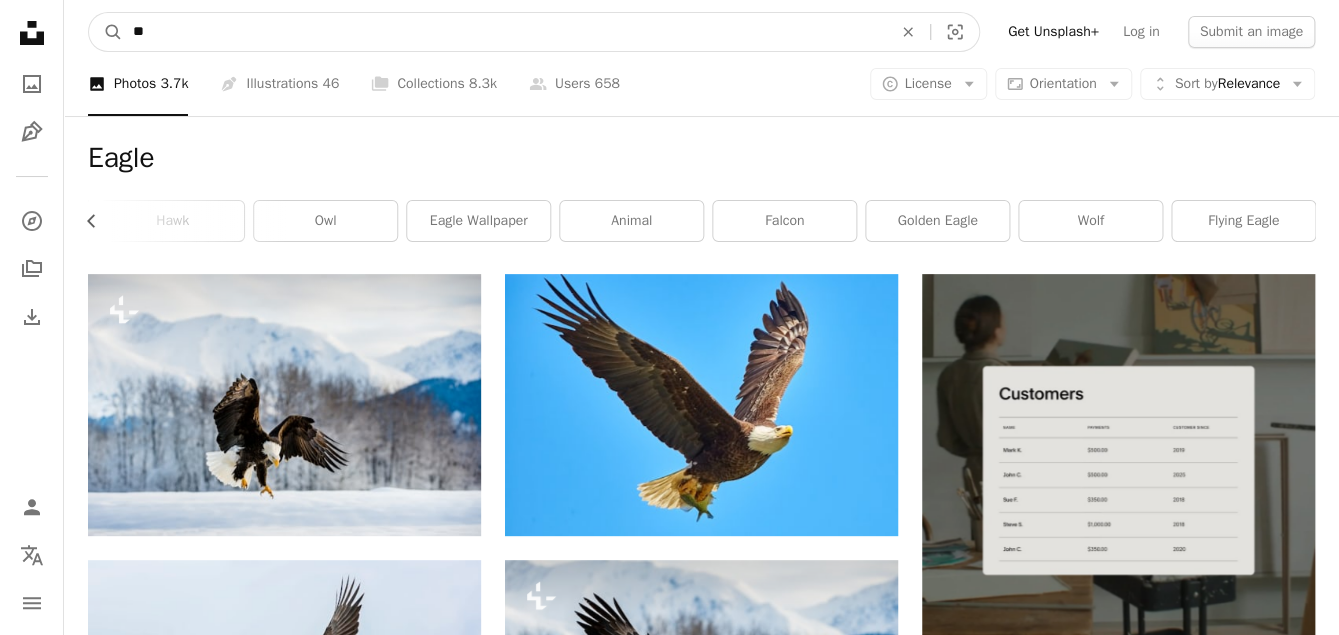 type on "*" 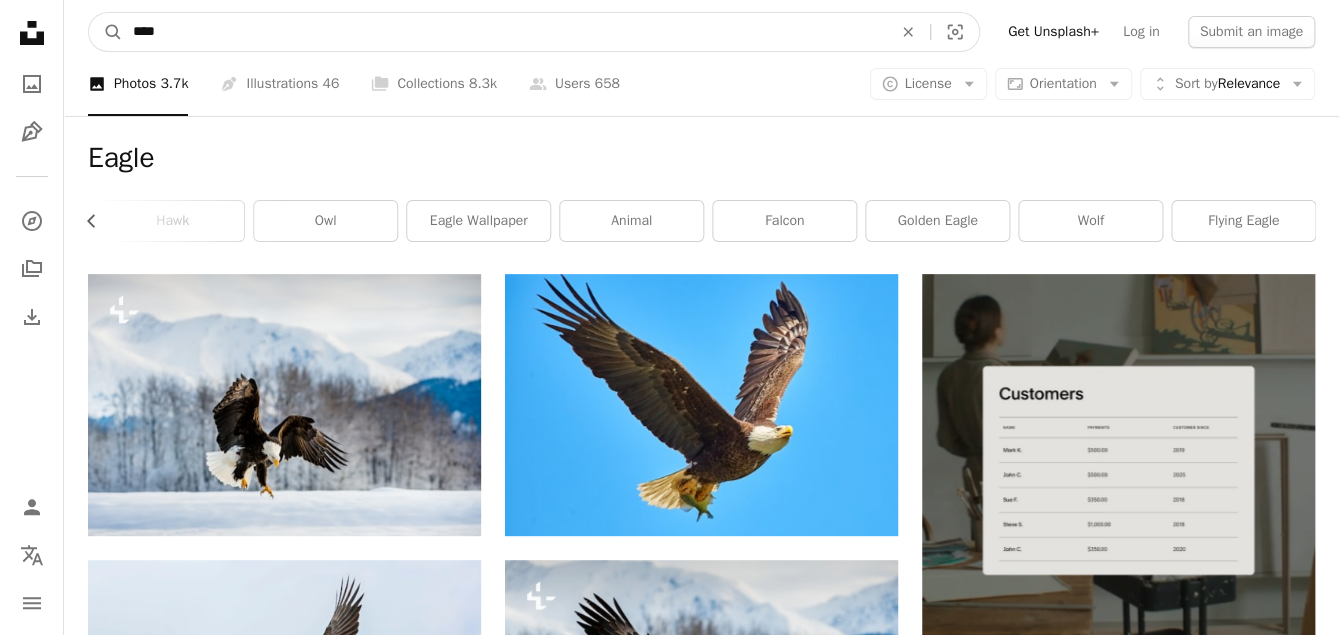 type on "****" 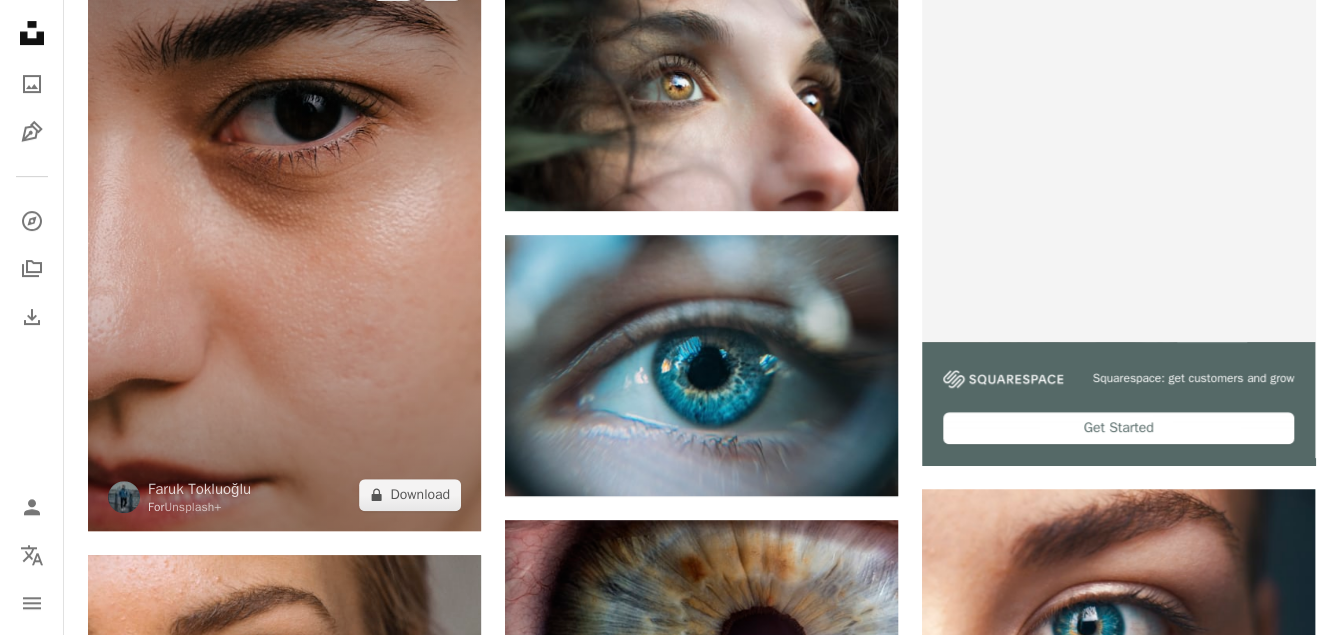 scroll, scrollTop: 324, scrollLeft: 0, axis: vertical 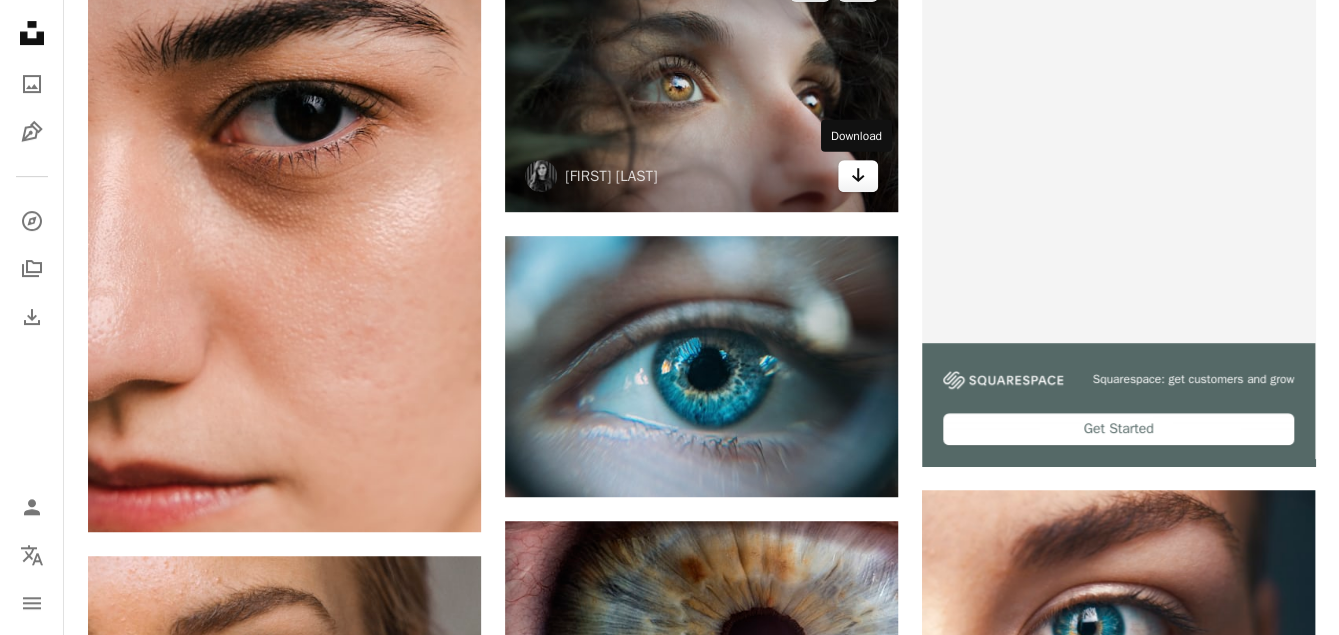 click on "Arrow pointing down" 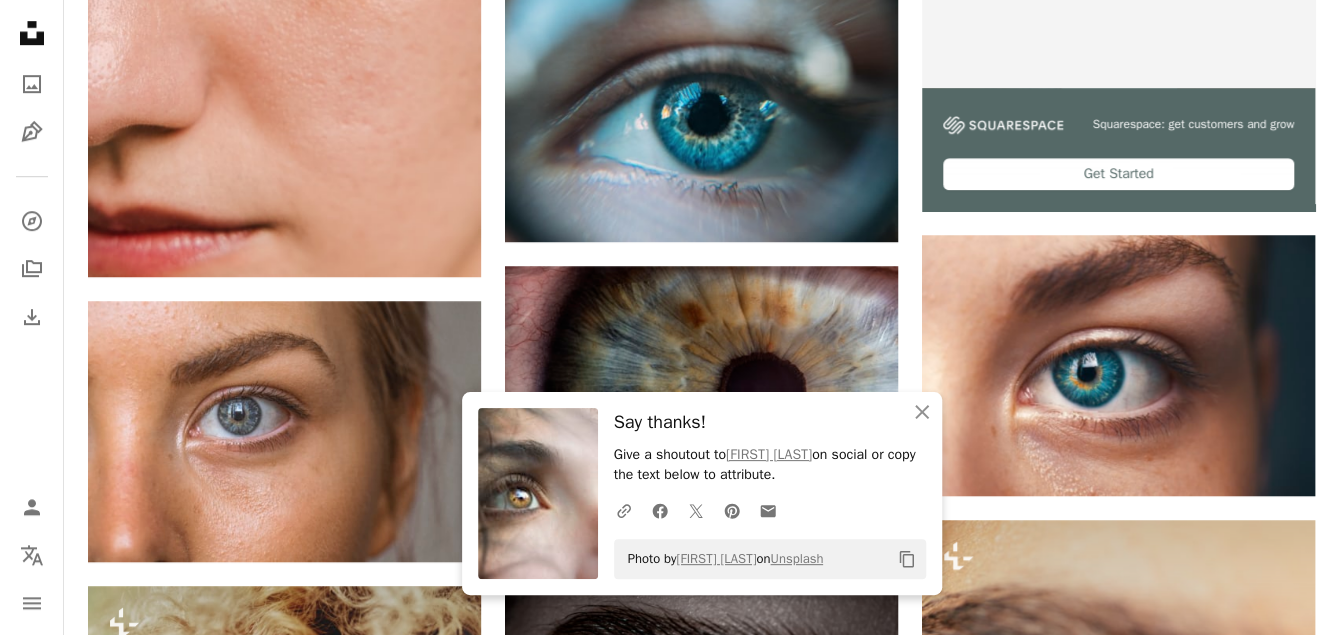 scroll, scrollTop: 579, scrollLeft: 0, axis: vertical 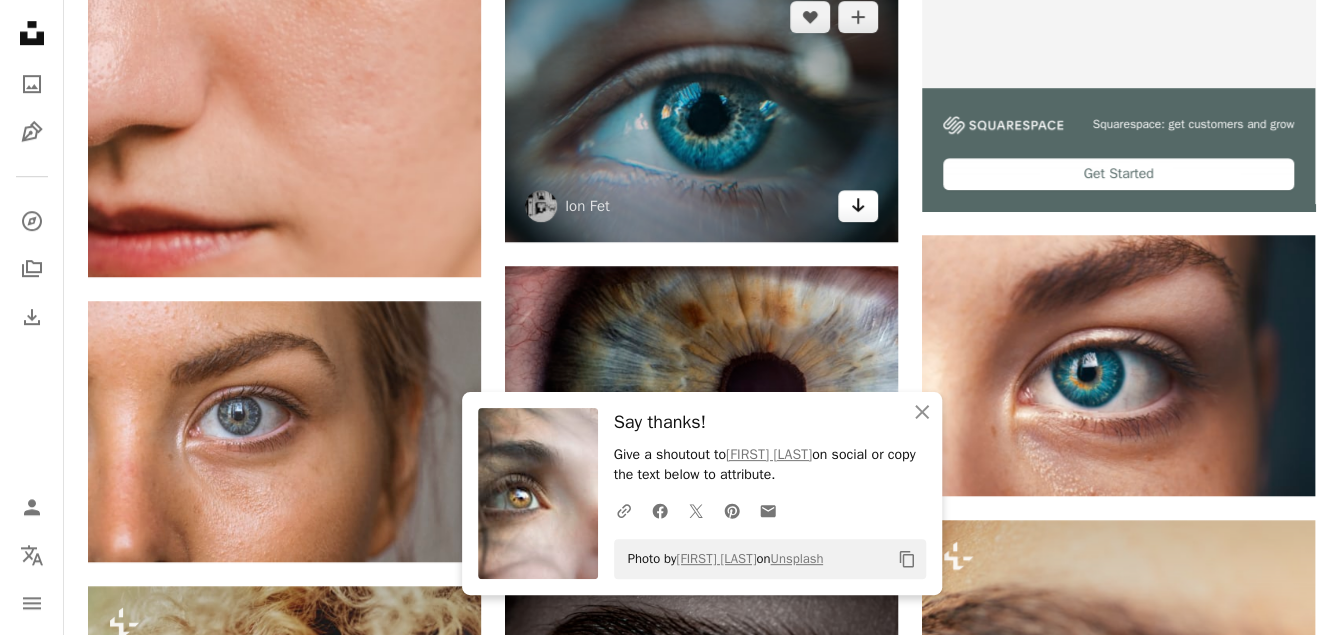 click on "Arrow pointing down" 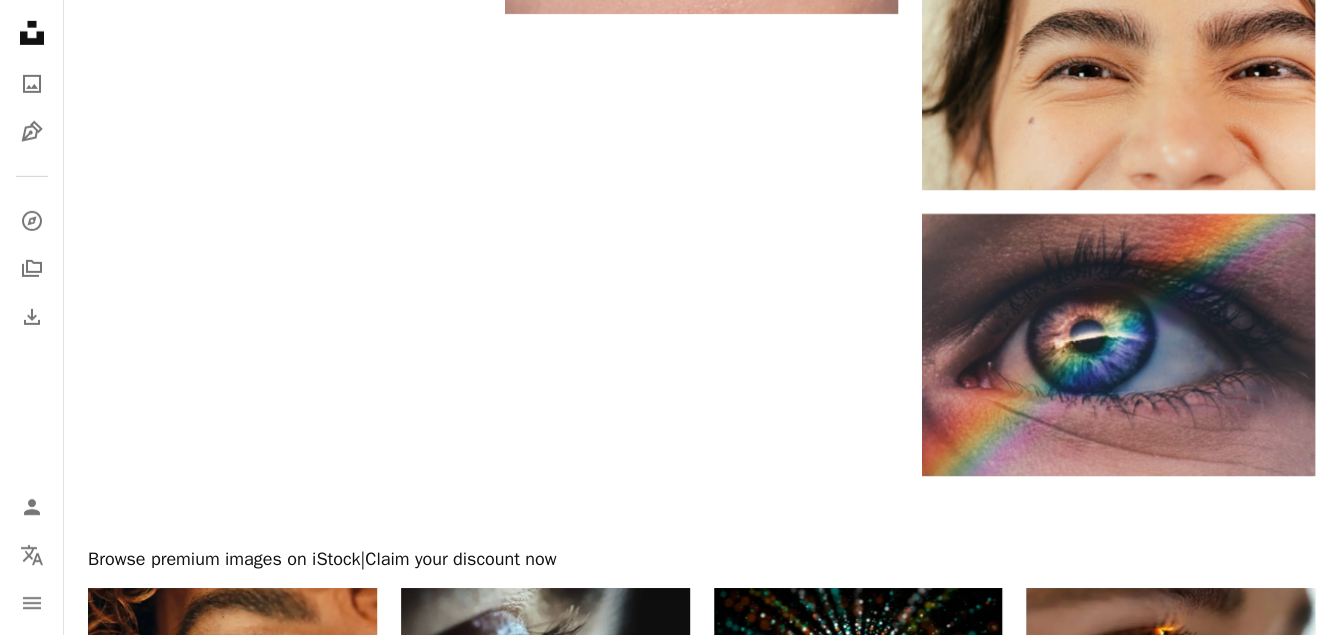 scroll, scrollTop: 3011, scrollLeft: 0, axis: vertical 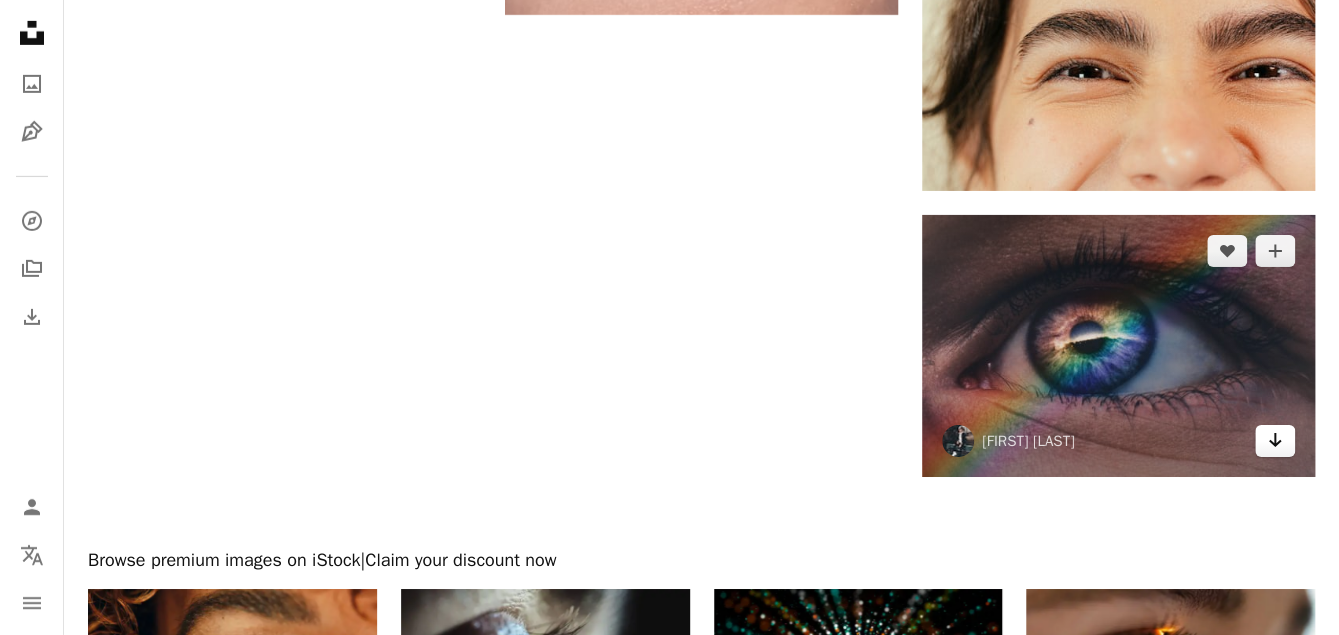 click 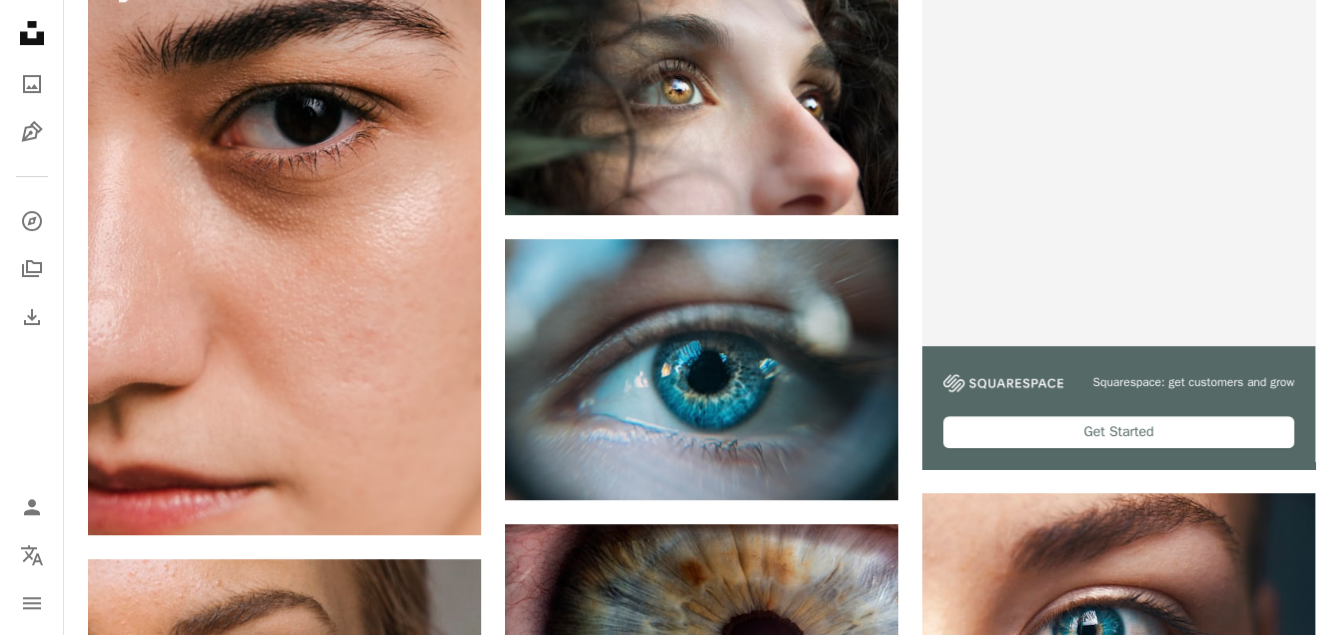 scroll, scrollTop: 0, scrollLeft: 0, axis: both 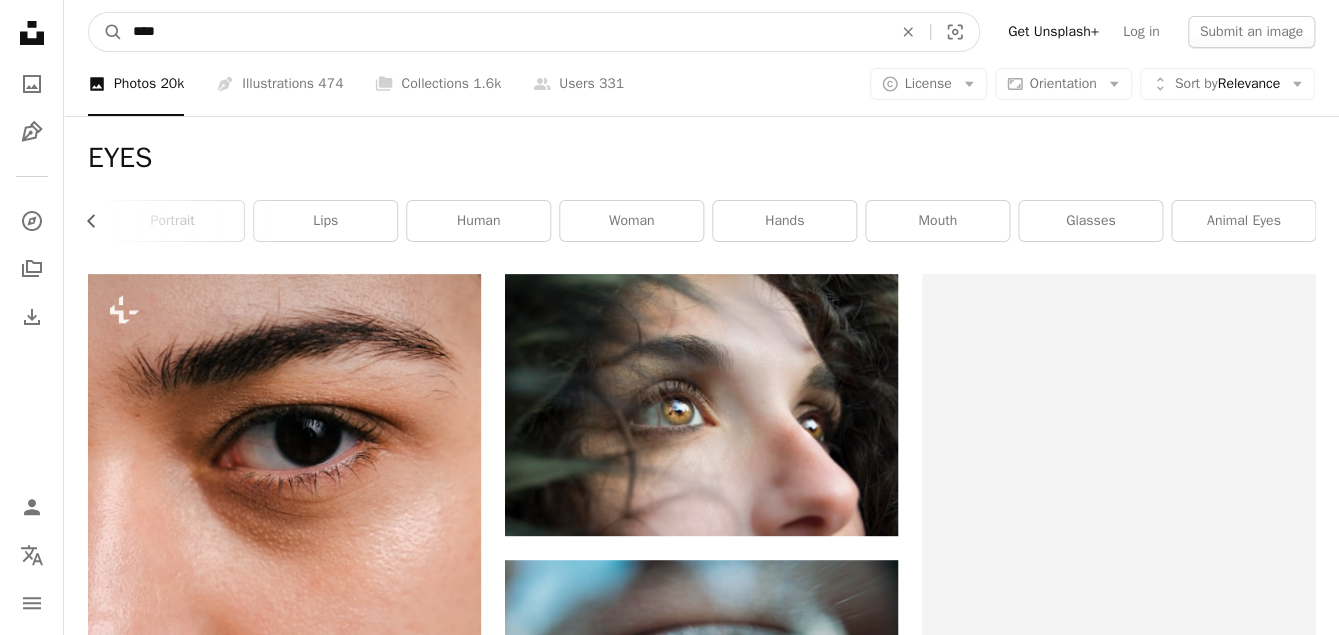 click on "****" at bounding box center [504, 32] 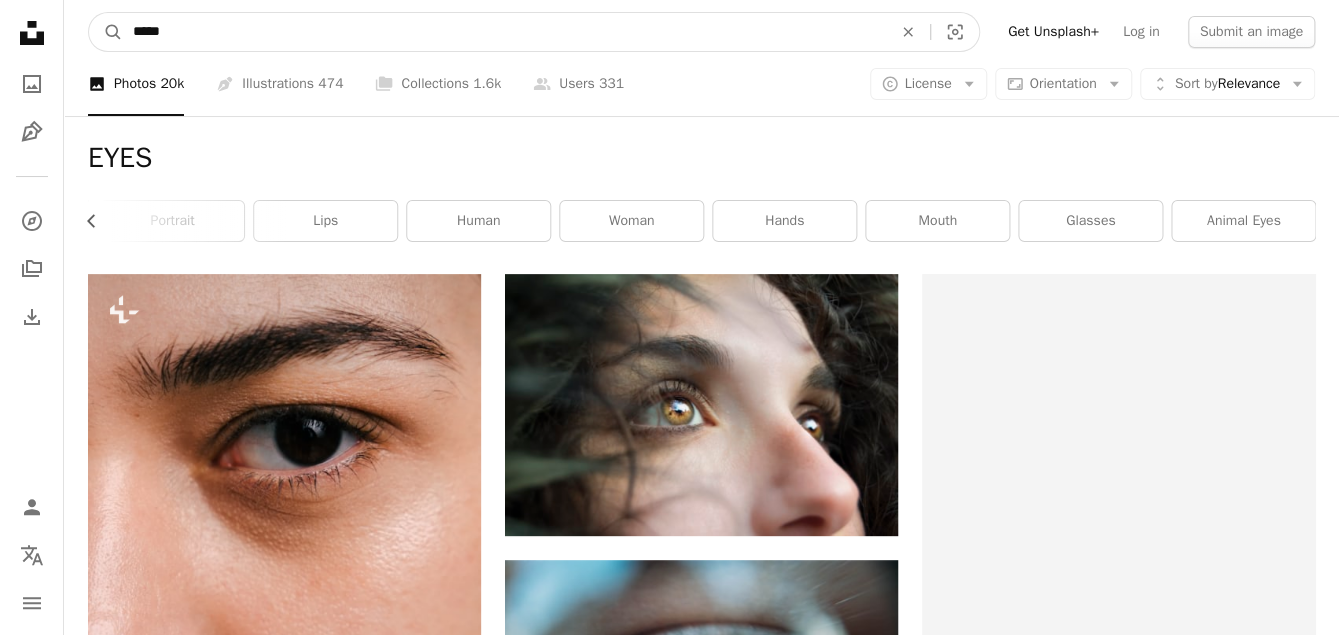 type on "*****" 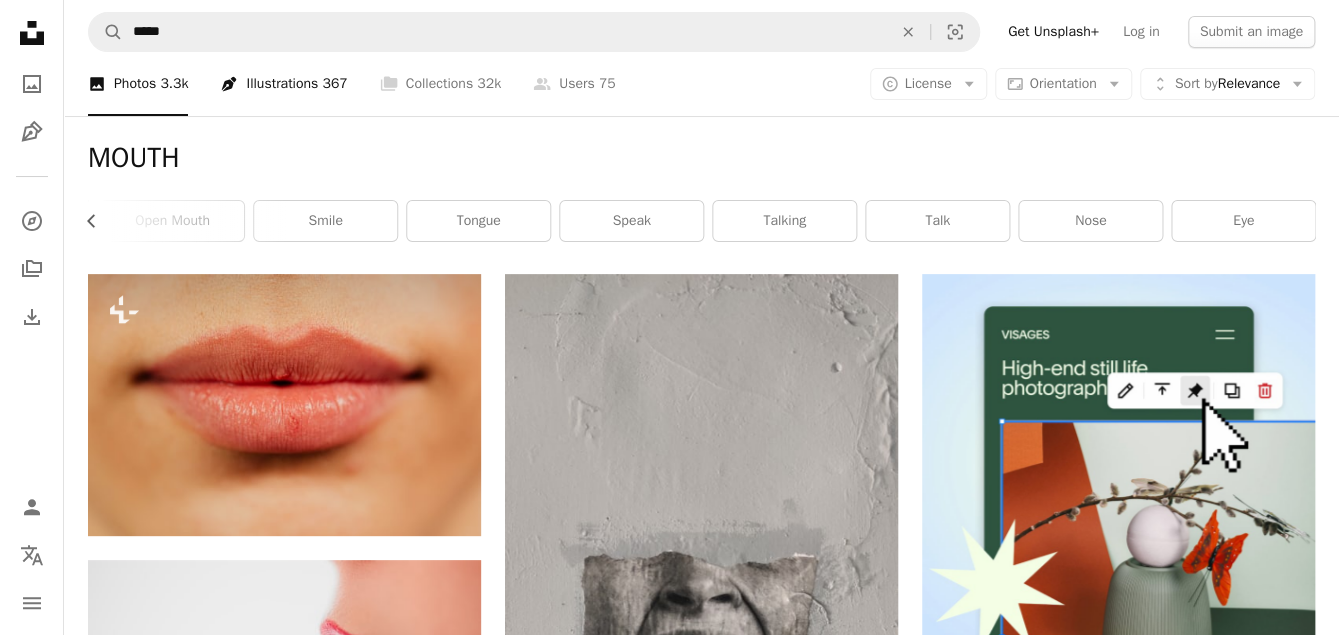 scroll, scrollTop: 0, scrollLeft: 0, axis: both 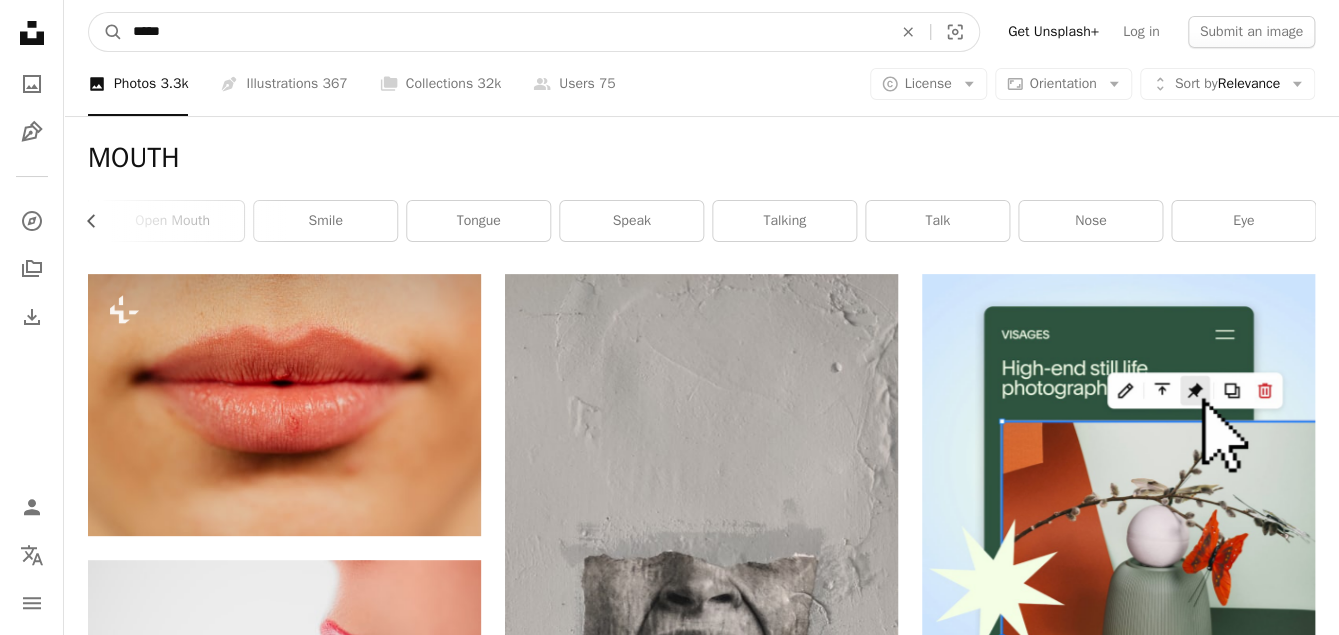 click on "*****" at bounding box center (504, 32) 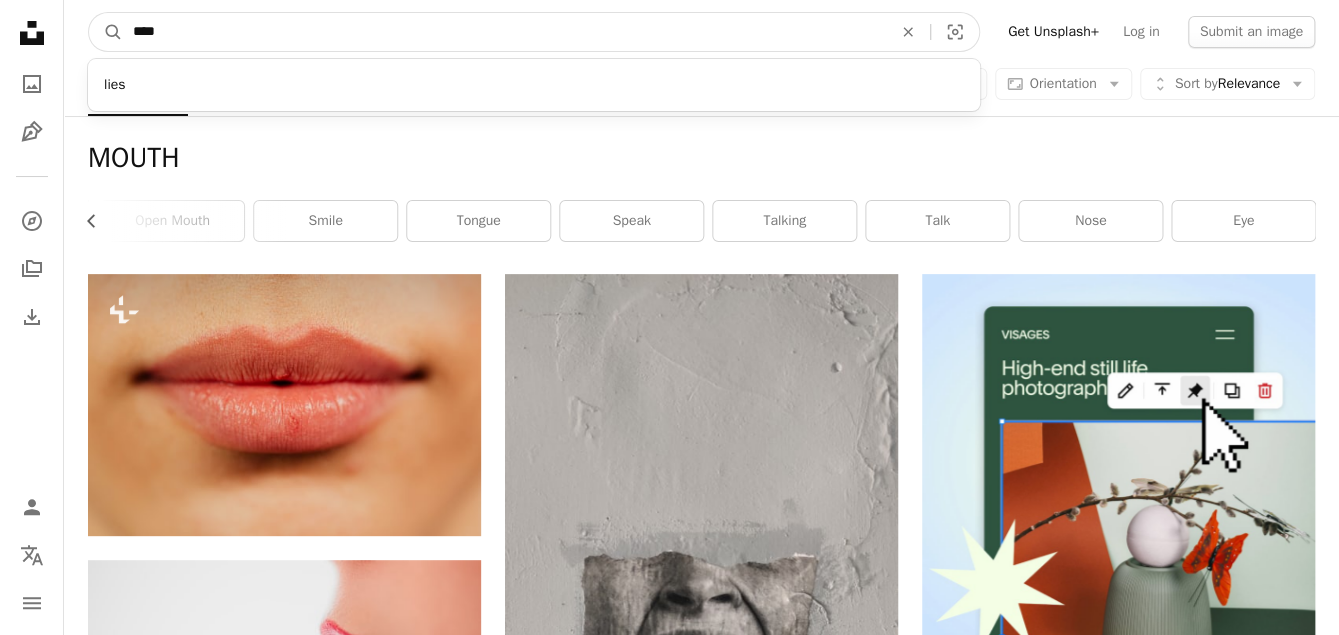 type on "****" 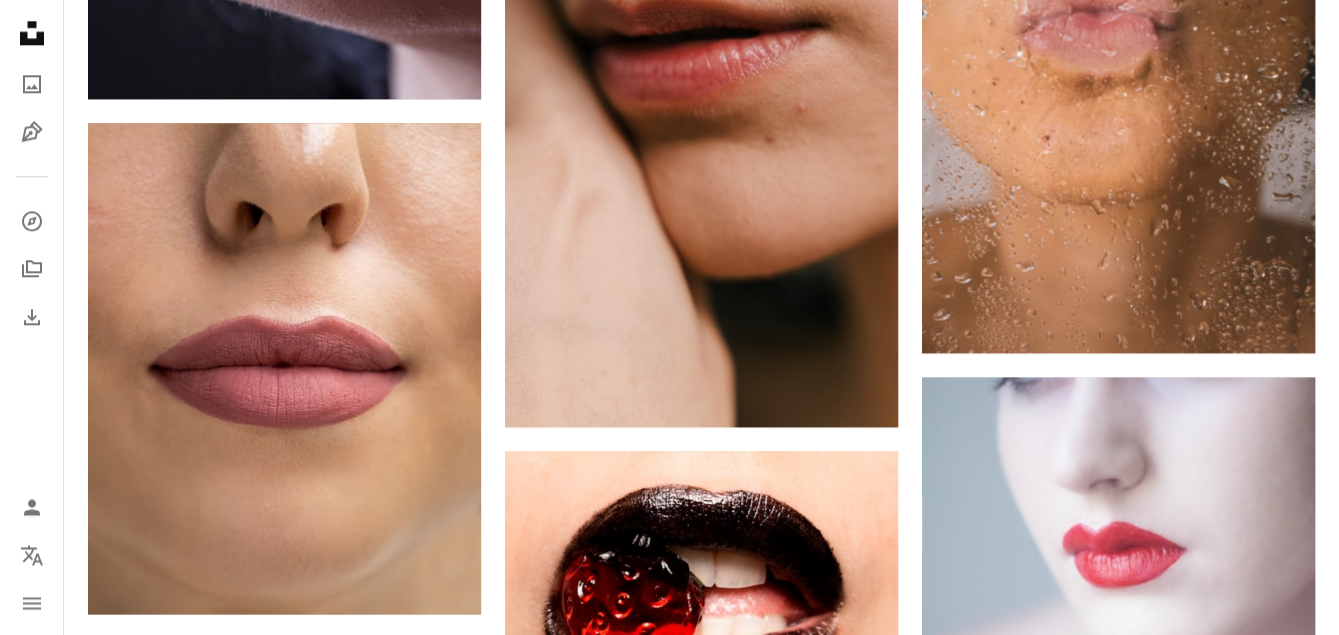 scroll, scrollTop: 0, scrollLeft: 0, axis: both 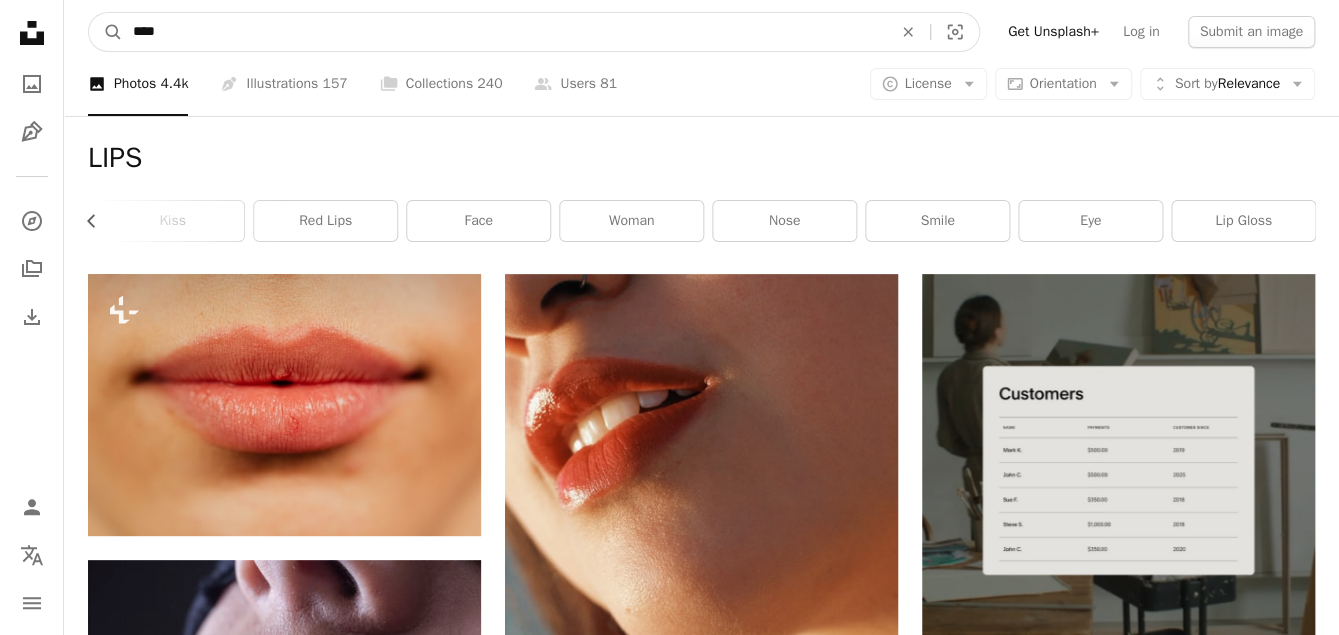 click on "****" at bounding box center (504, 32) 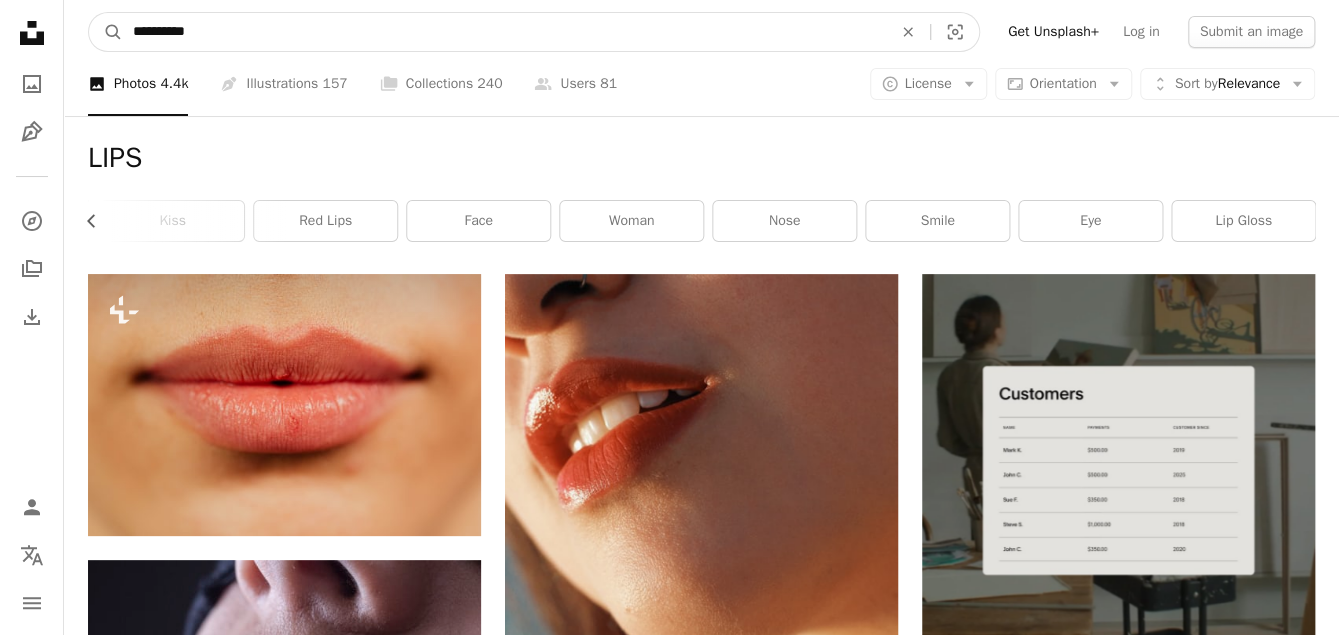 type on "**********" 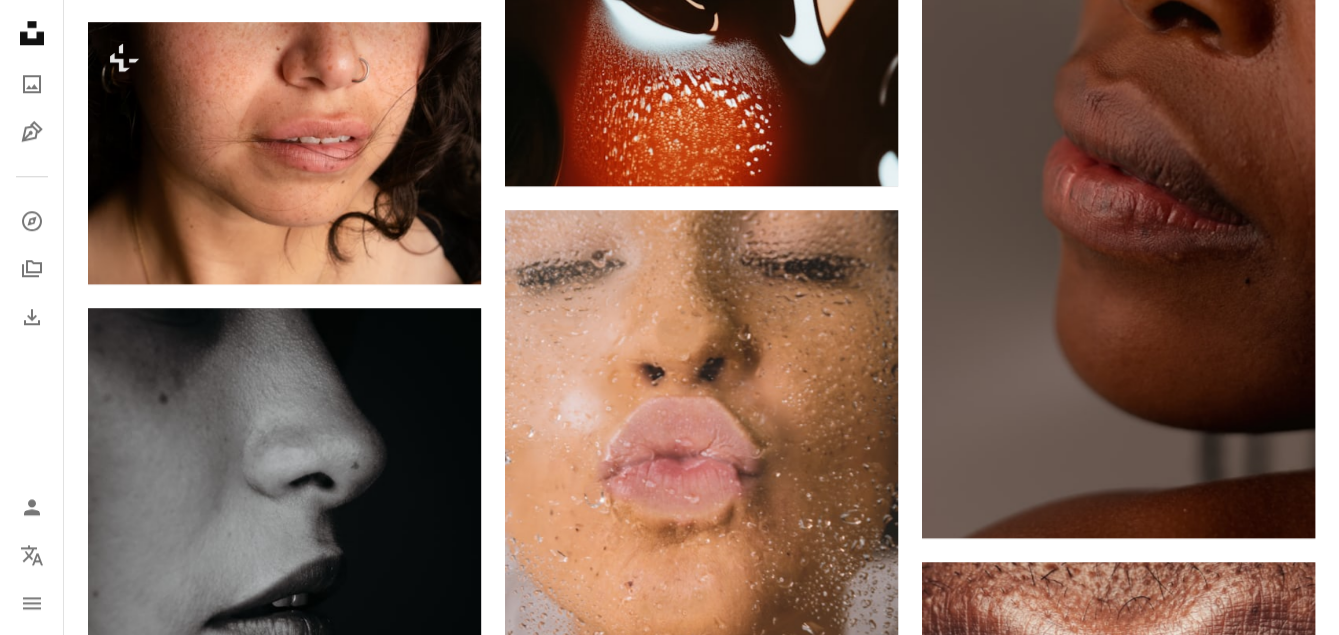 scroll, scrollTop: 0, scrollLeft: 0, axis: both 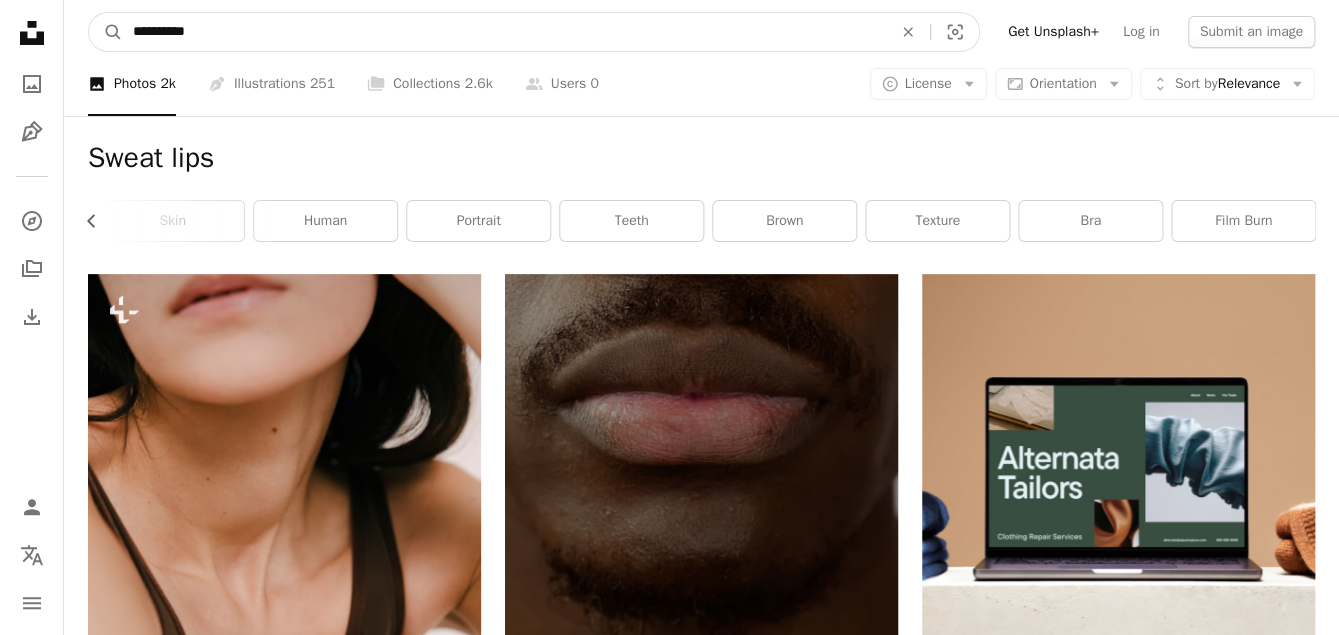click on "**********" at bounding box center [504, 32] 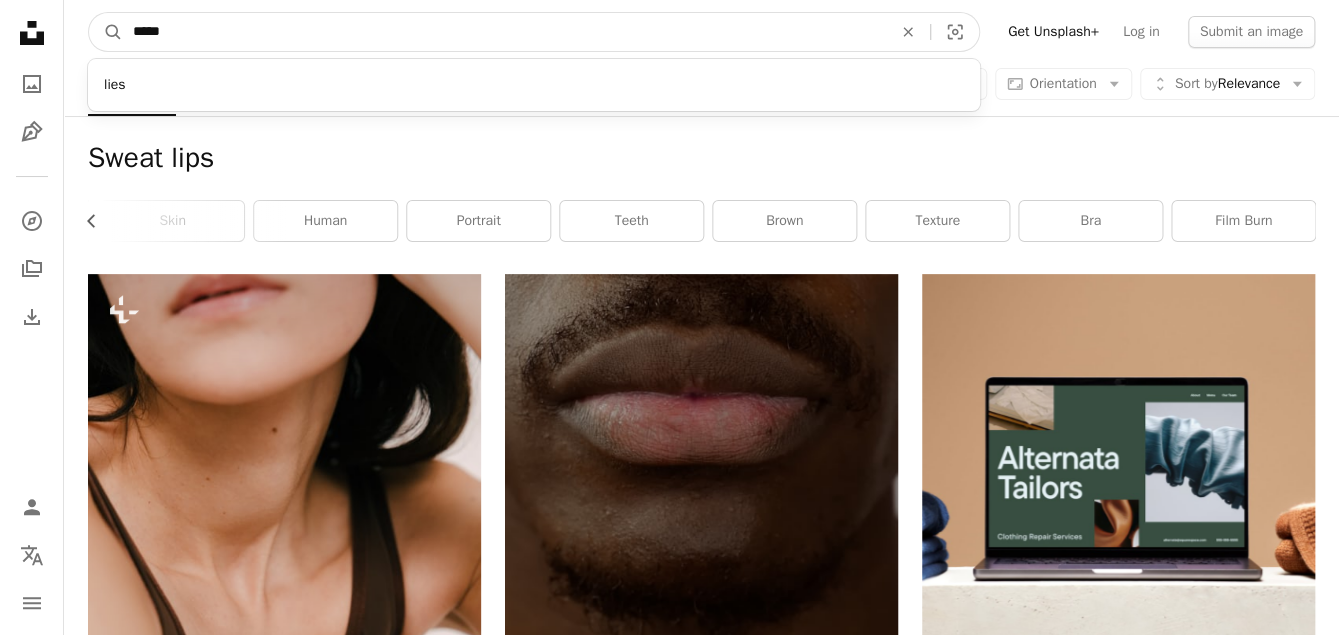 click on "****" at bounding box center [504, 32] 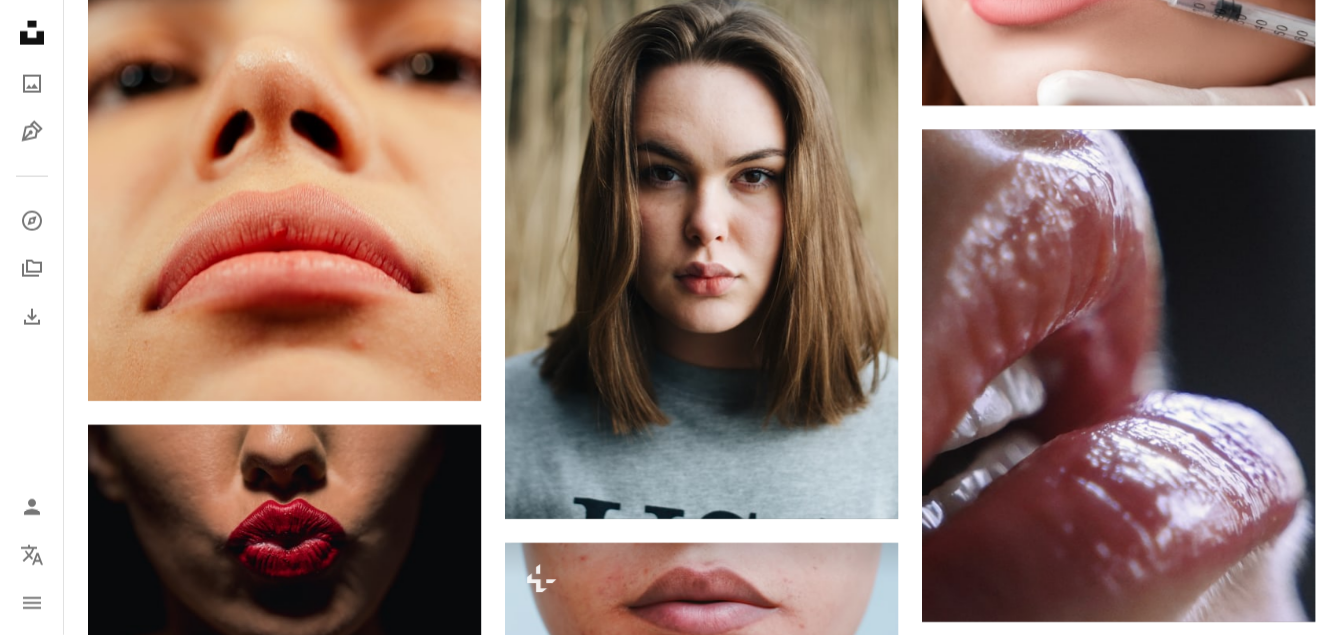 scroll, scrollTop: 2214, scrollLeft: 0, axis: vertical 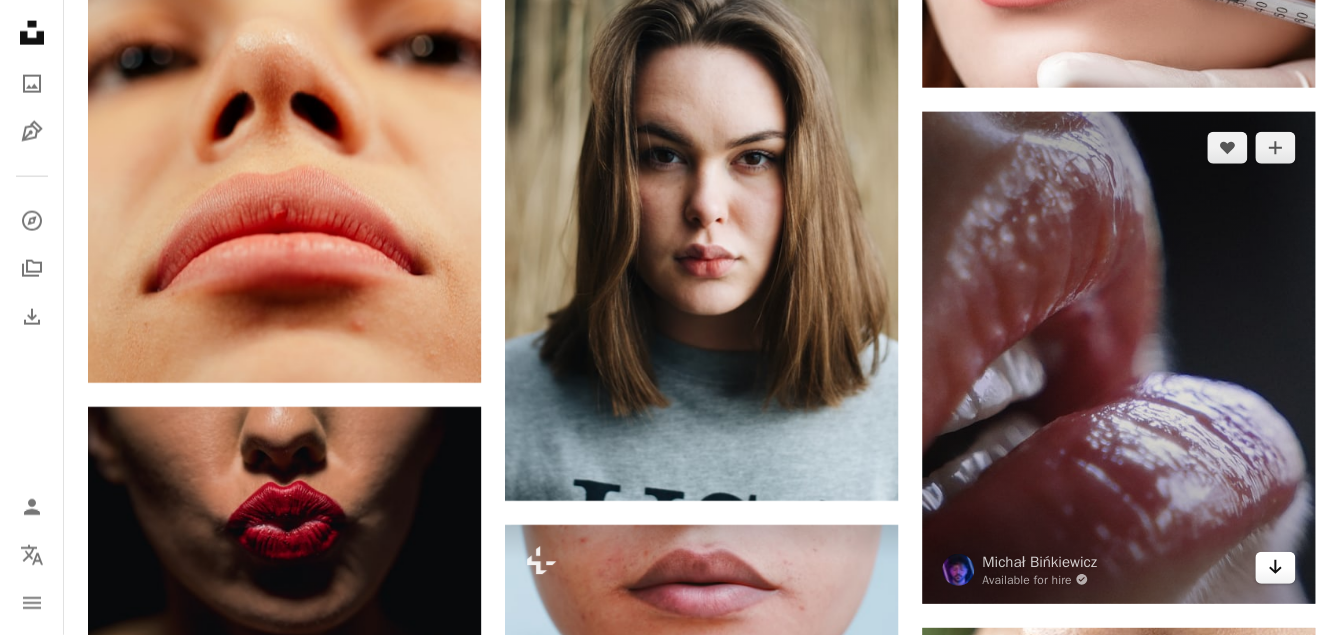 click on "Arrow pointing down" 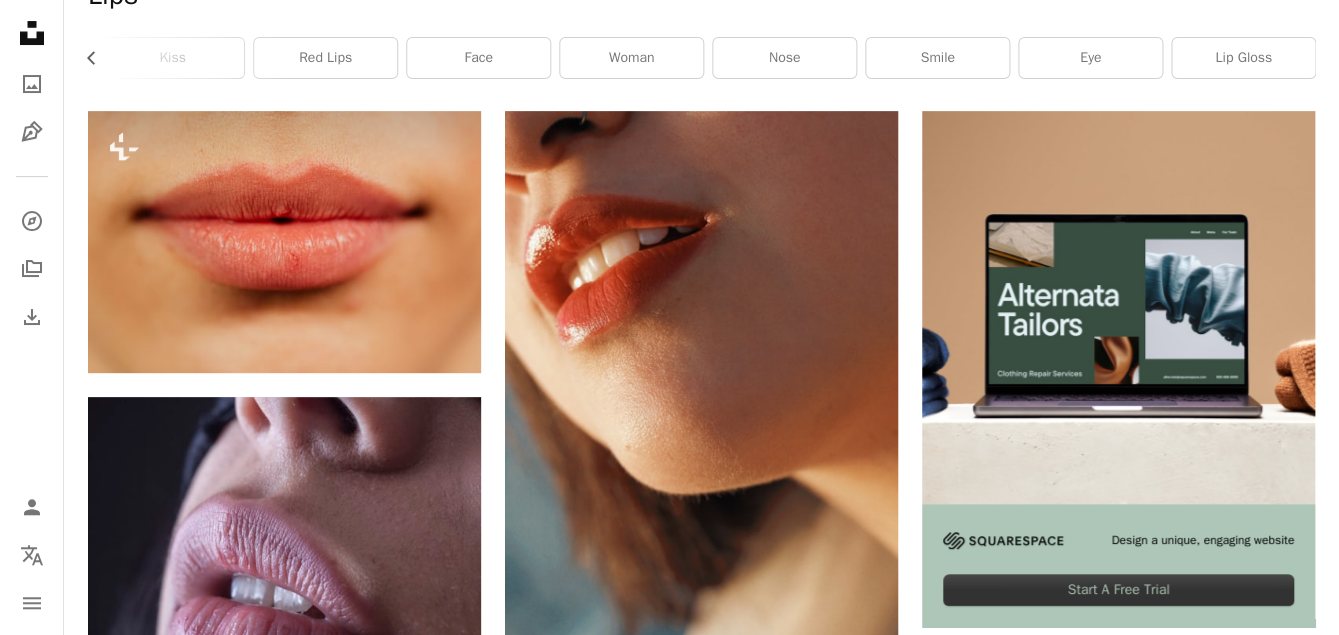 scroll, scrollTop: 0, scrollLeft: 0, axis: both 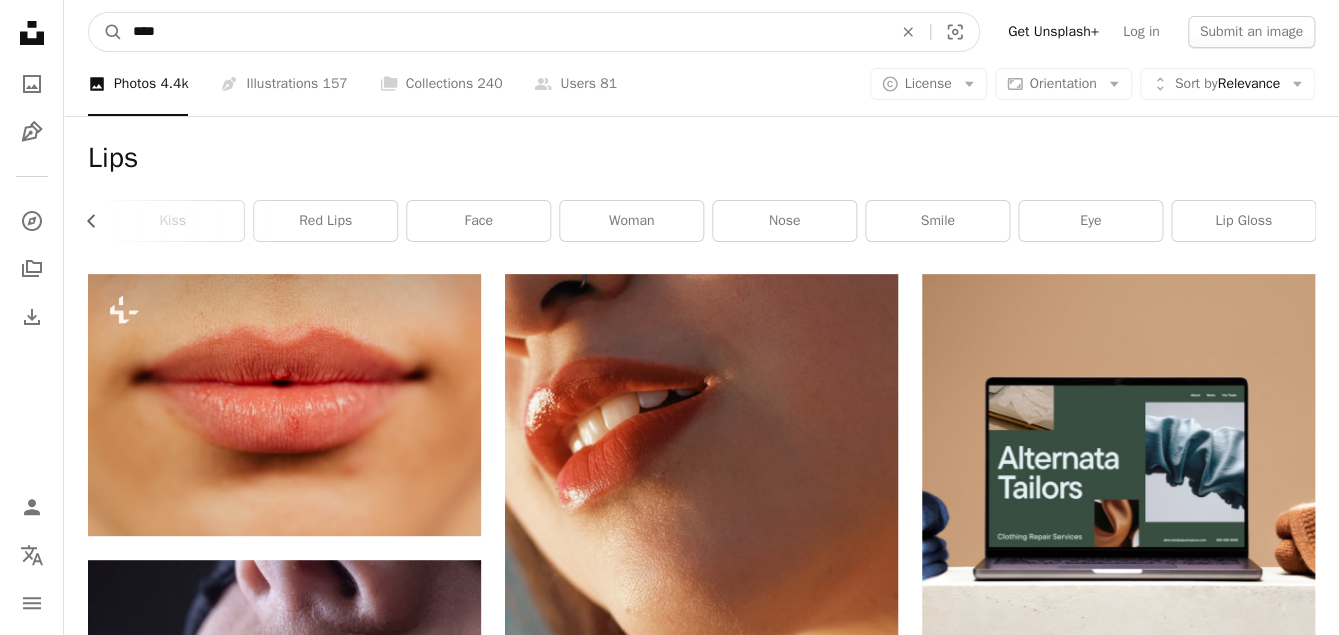 click on "****" at bounding box center [504, 32] 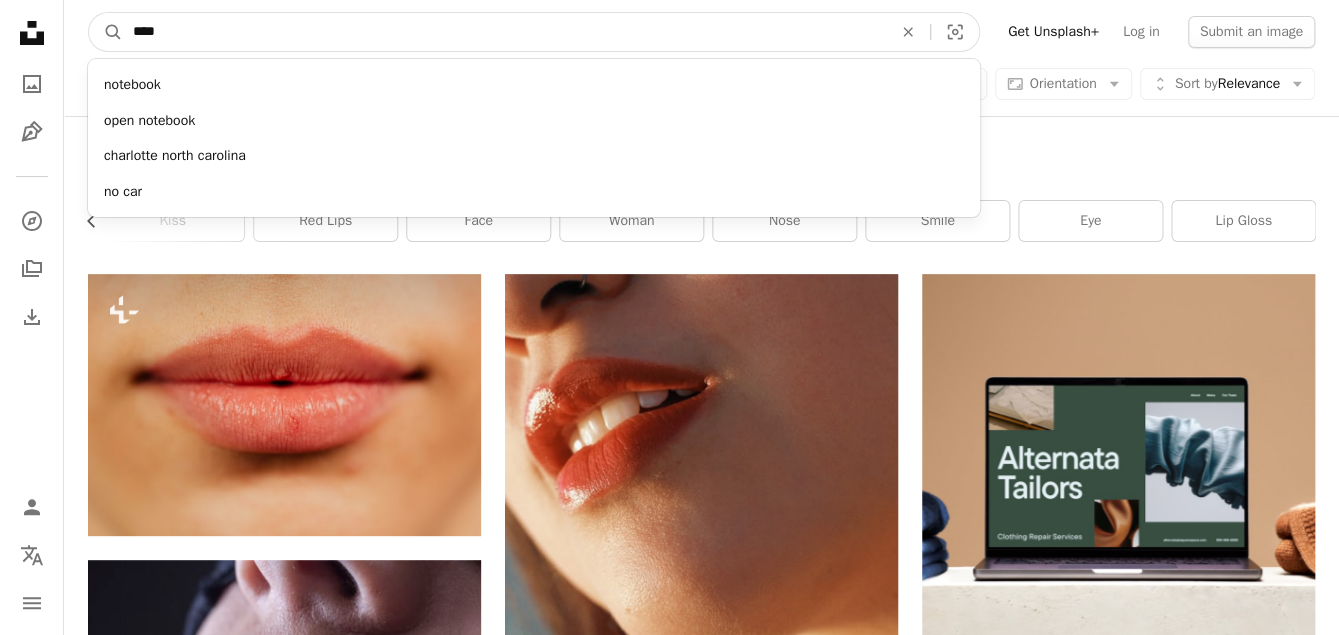 type on "****" 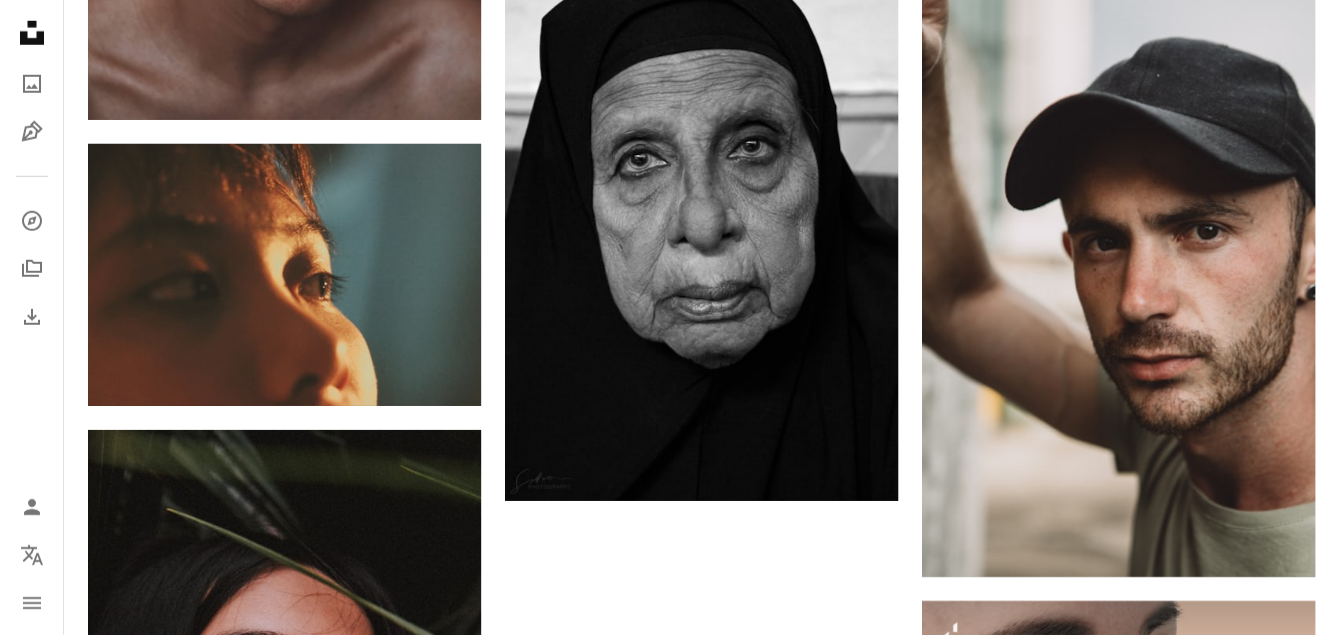scroll, scrollTop: 2673, scrollLeft: 0, axis: vertical 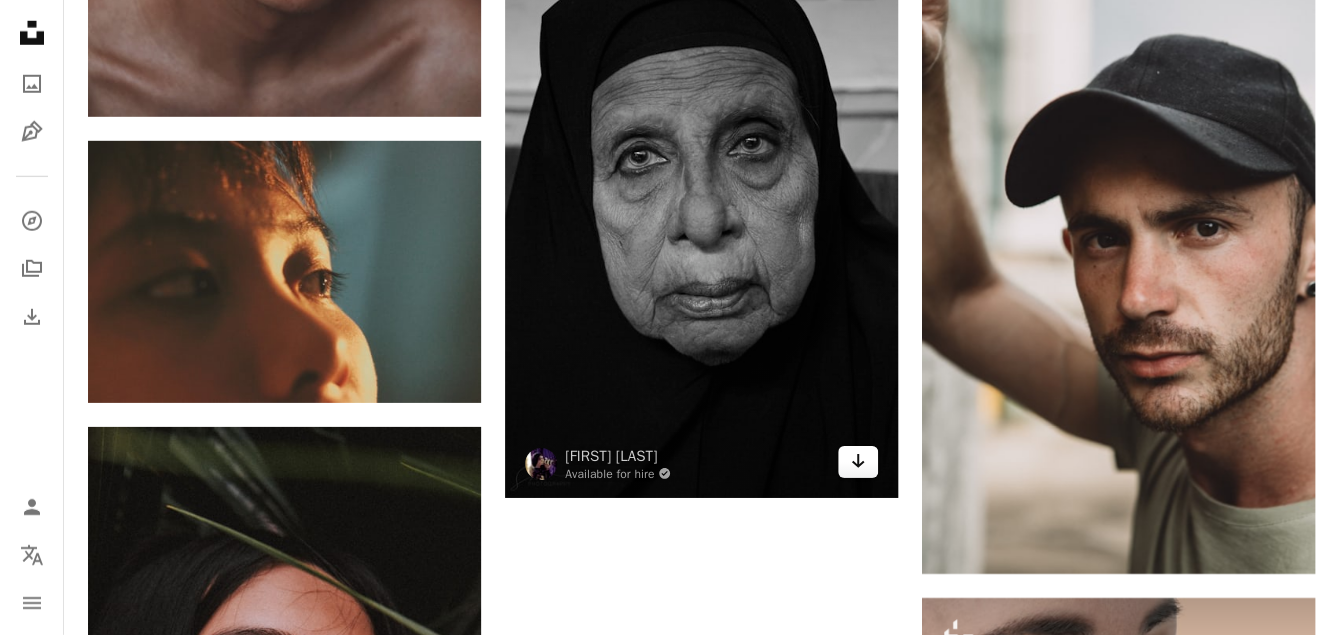 click on "Arrow pointing down" 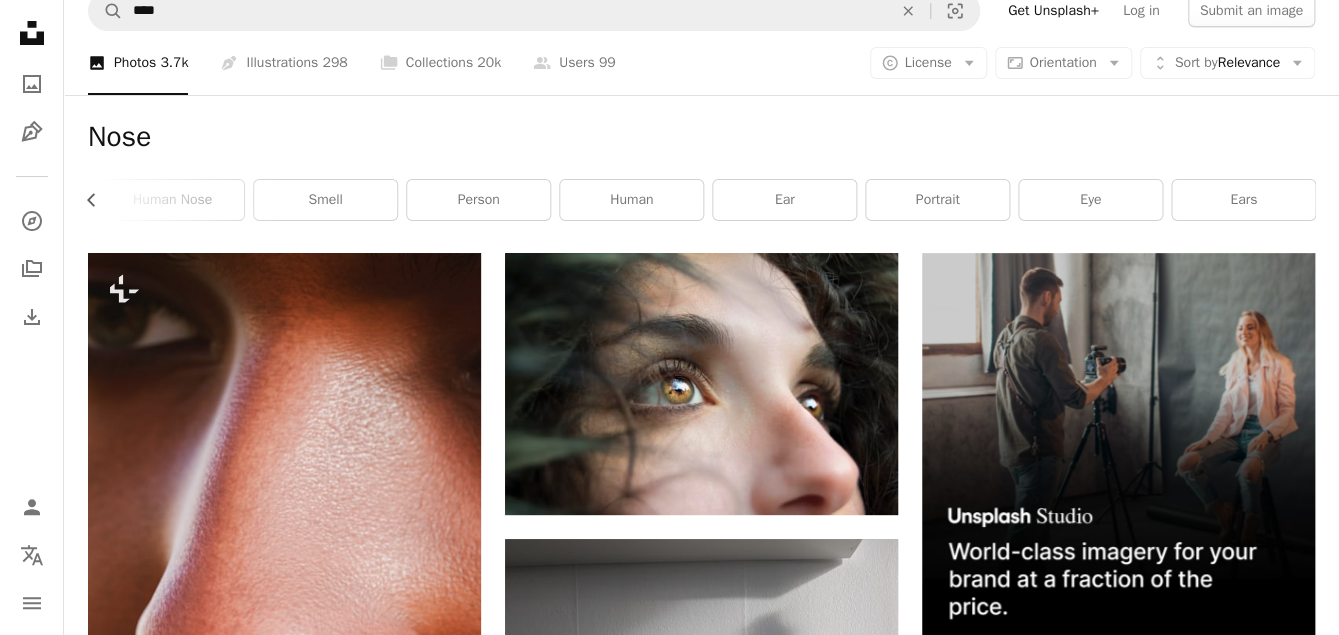 scroll, scrollTop: 0, scrollLeft: 0, axis: both 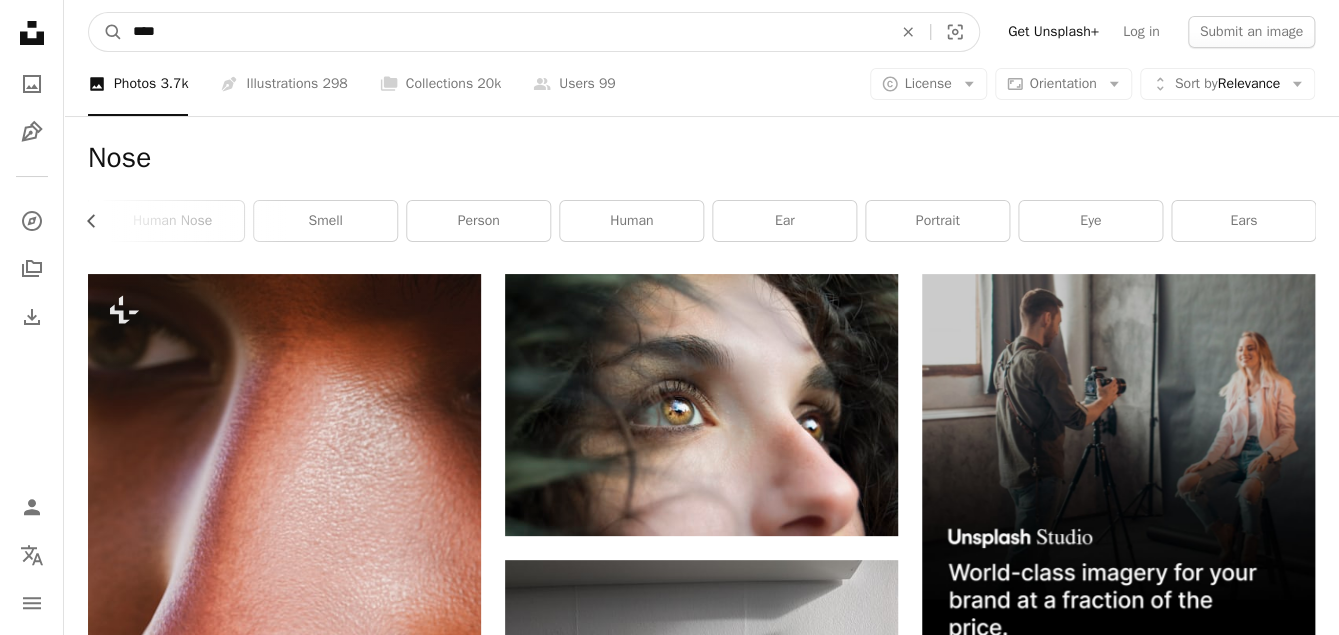 click on "****" at bounding box center [504, 32] 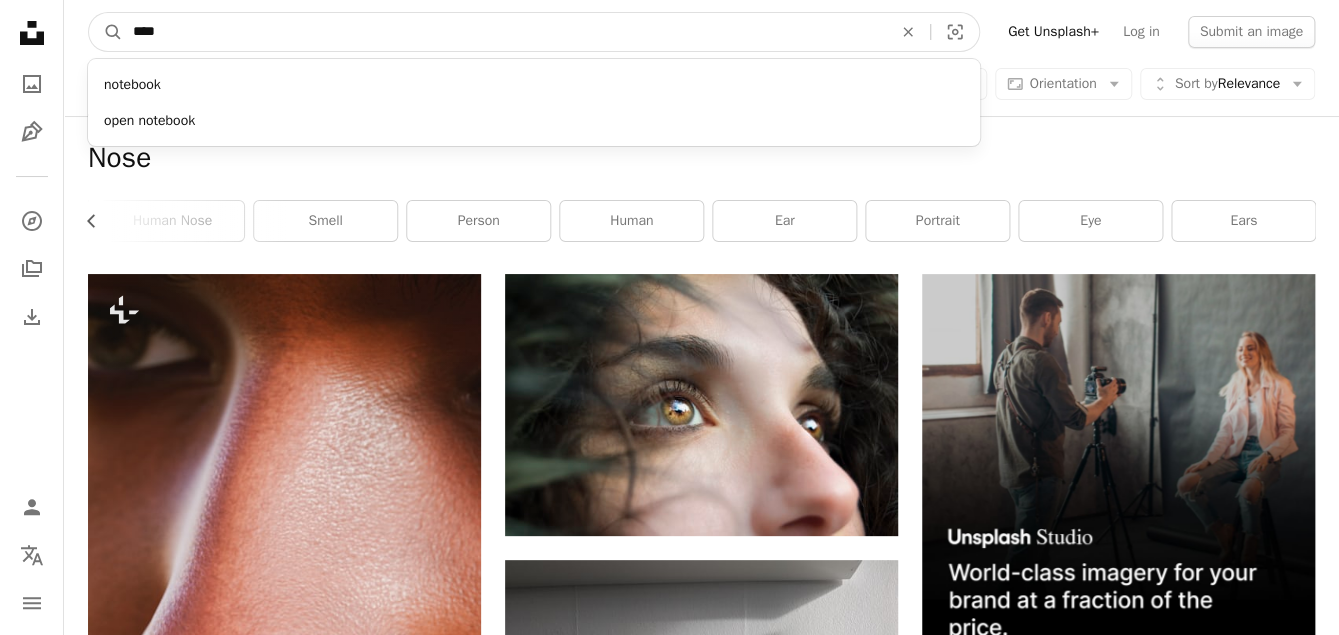 click on "****" at bounding box center [504, 32] 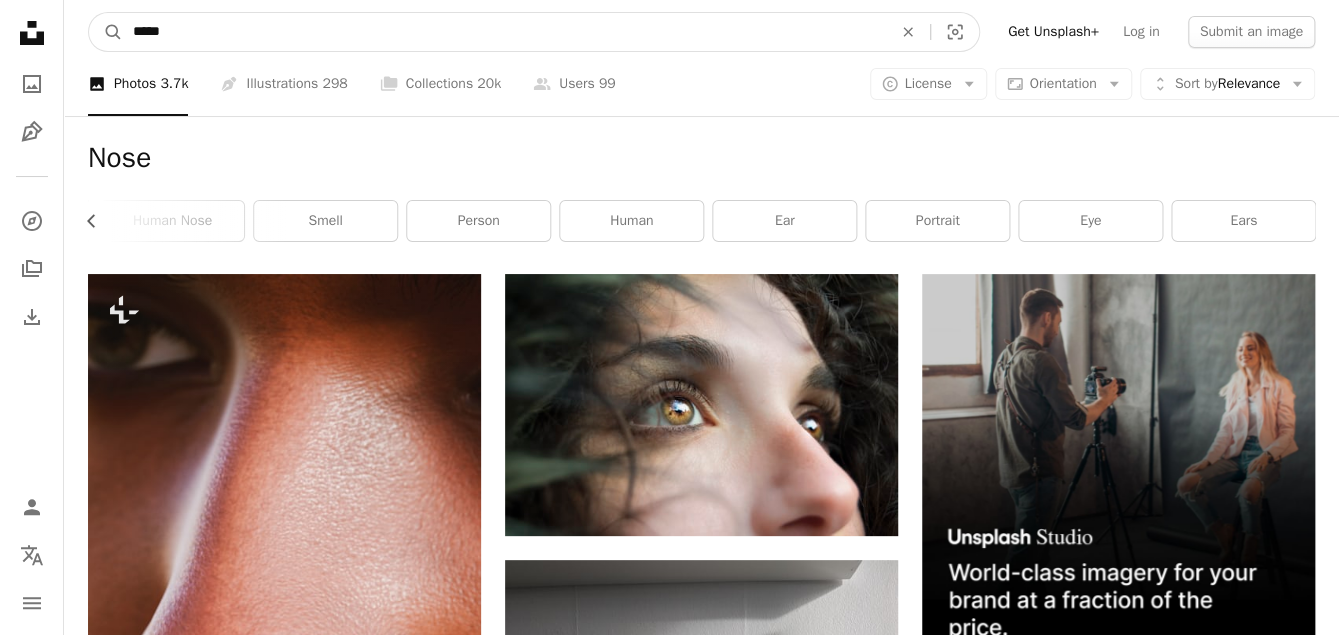 type on "*****" 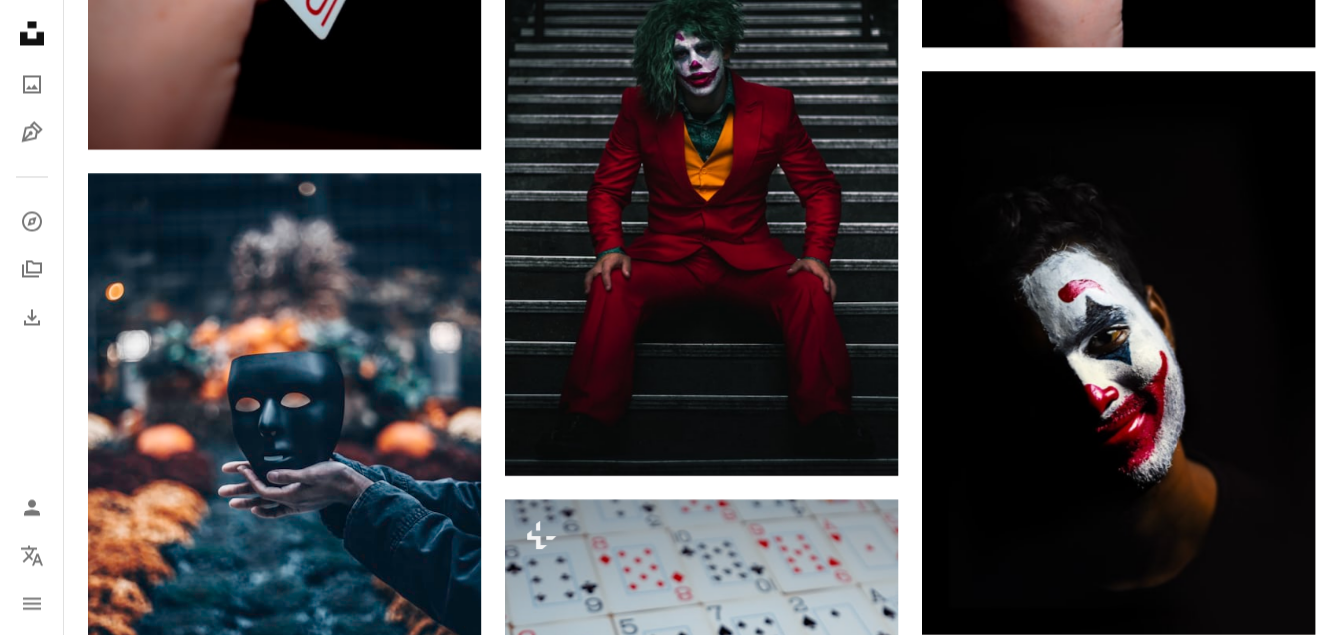 scroll, scrollTop: 1603, scrollLeft: 0, axis: vertical 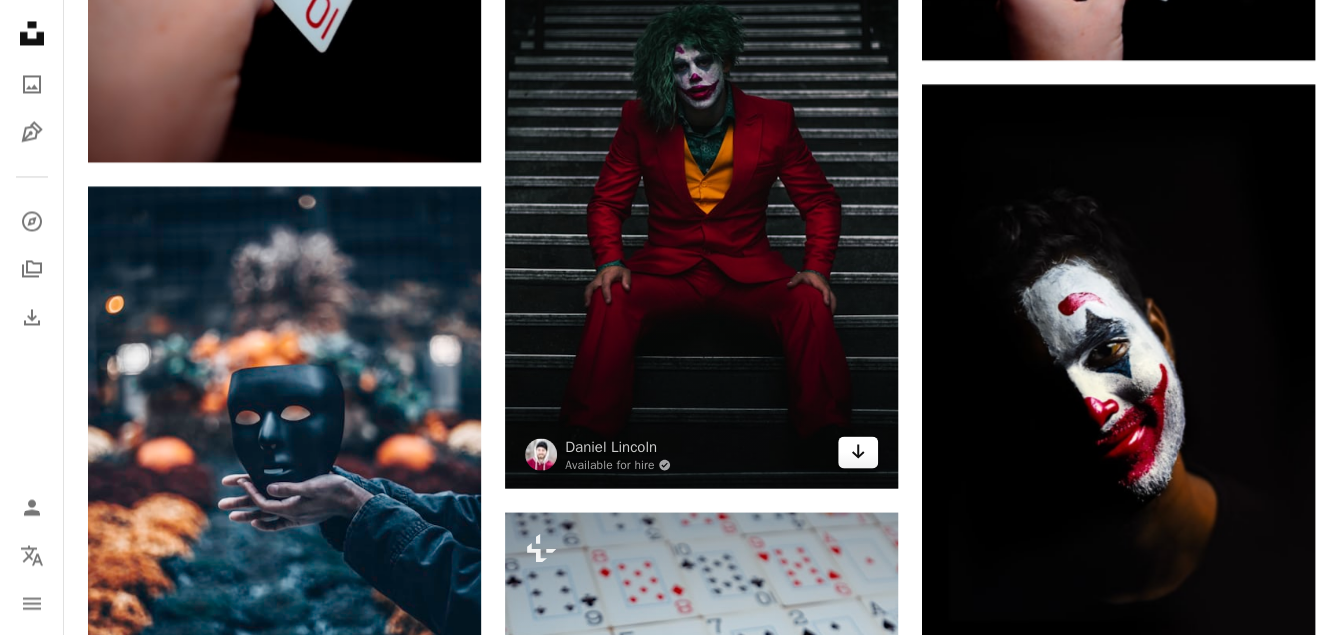 click 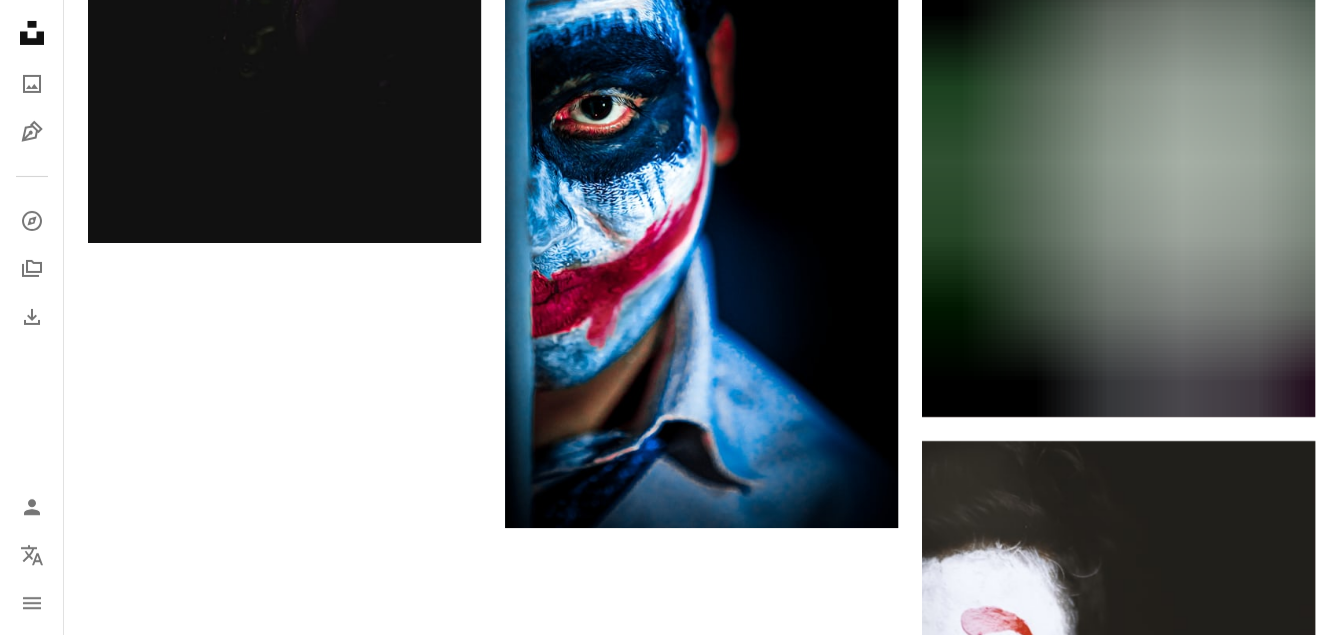 scroll, scrollTop: 3247, scrollLeft: 0, axis: vertical 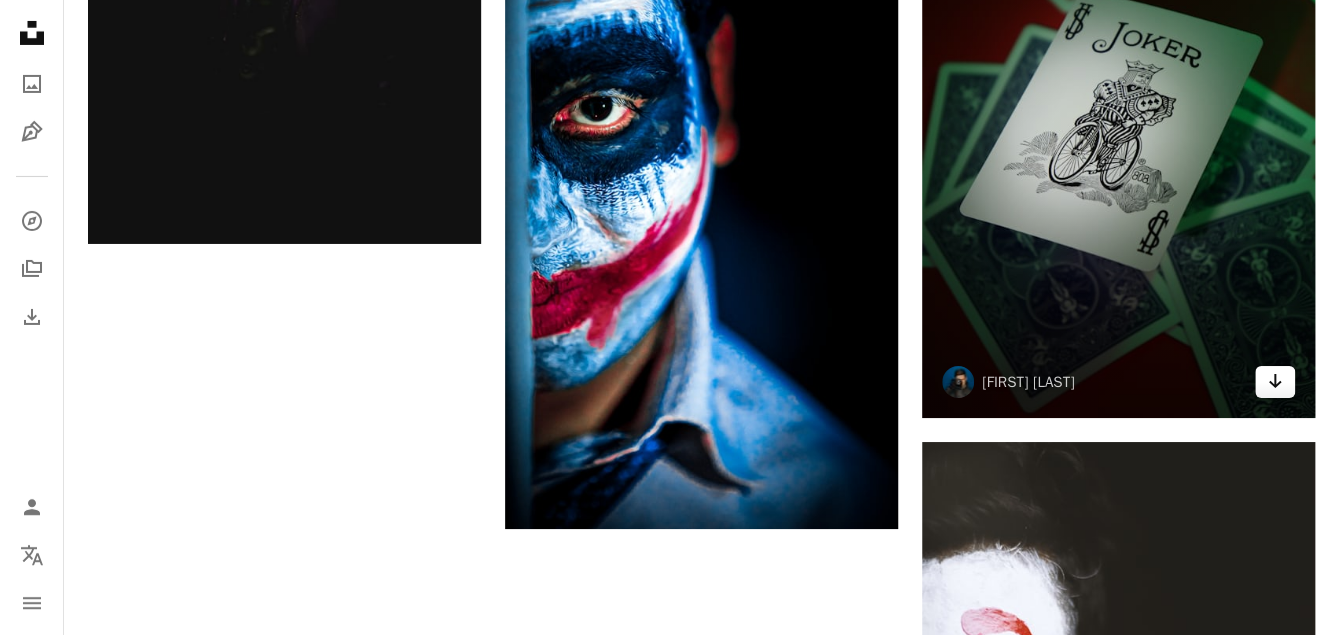 click on "Arrow pointing down" 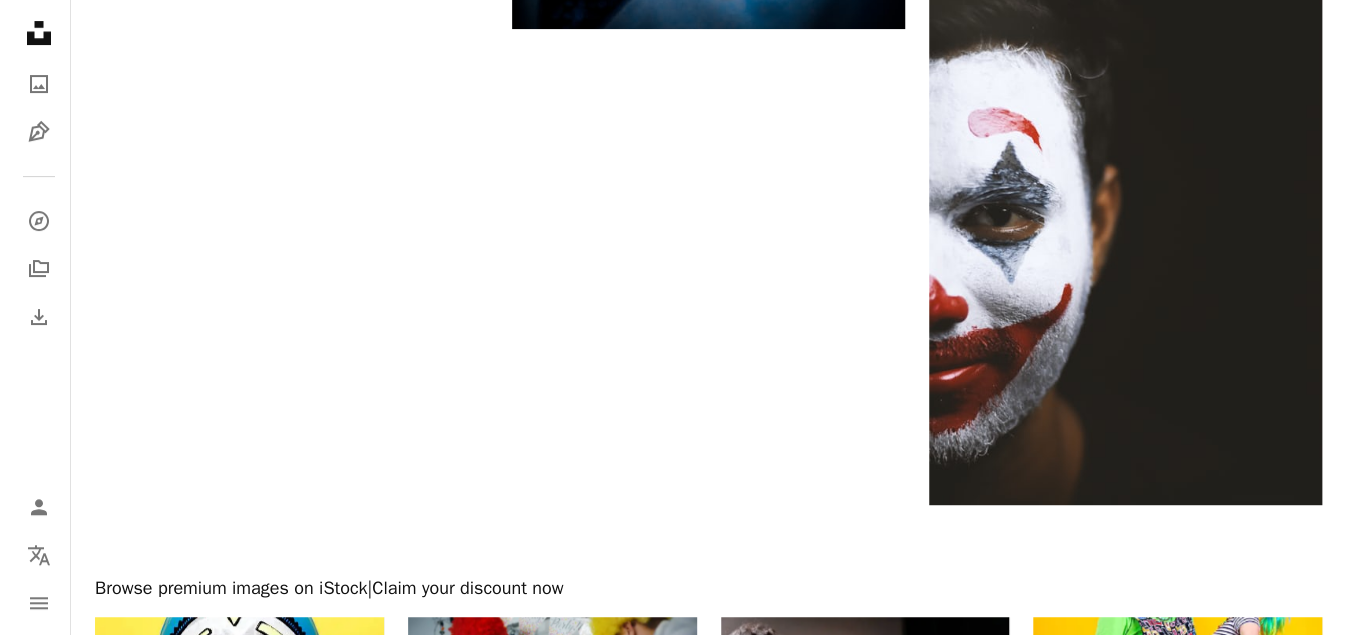 scroll, scrollTop: 3746, scrollLeft: 0, axis: vertical 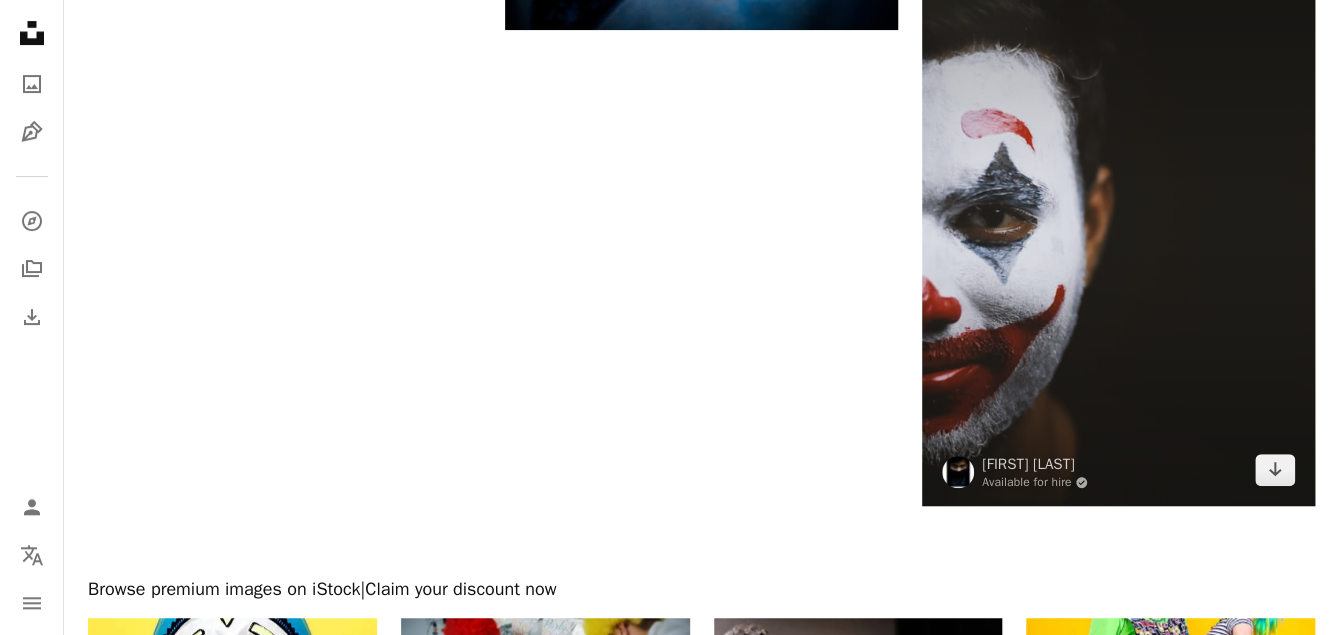 drag, startPoint x: 782, startPoint y: 569, endPoint x: 1197, endPoint y: 231, distance: 535.22797 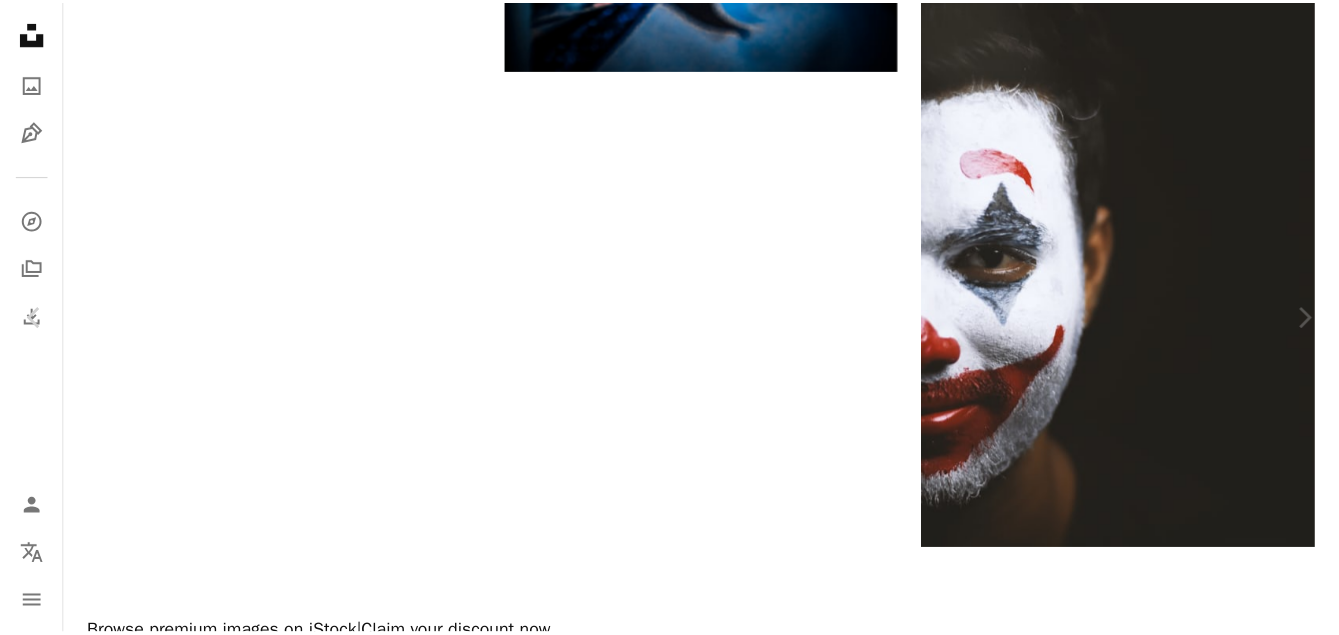 scroll, scrollTop: 212, scrollLeft: 0, axis: vertical 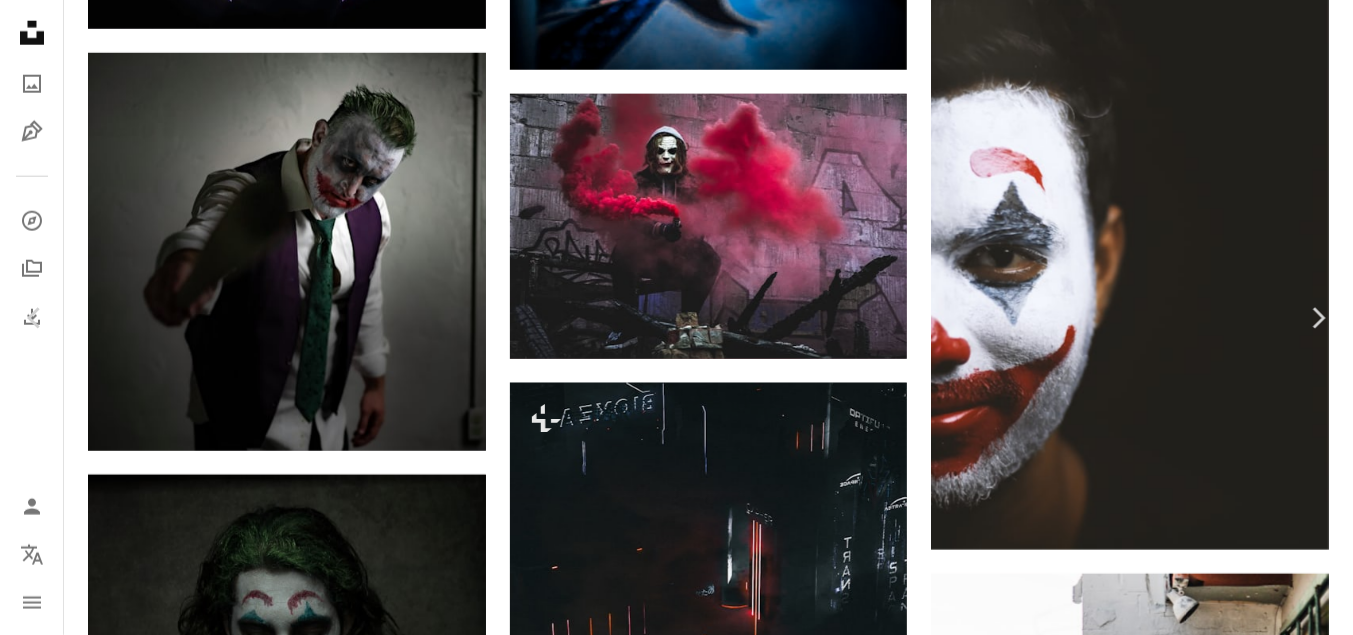 click on "An X shape Chevron left Chevron right [FIRST] [LAST] Available for hire A checkmark inside of a circle A heart A plus sign Edit image   Plus sign for Unsplash+ Download free Chevron down Zoom in Views 516,070 Downloads 5,626 A forward-right arrow Share Info icon Info More Actions Calendar outlined Published on  September 17, 2020 Camera NIKON CORPORATION, NIKON D3400 Safety Free to use under the  Unsplash License joker joker face human blue face crowd dance clown head performer white and red Free images Browse premium related images on iStock  |  Save 20% with code UNSPLASH20 Related images A heart A plus sign [FIRST] [LAST] Available for hire A checkmark inside of a circle Arrow pointing down Plus sign for Unsplash+ A heart A plus sign [FIRST] [LAST] | 딜란 For  Unsplash+ A lock   Download A heart A plus sign [FIRST] [LAST] Available for hire A checkmark inside of a circle Arrow pointing down A heart A plus sign [FIRST] [LAST] Available for hire A checkmark inside of a circle" at bounding box center [676, 5213] 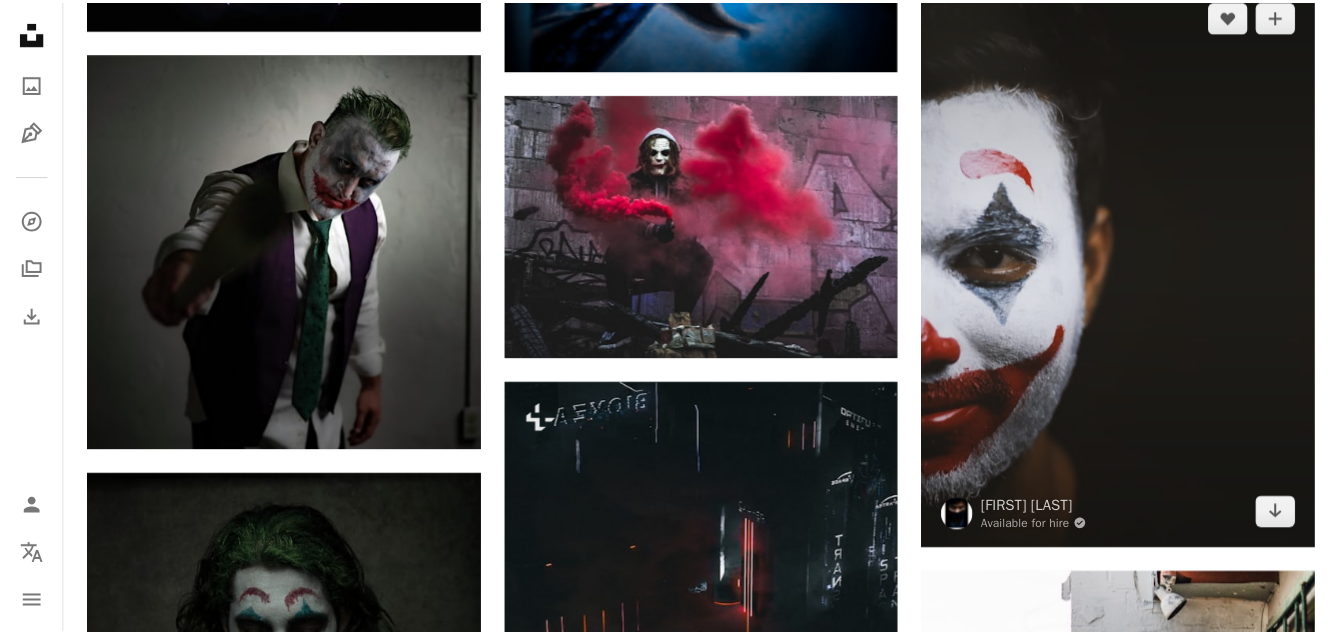 scroll, scrollTop: 0, scrollLeft: 586, axis: horizontal 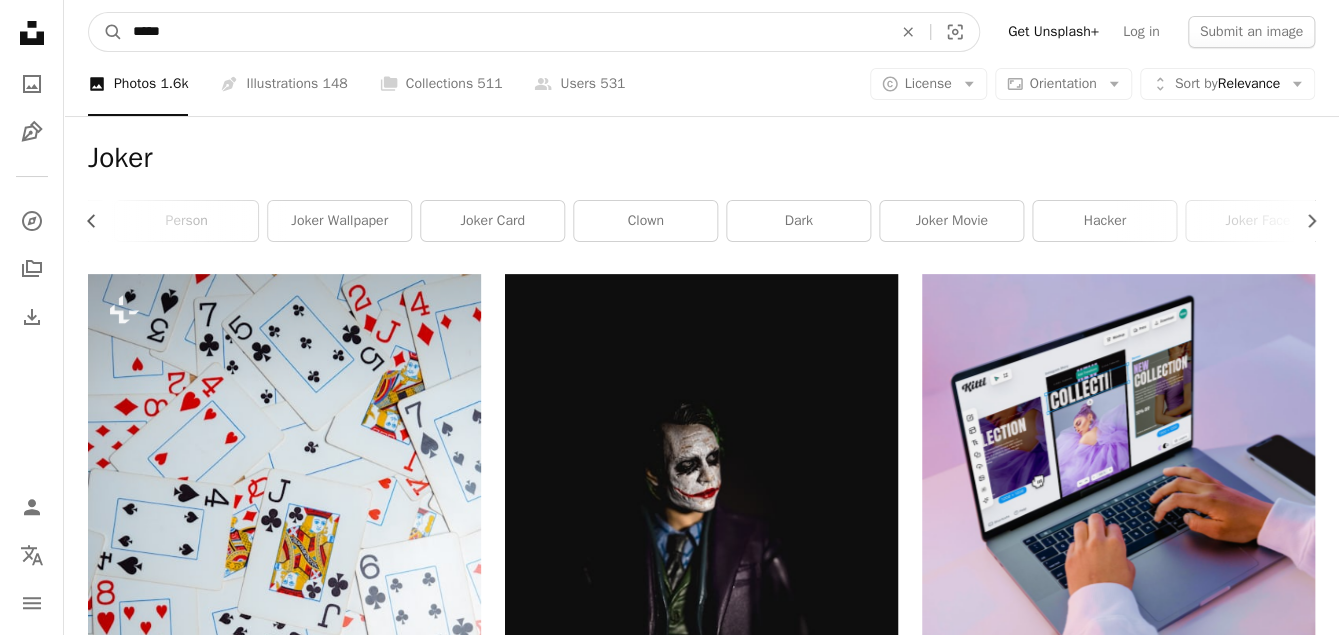 click on "*****" at bounding box center [504, 32] 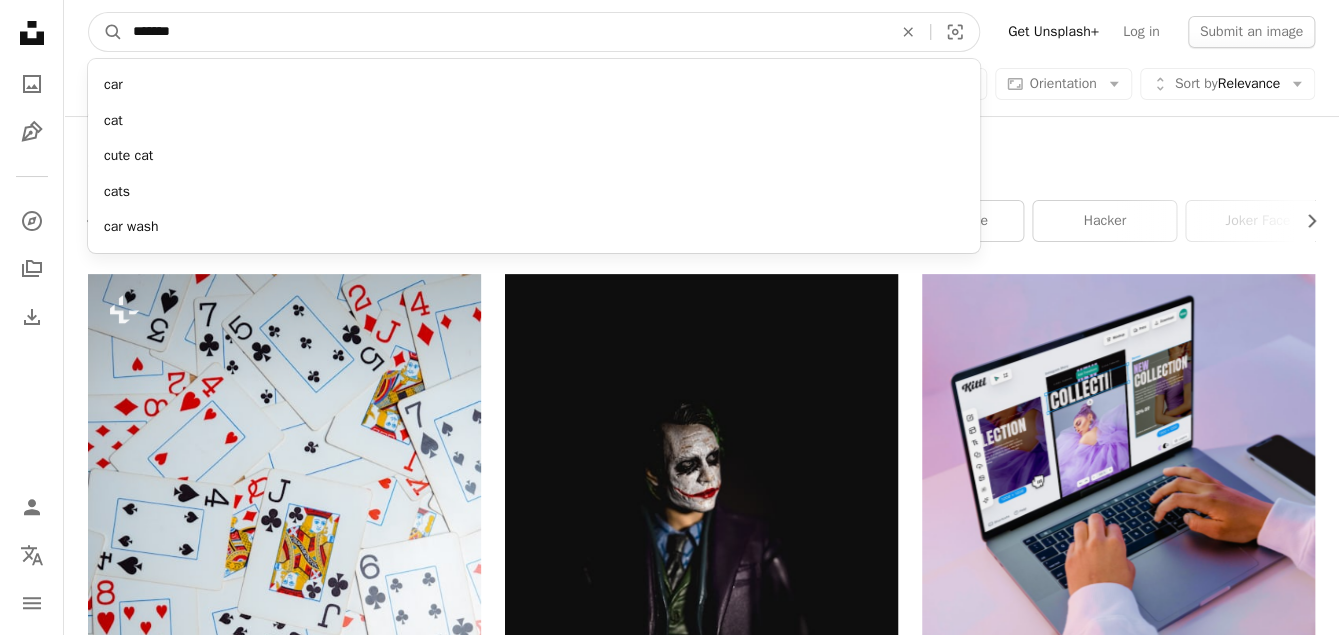 type on "*******" 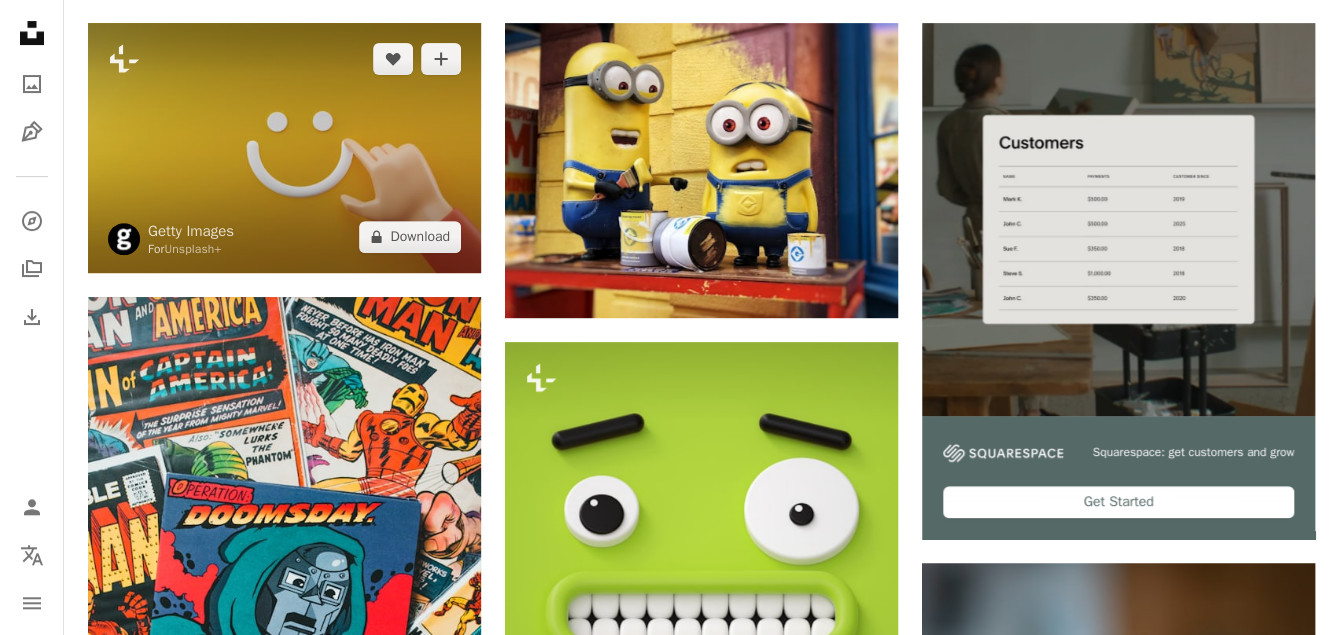 scroll, scrollTop: 219, scrollLeft: 0, axis: vertical 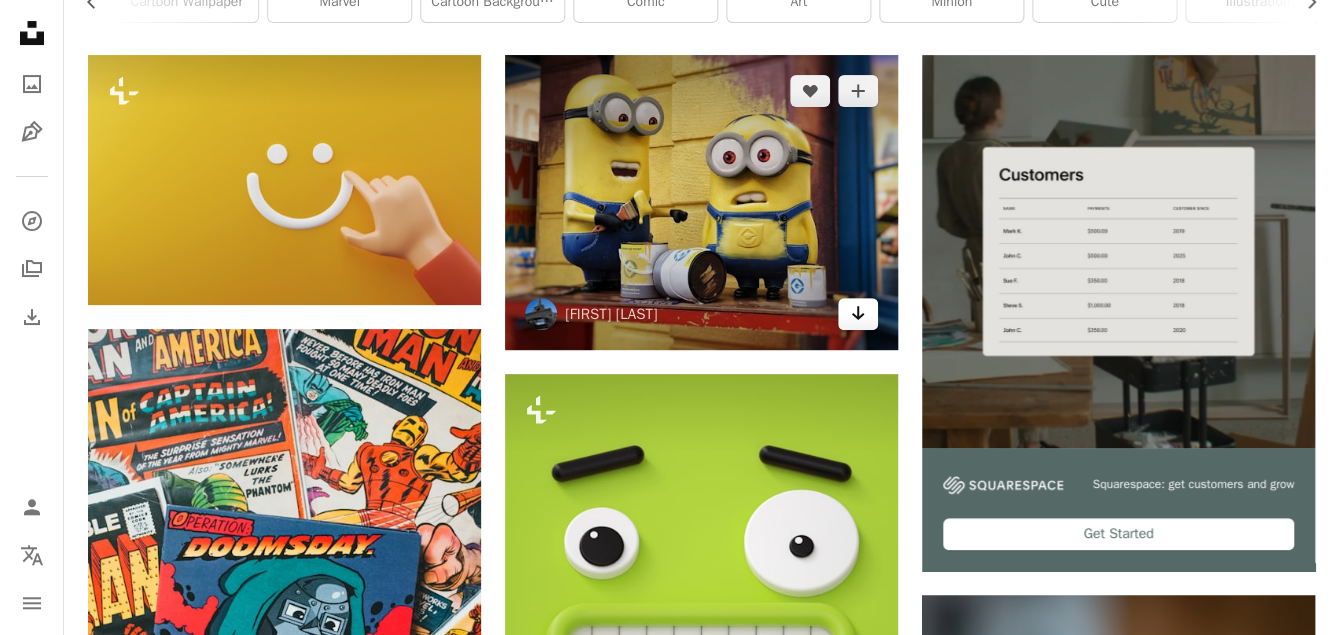 click on "Arrow pointing down" at bounding box center [858, 314] 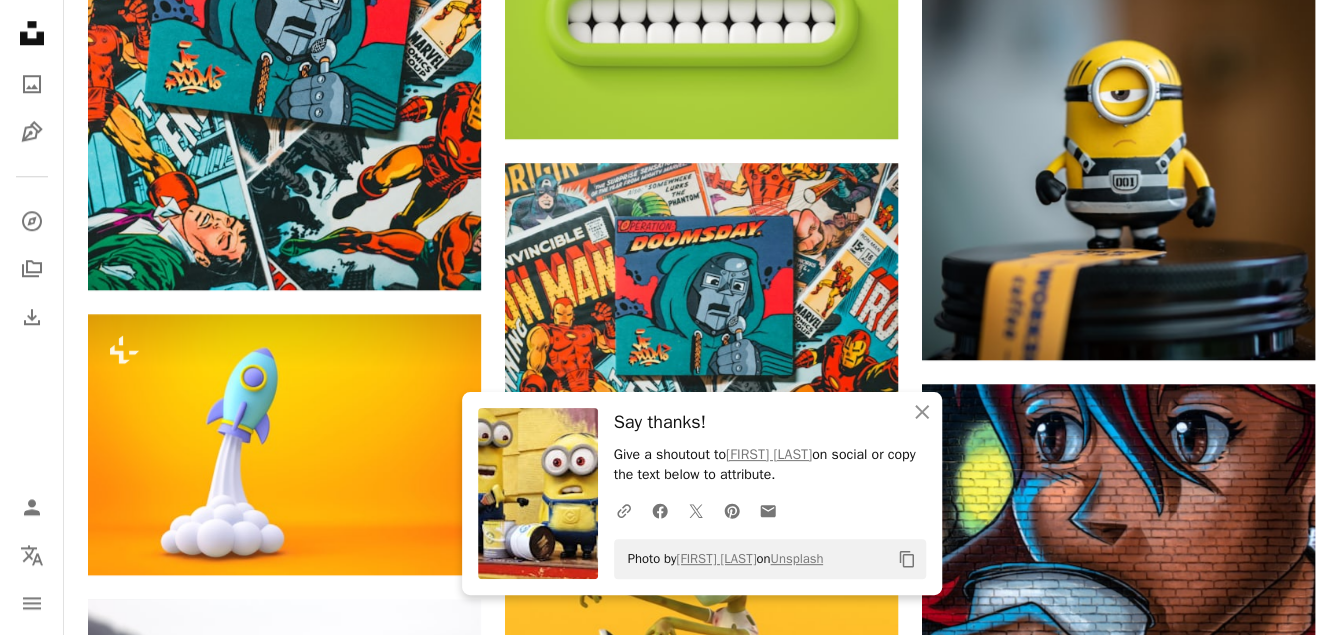 scroll, scrollTop: 846, scrollLeft: 0, axis: vertical 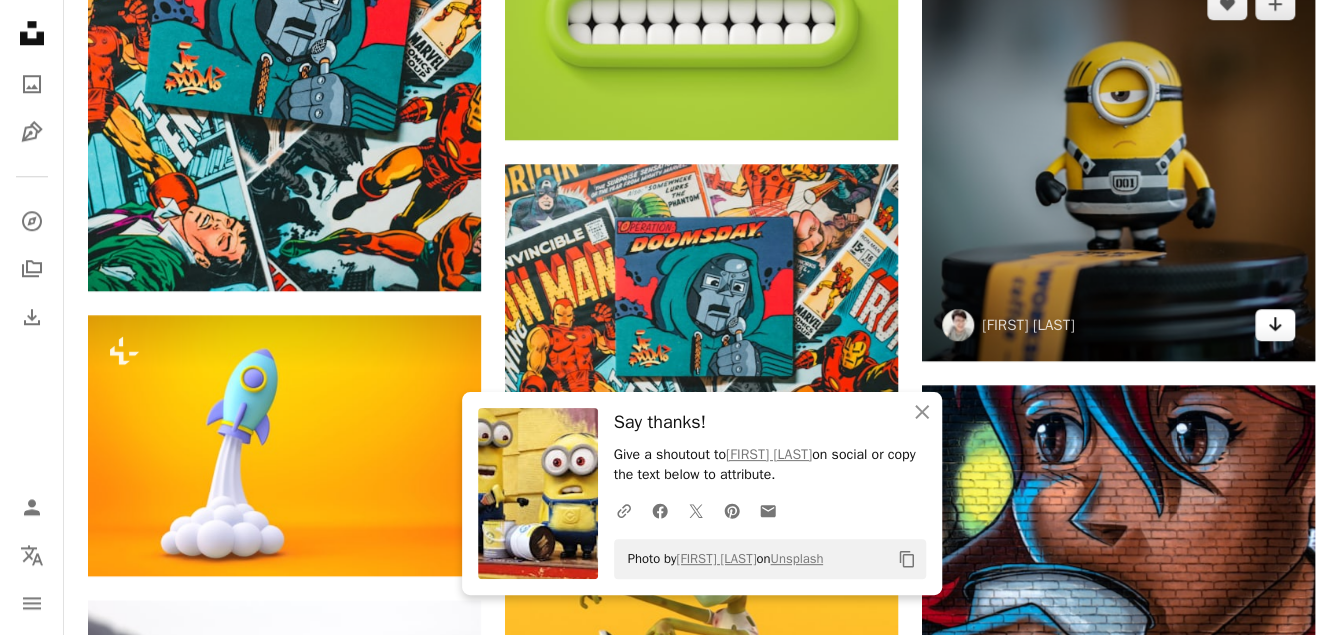 click 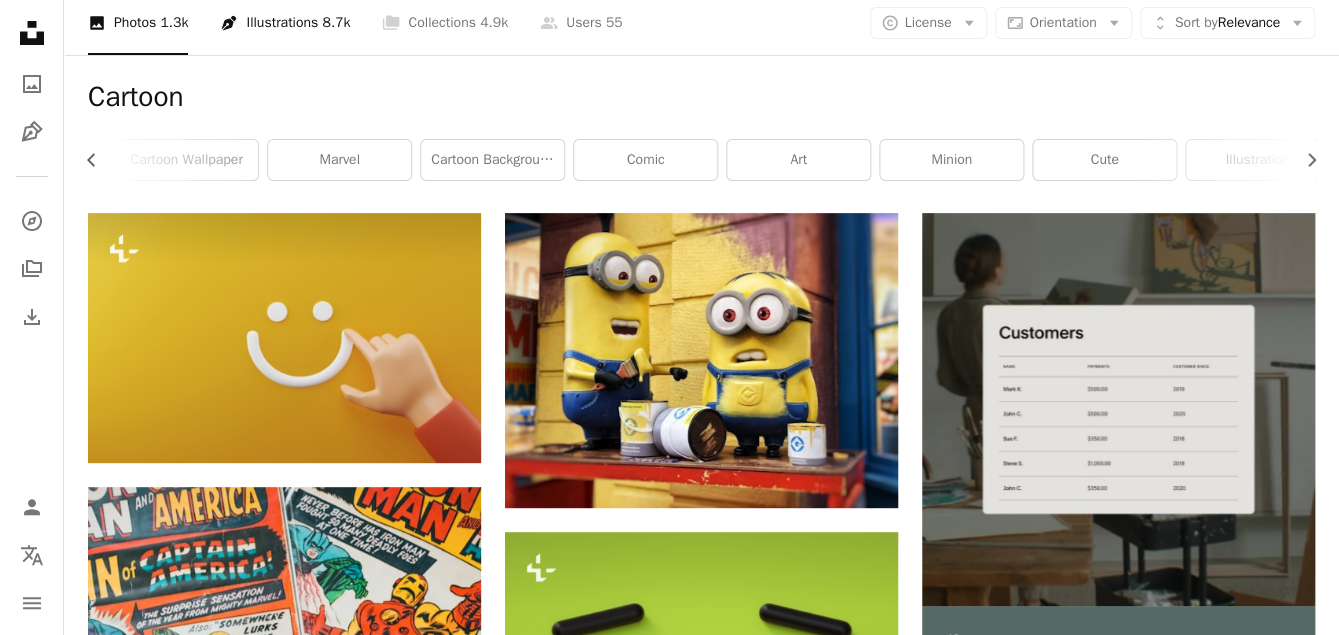 scroll, scrollTop: 0, scrollLeft: 0, axis: both 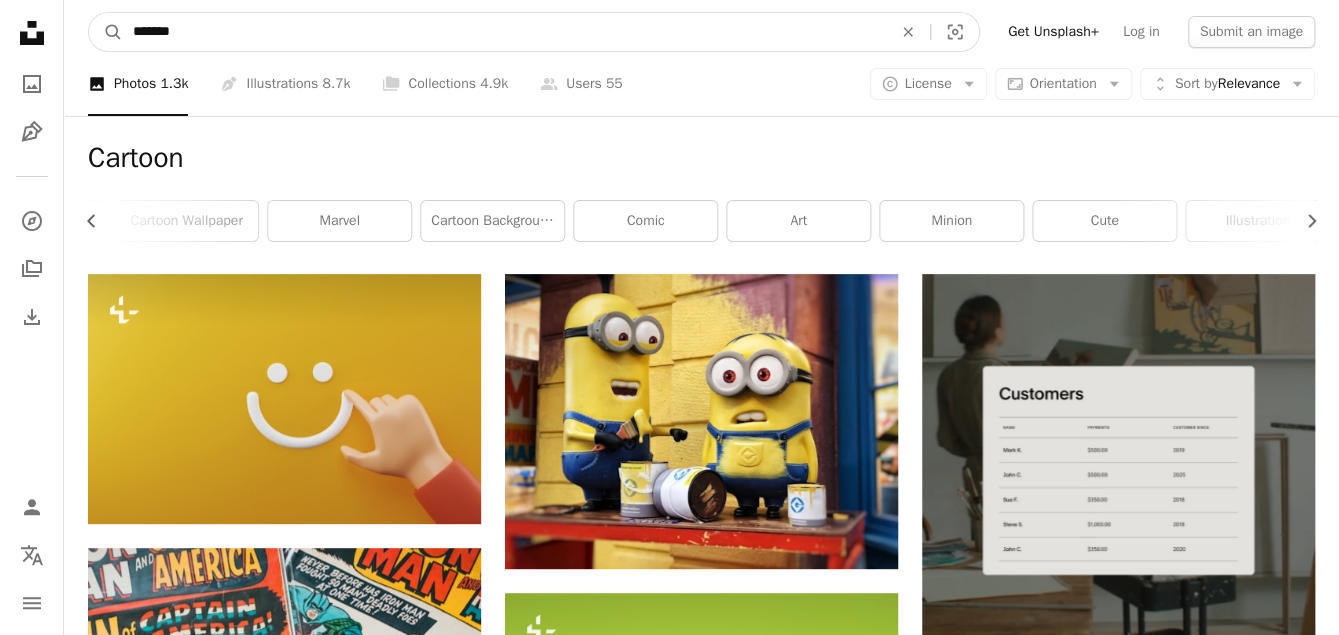 click on "*******" at bounding box center [504, 32] 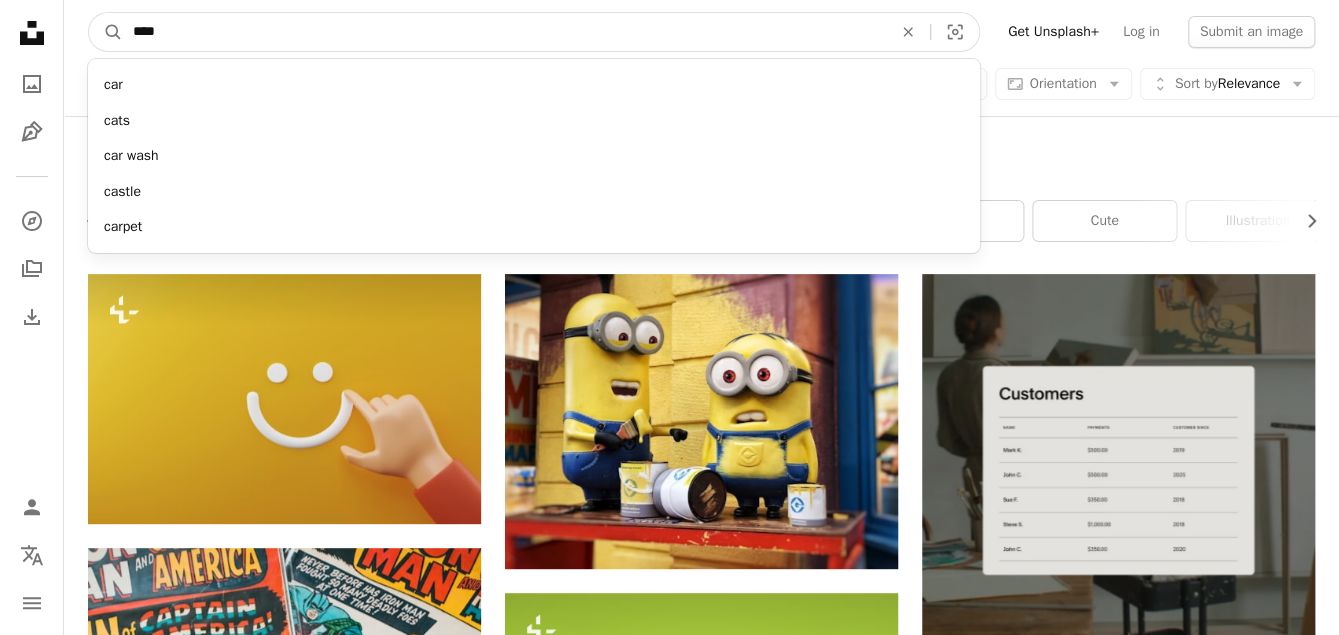 type on "****" 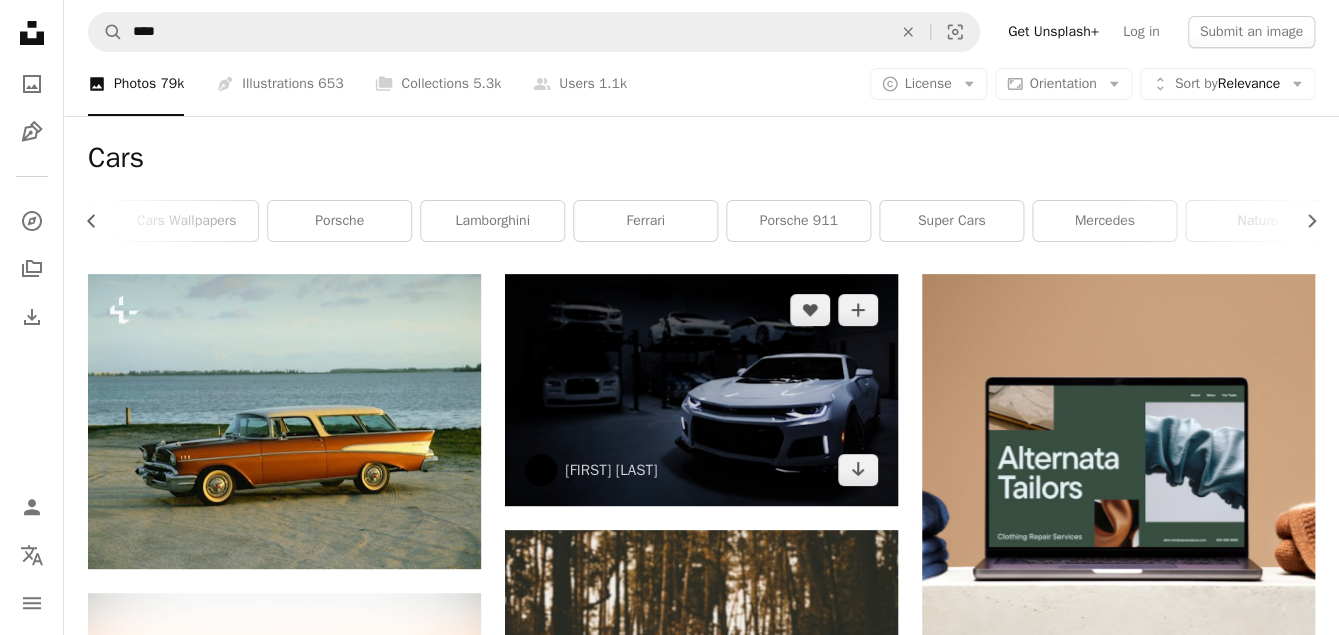scroll, scrollTop: 218, scrollLeft: 0, axis: vertical 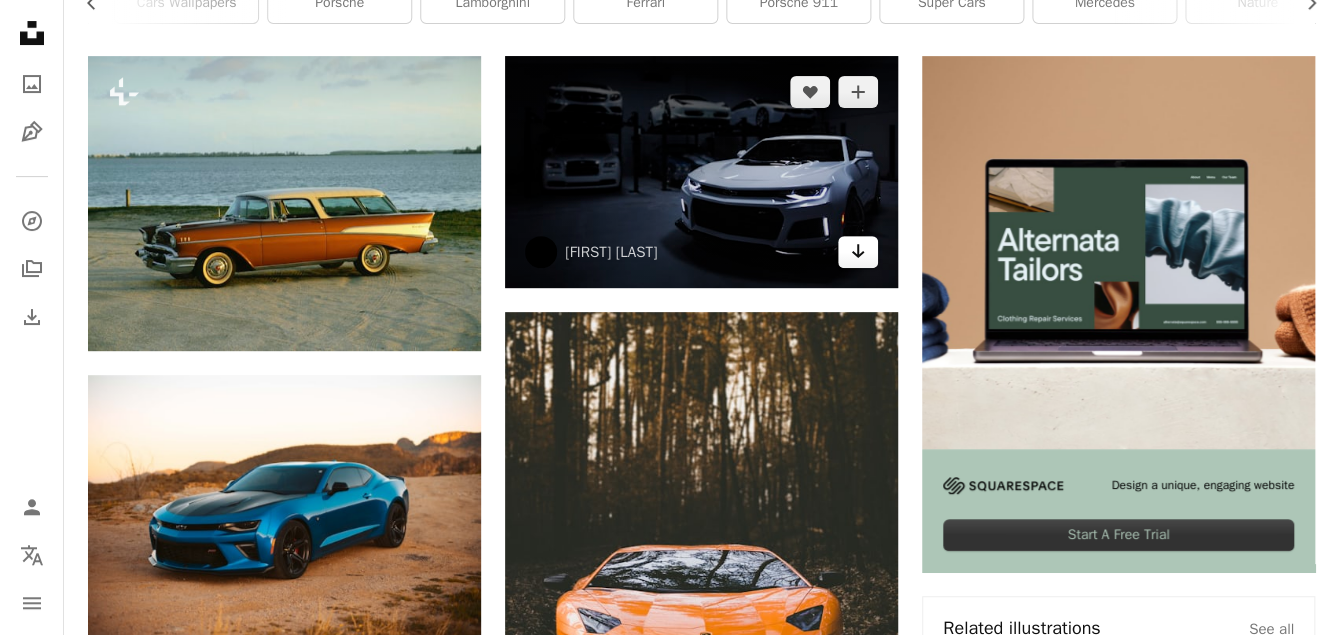 click on "Arrow pointing down" 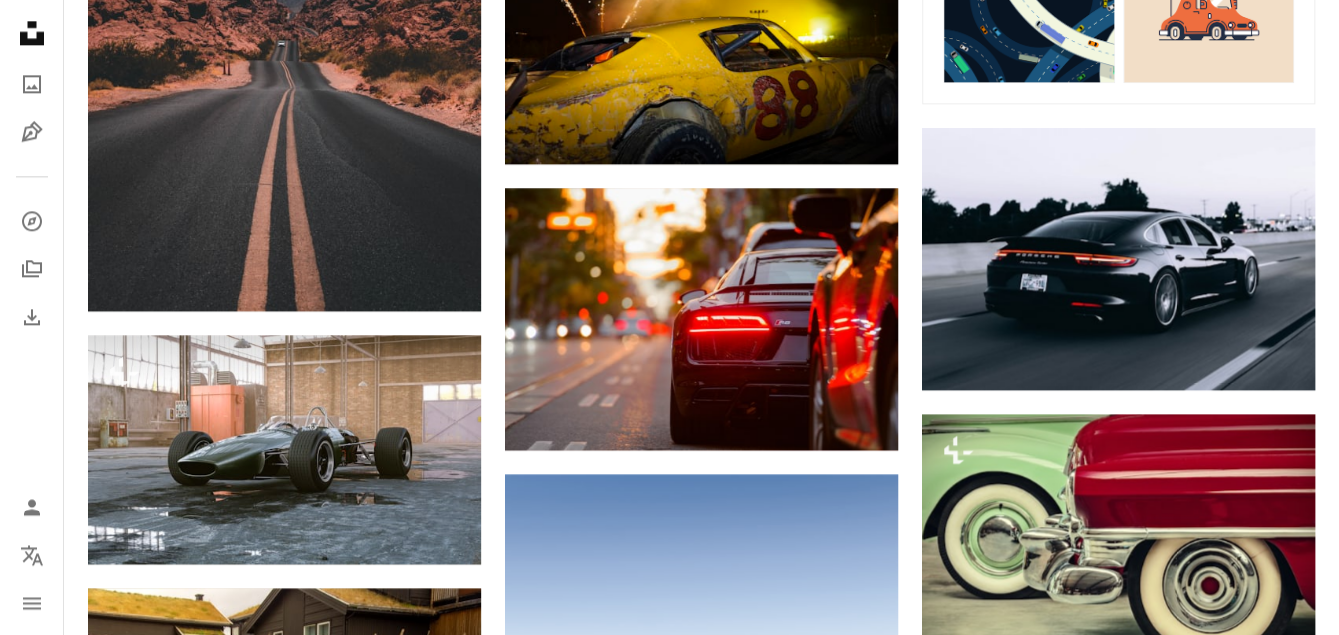 scroll, scrollTop: 1233, scrollLeft: 0, axis: vertical 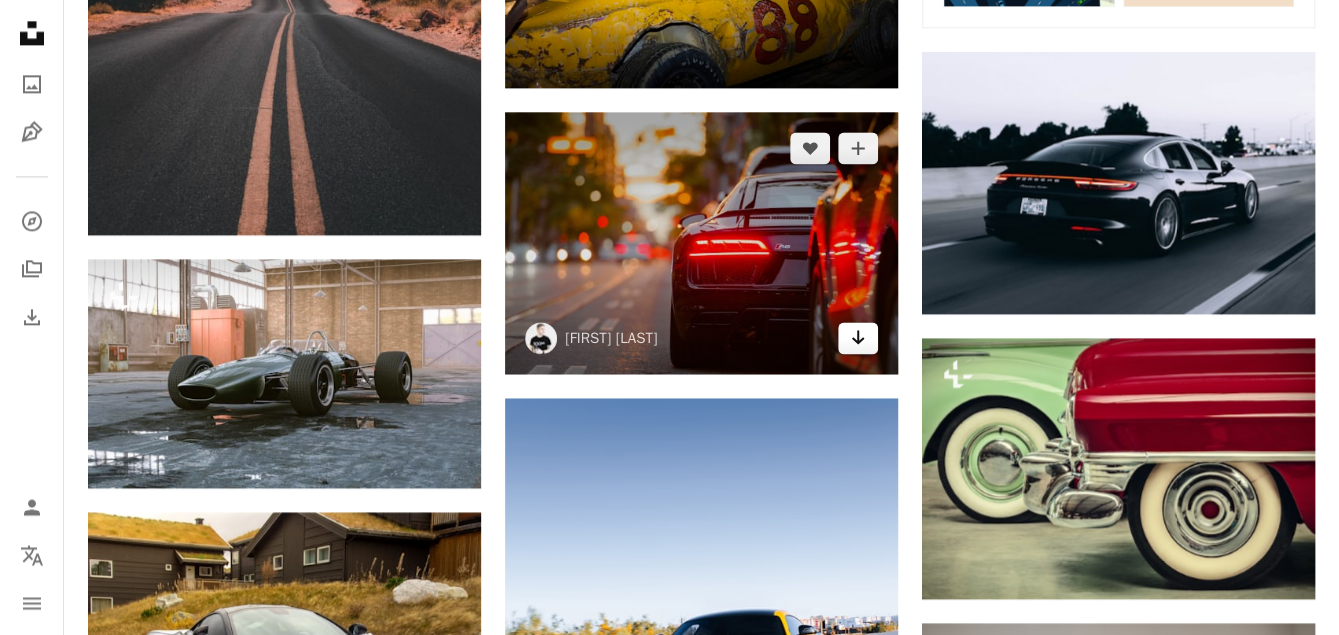 click on "Arrow pointing down" at bounding box center (858, 338) 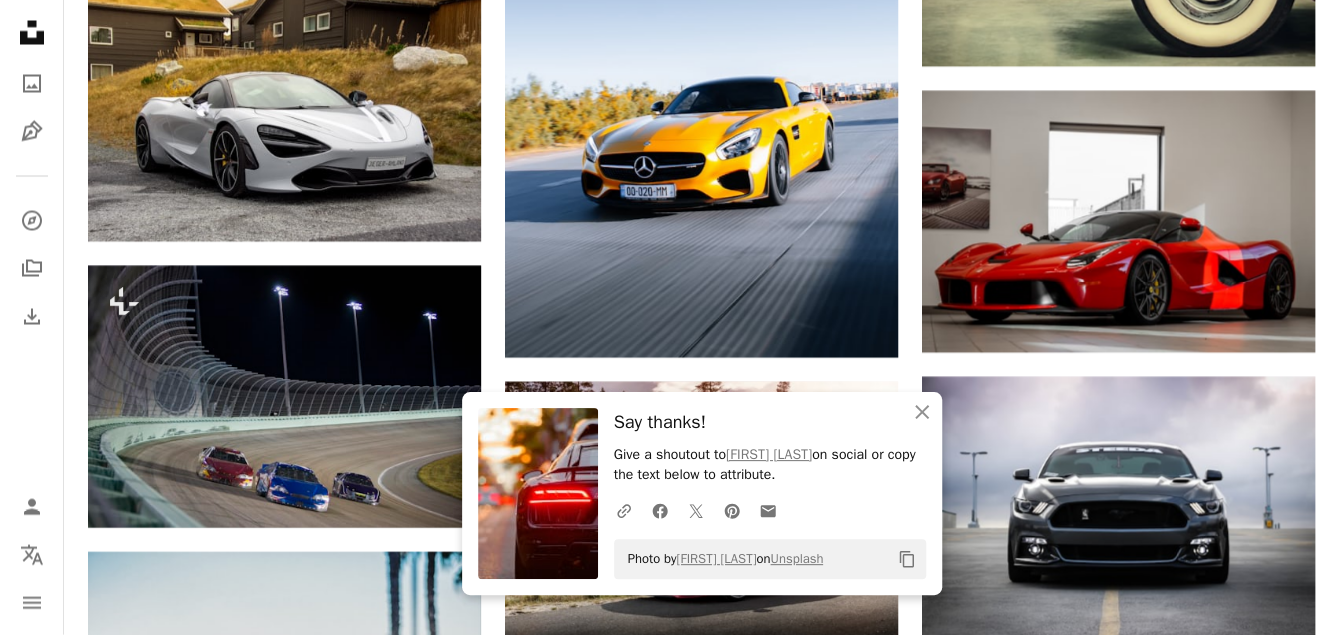 scroll, scrollTop: 1765, scrollLeft: 0, axis: vertical 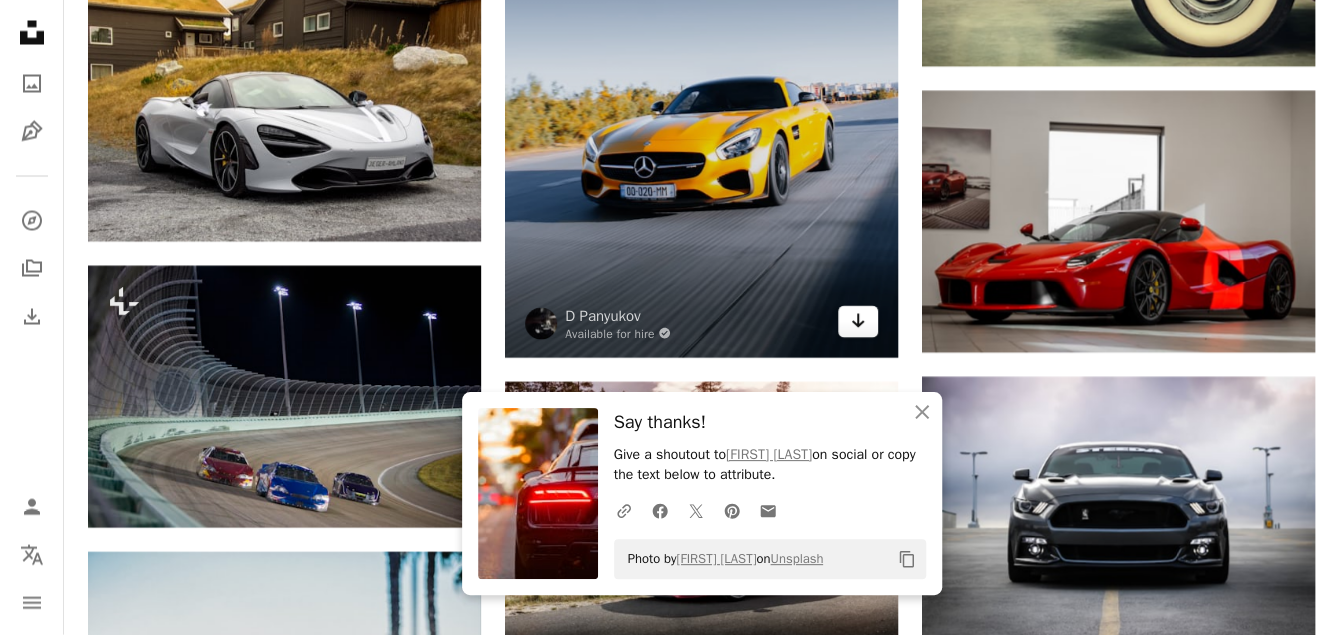 click on "Arrow pointing down" 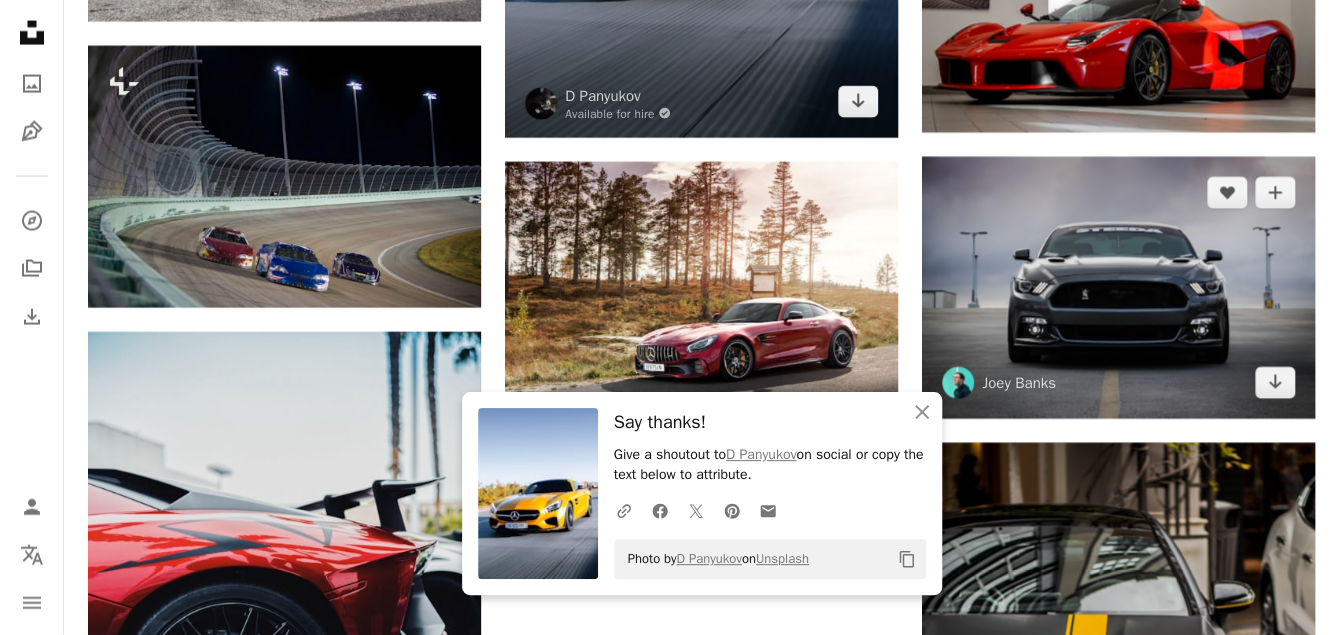 scroll, scrollTop: 2000, scrollLeft: 0, axis: vertical 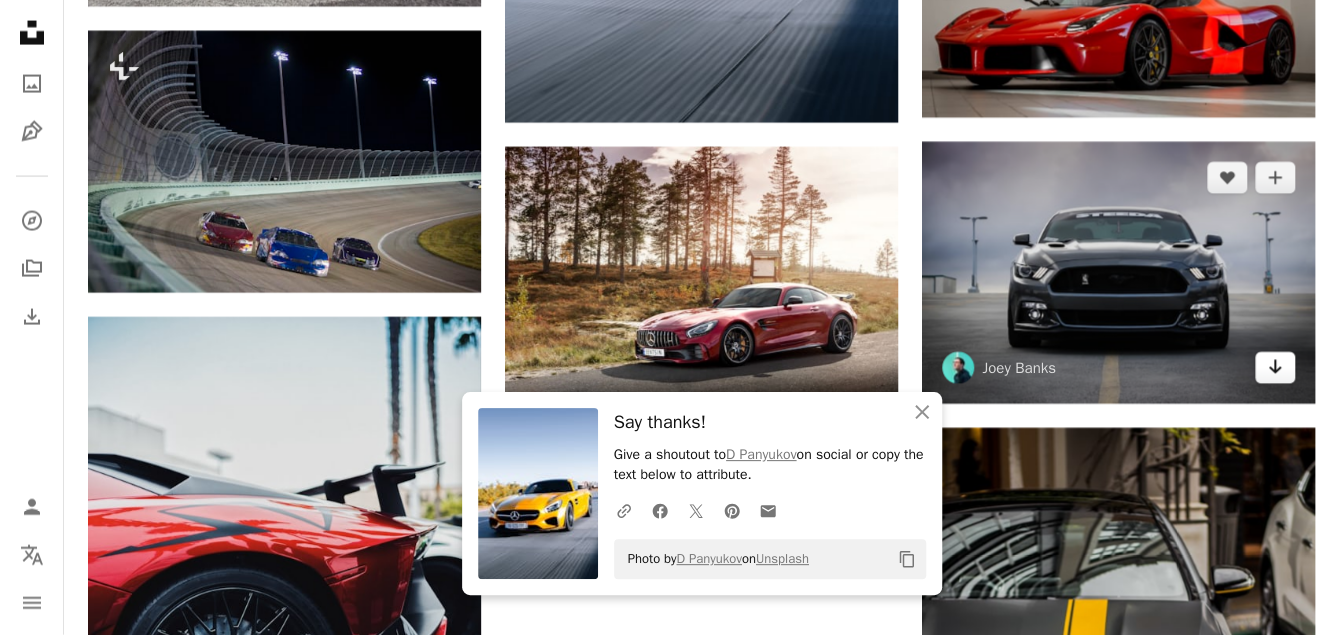 click on "Arrow pointing down" 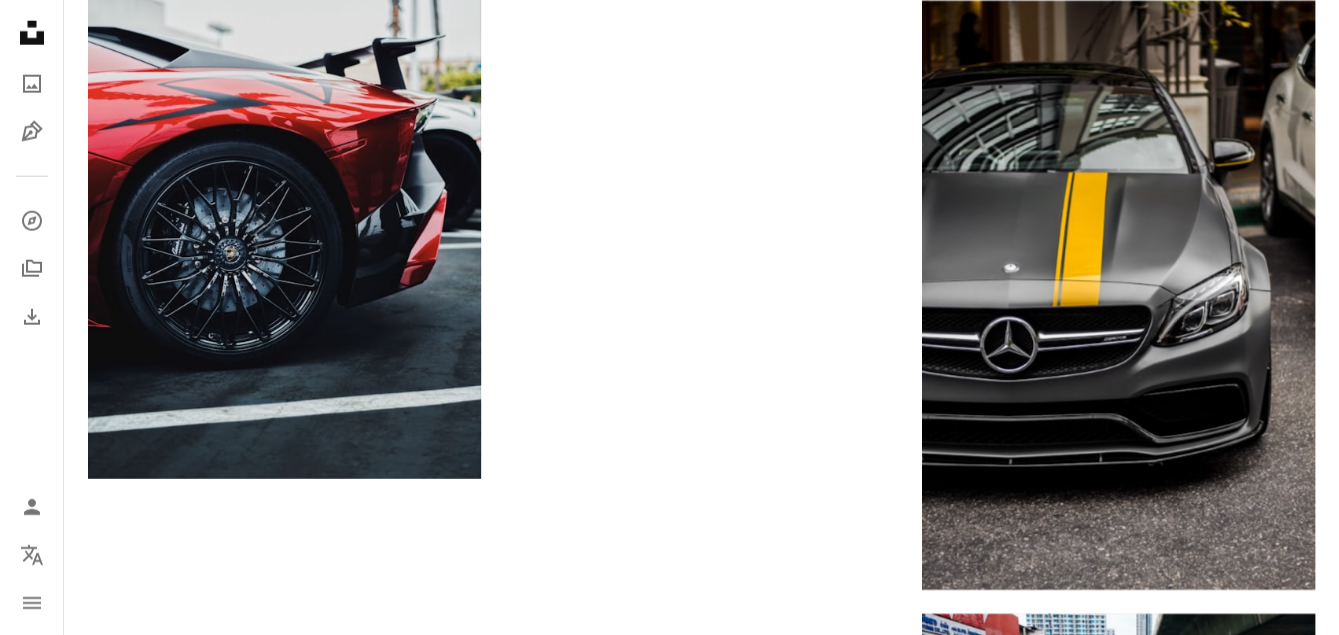 scroll, scrollTop: 2434, scrollLeft: 0, axis: vertical 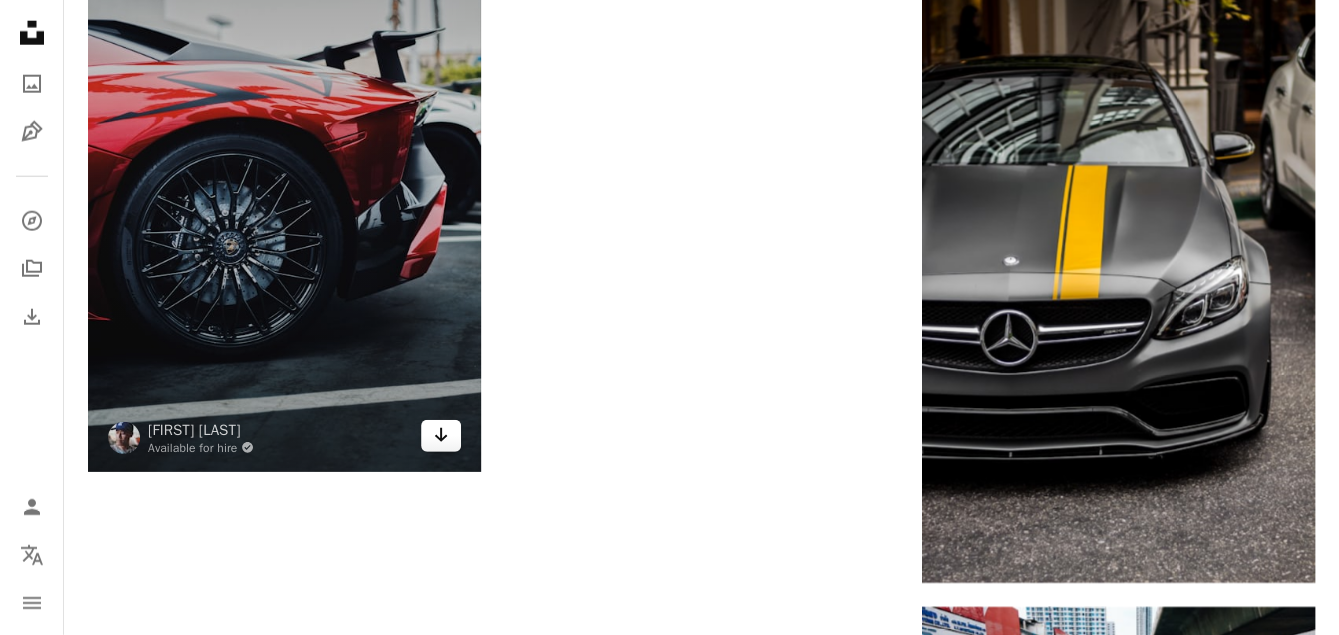 click on "Arrow pointing down" 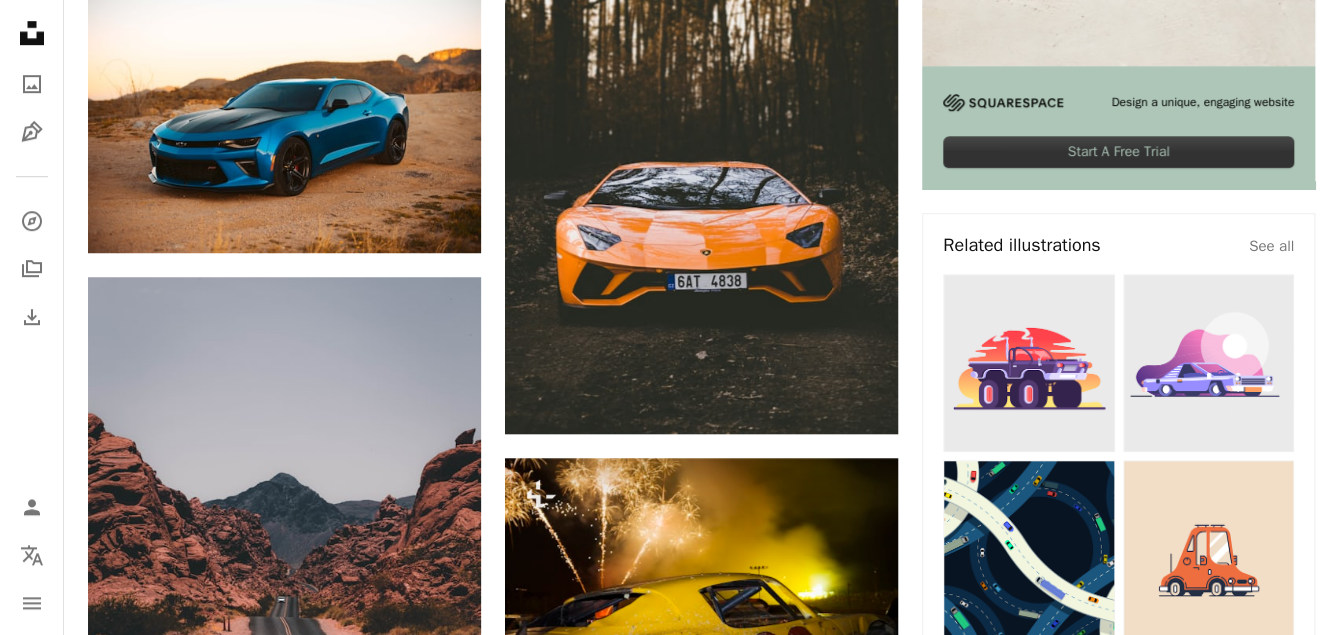scroll, scrollTop: 0, scrollLeft: 0, axis: both 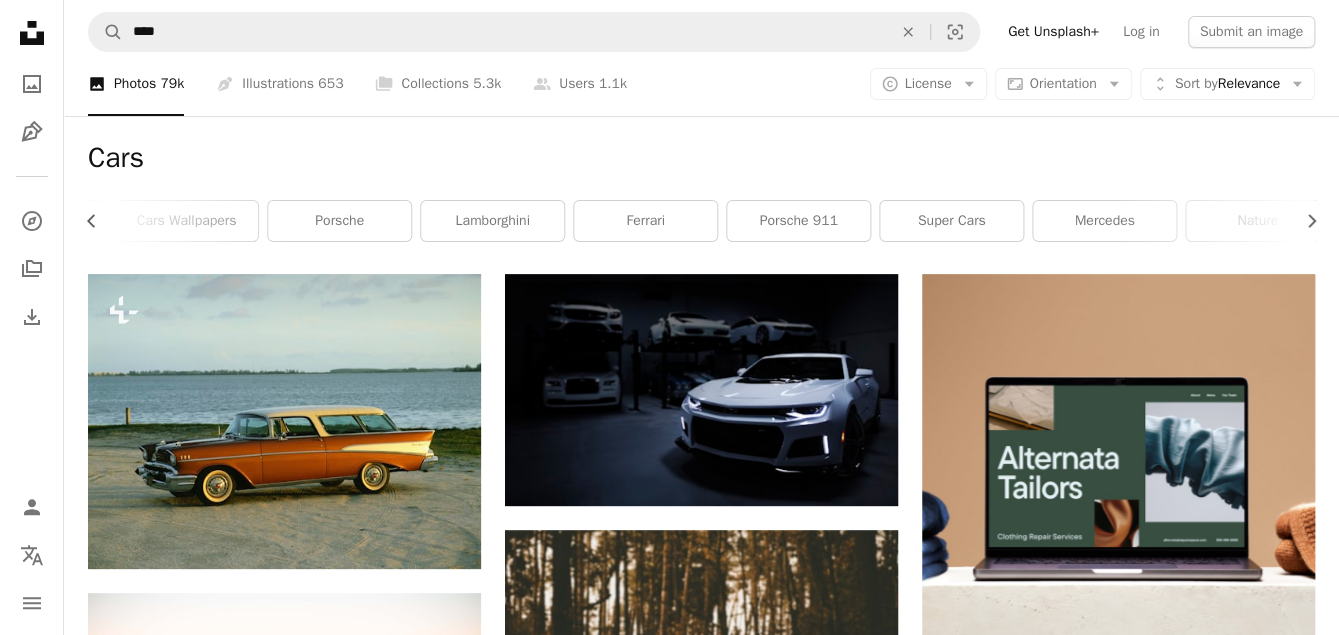 click on "A photo Photos   79k" at bounding box center [136, 84] 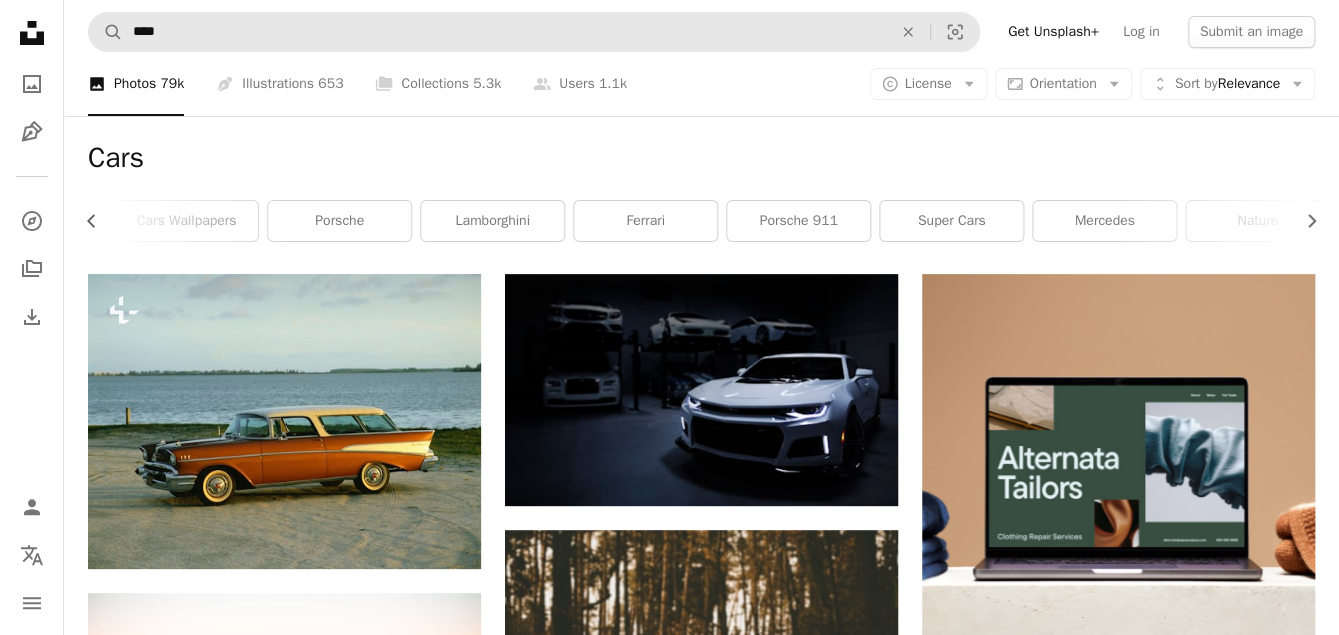 click on "A magnifying glass **** An X shape Visual search Get Unsplash+ Log in Submit an image A photo Photos   79k Pen Tool Illustrations   653 A stack of folders Collections   5.3k A group of people Users   1.1k A copyright icon © License Arrow down Aspect ratio Orientation Arrow down Unfold Sort by  Relevance Arrow down Filters Filters Cars Chevron left Chevron right car sports car bmw supercars cars wallpapers porsche lamborghini ferrari porsche 911 super cars mercedes nature Plus sign for Unsplash+ A heart A plus sign Getty Images For  Unsplash+ A lock   Download A heart A plus sign [FIRST] [LAST] Arrow pointing down A heart A plus sign [FIRST] [LAST] Available for hire A checkmark inside of a circle Arrow pointing down Plus sign for Unsplash+ A heart A plus sign Getty Images For  Unsplash+ A lock   Download A heart A plus sign [FIRST] [LAST] Available for hire A checkmark inside of a circle Arrow pointing down Plus sign for Unsplash+ A heart A plus sign Getty Images For  Unsplash+ A lock   Download A heart For" at bounding box center (701, 2242) 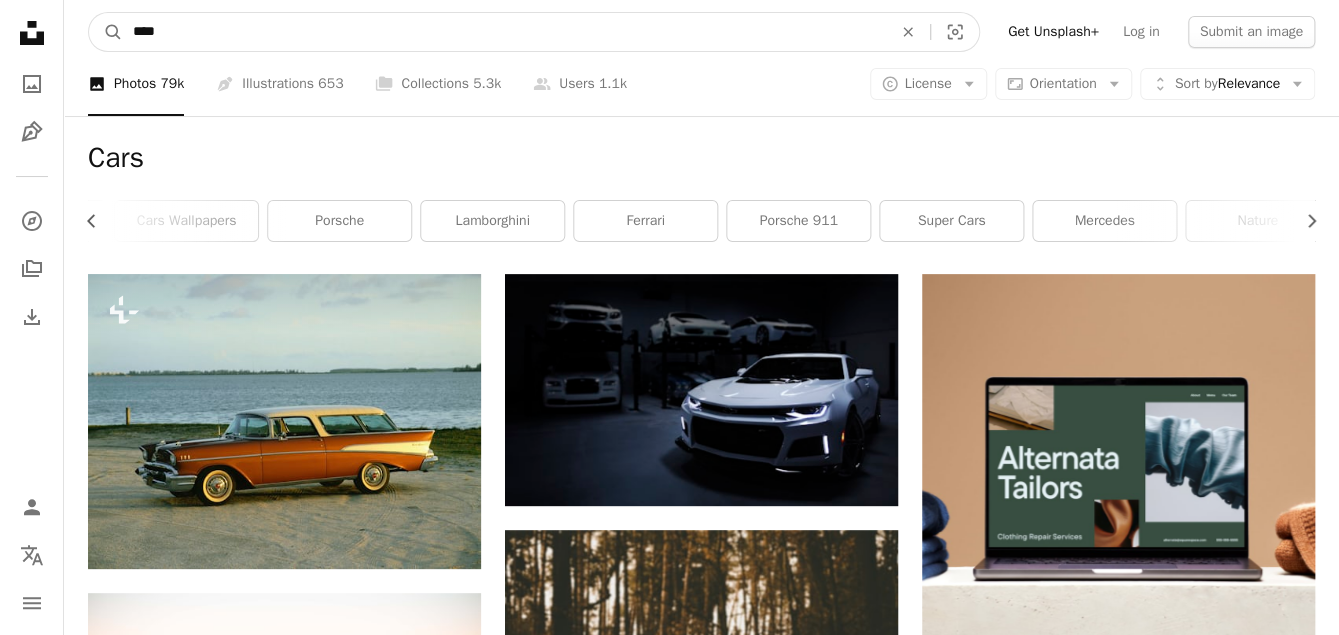 click on "****" at bounding box center [504, 32] 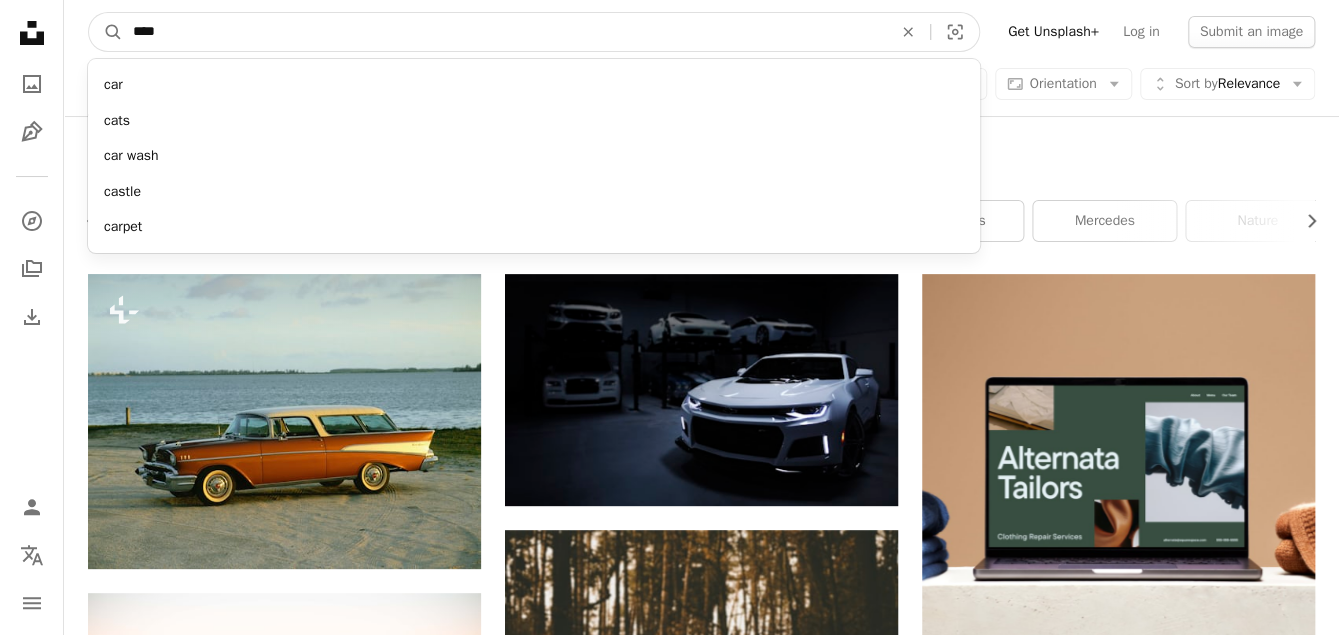 click on "****" at bounding box center [504, 32] 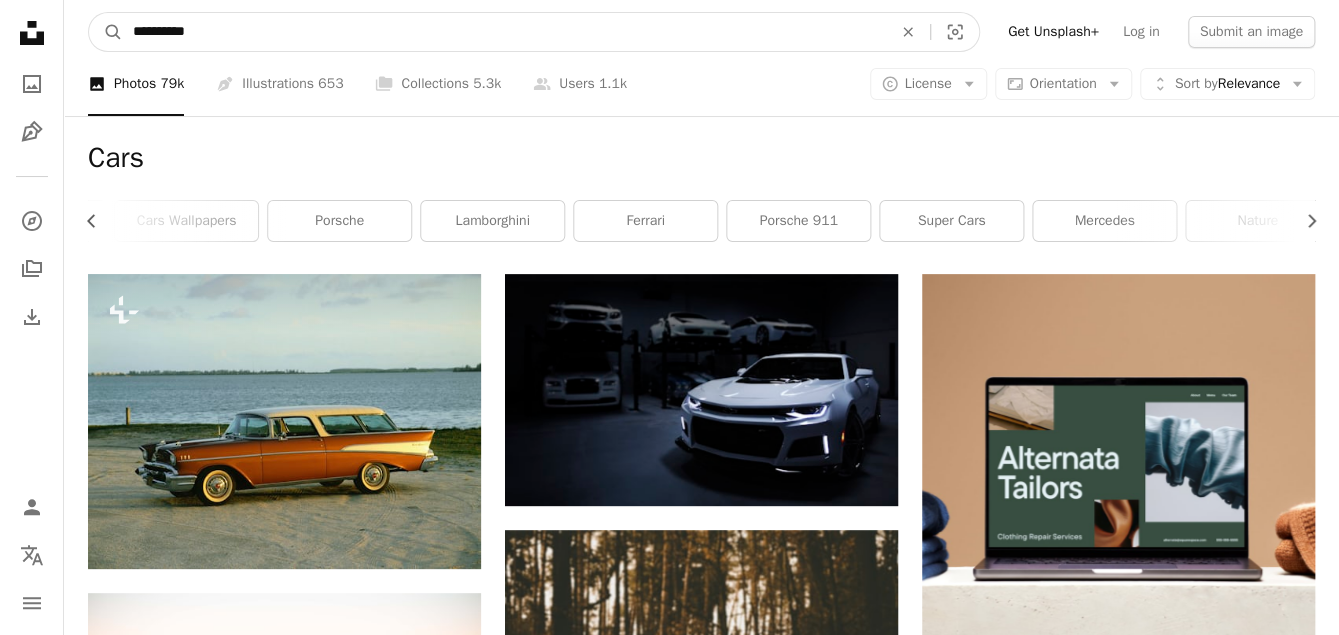 type on "**********" 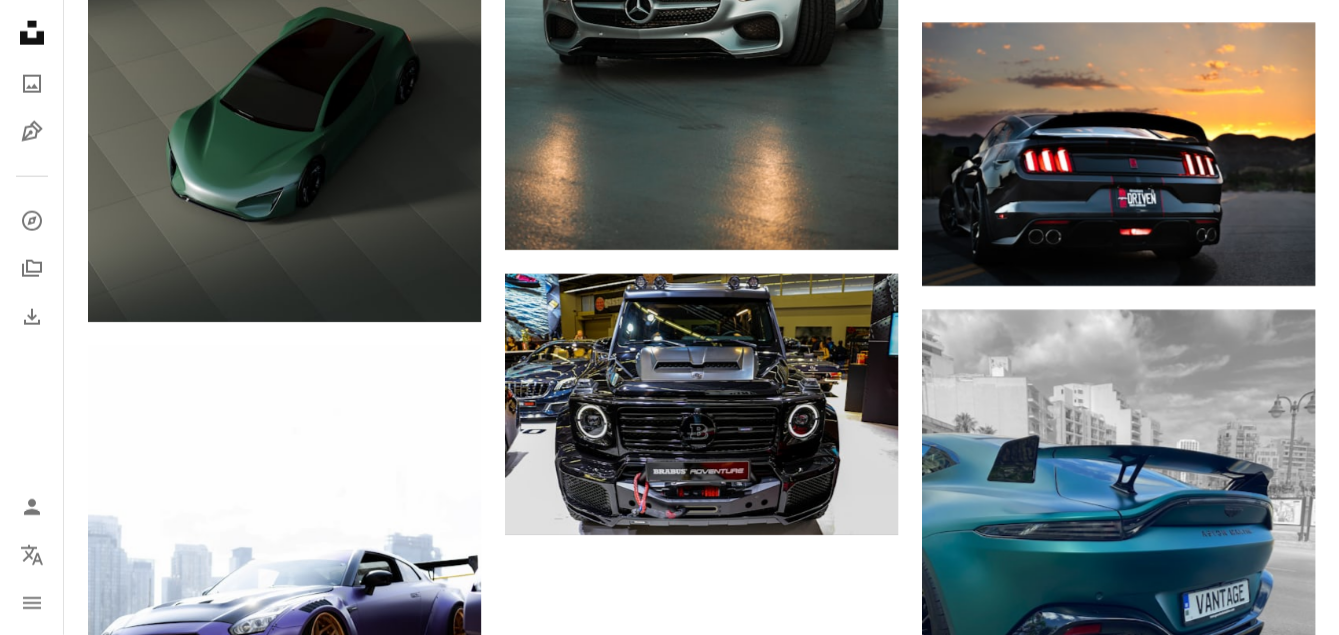 scroll, scrollTop: 2331, scrollLeft: 0, axis: vertical 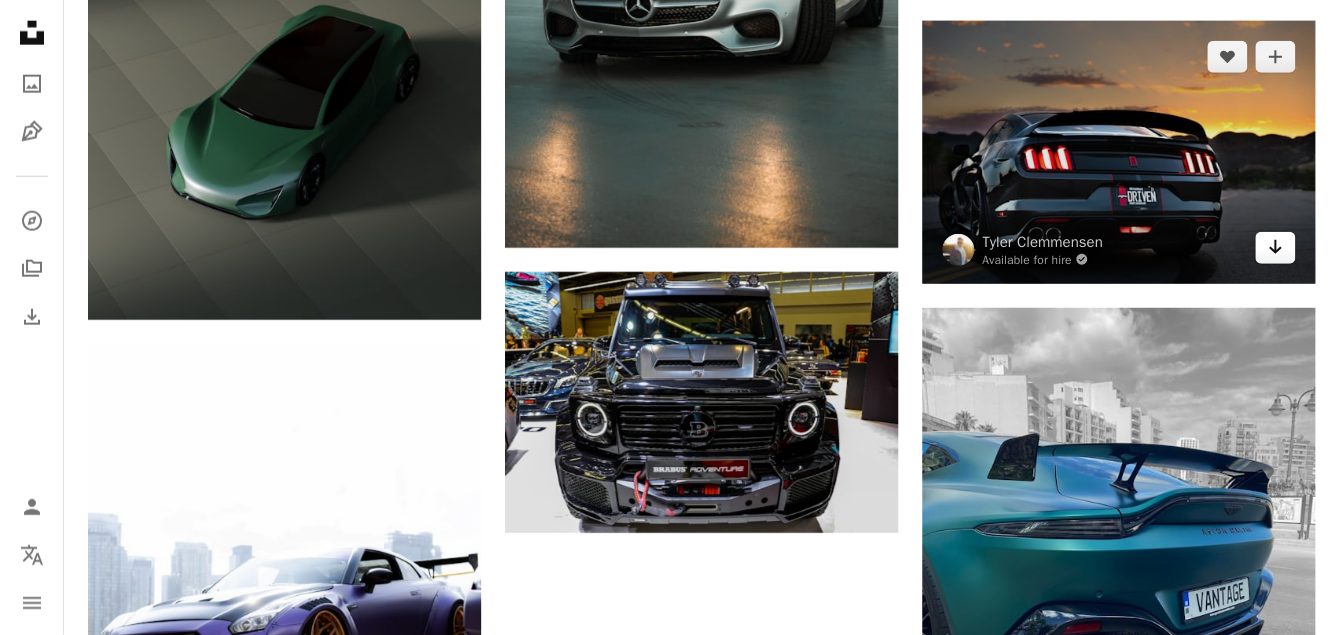click on "Arrow pointing down" 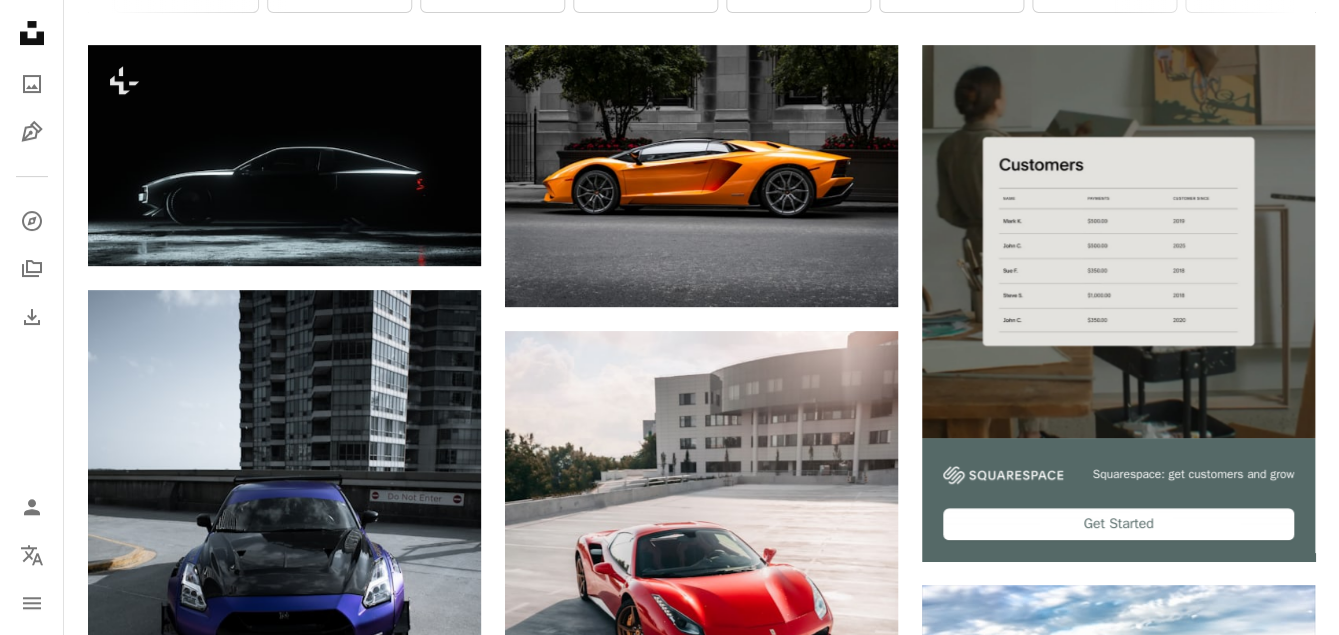 scroll, scrollTop: 0, scrollLeft: 0, axis: both 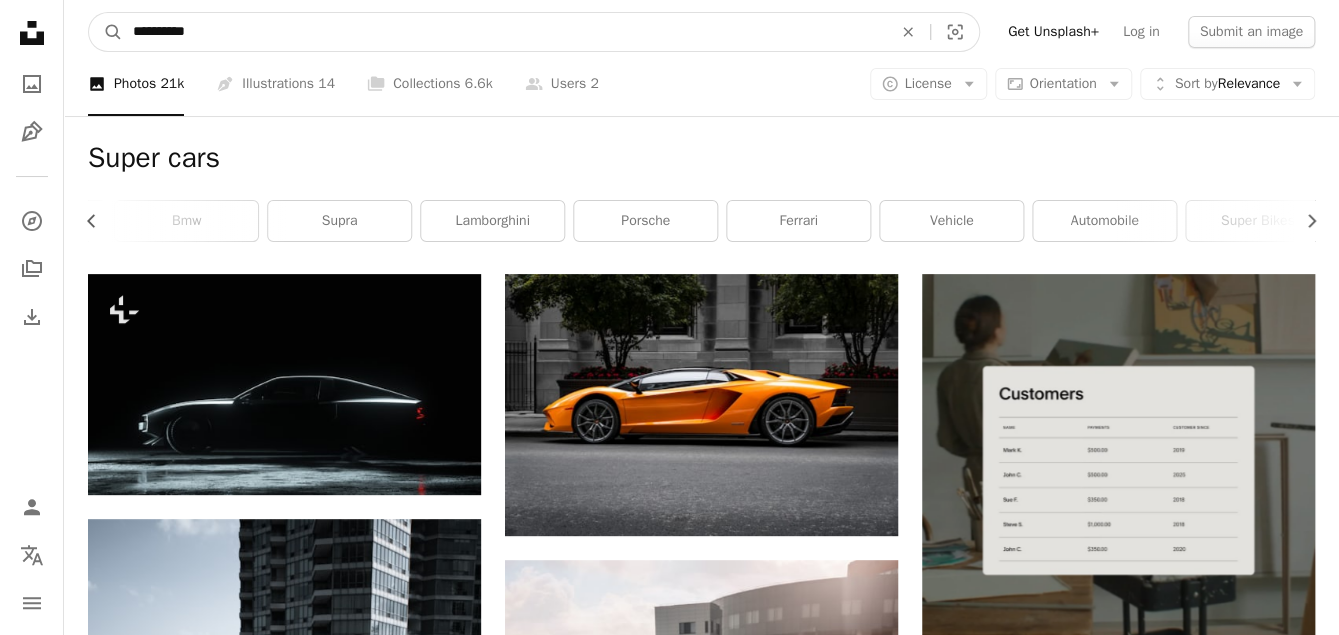 click on "**********" at bounding box center [504, 32] 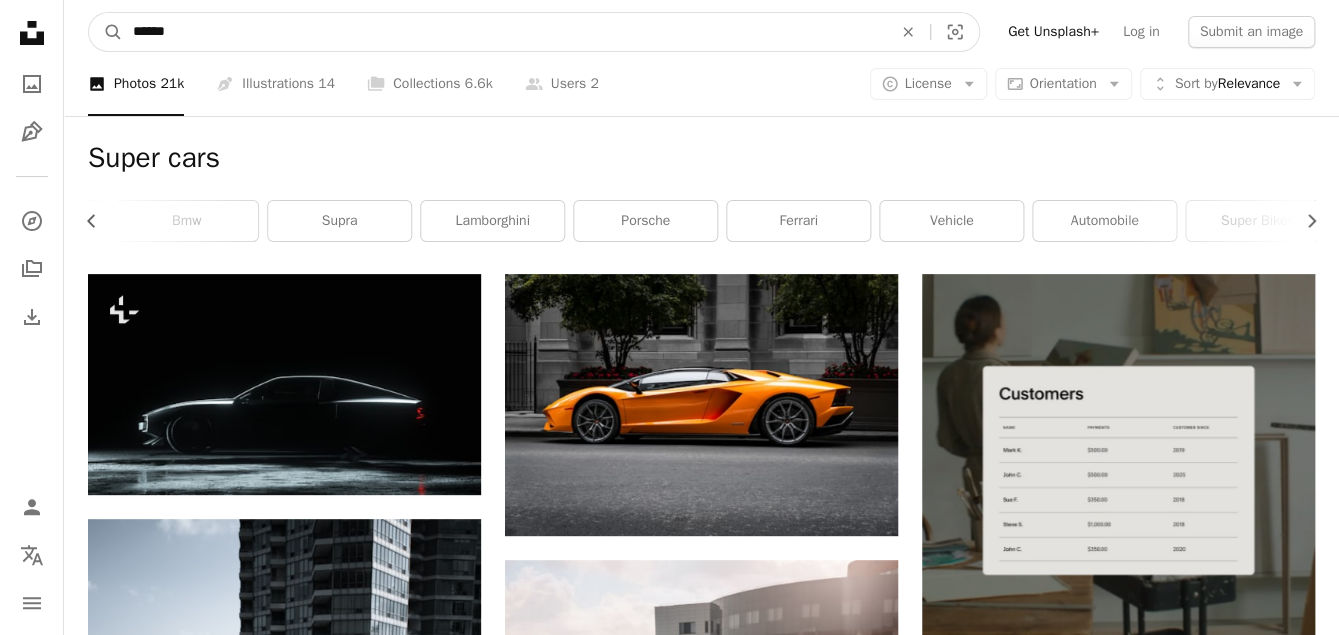 type on "******" 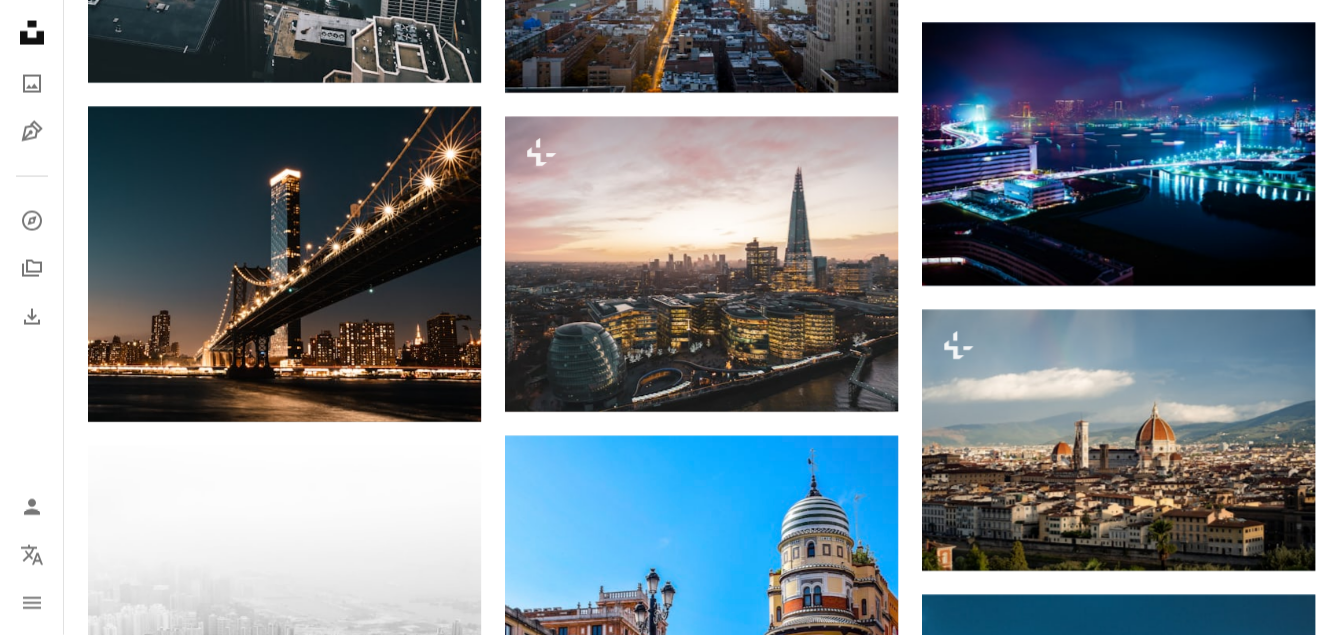scroll, scrollTop: 1955, scrollLeft: 0, axis: vertical 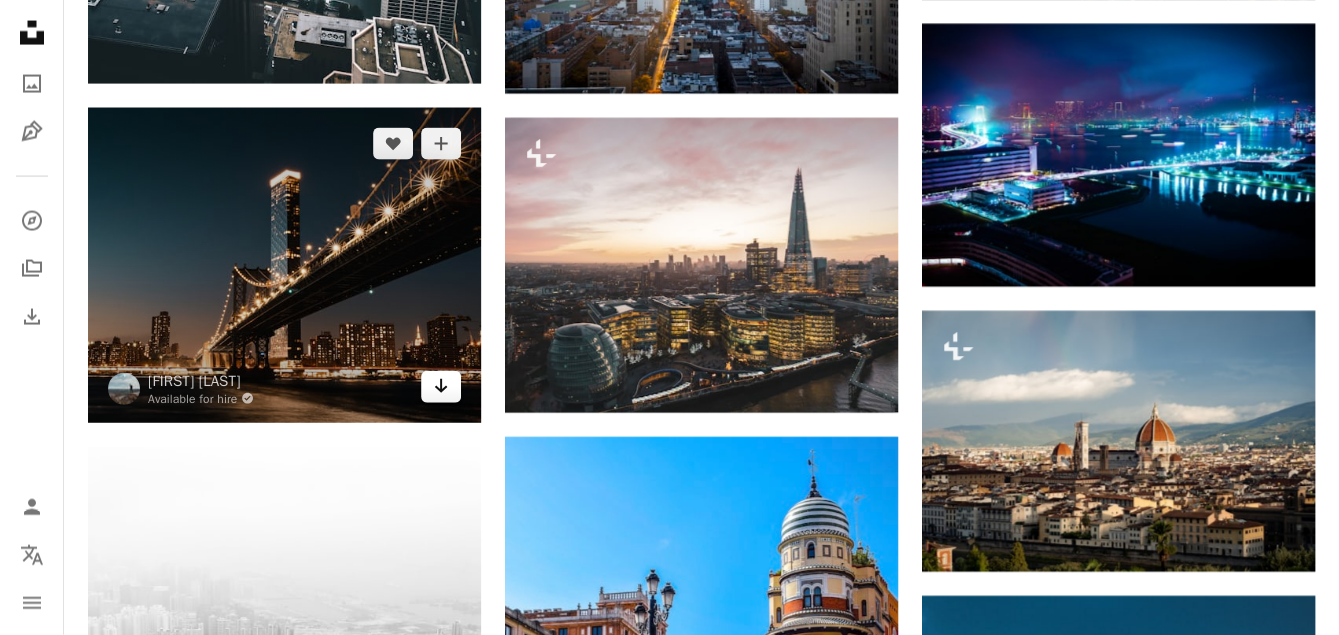 click on "Arrow pointing down" 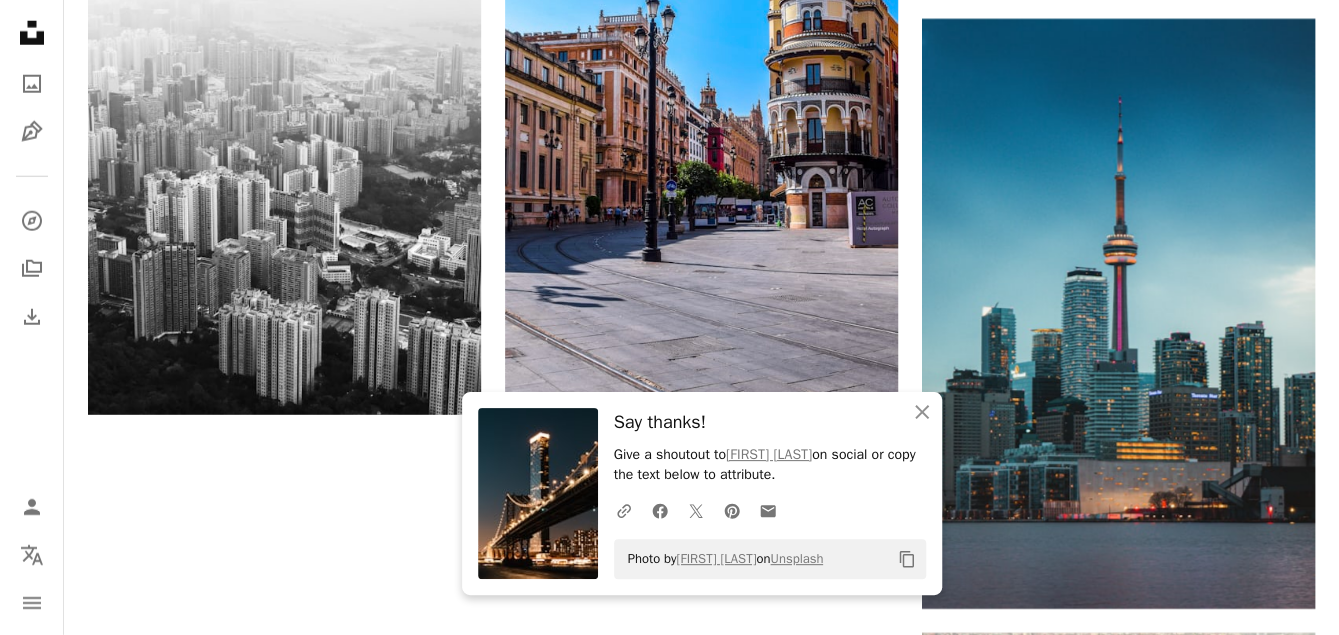 scroll, scrollTop: 2531, scrollLeft: 0, axis: vertical 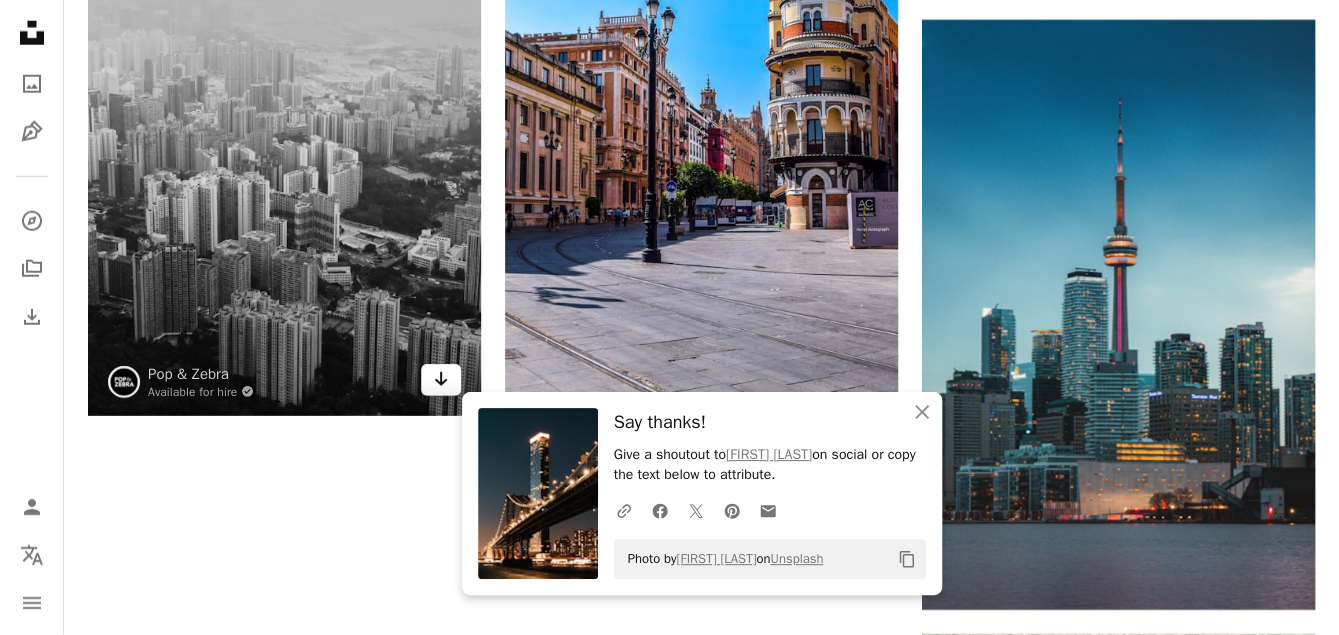 click 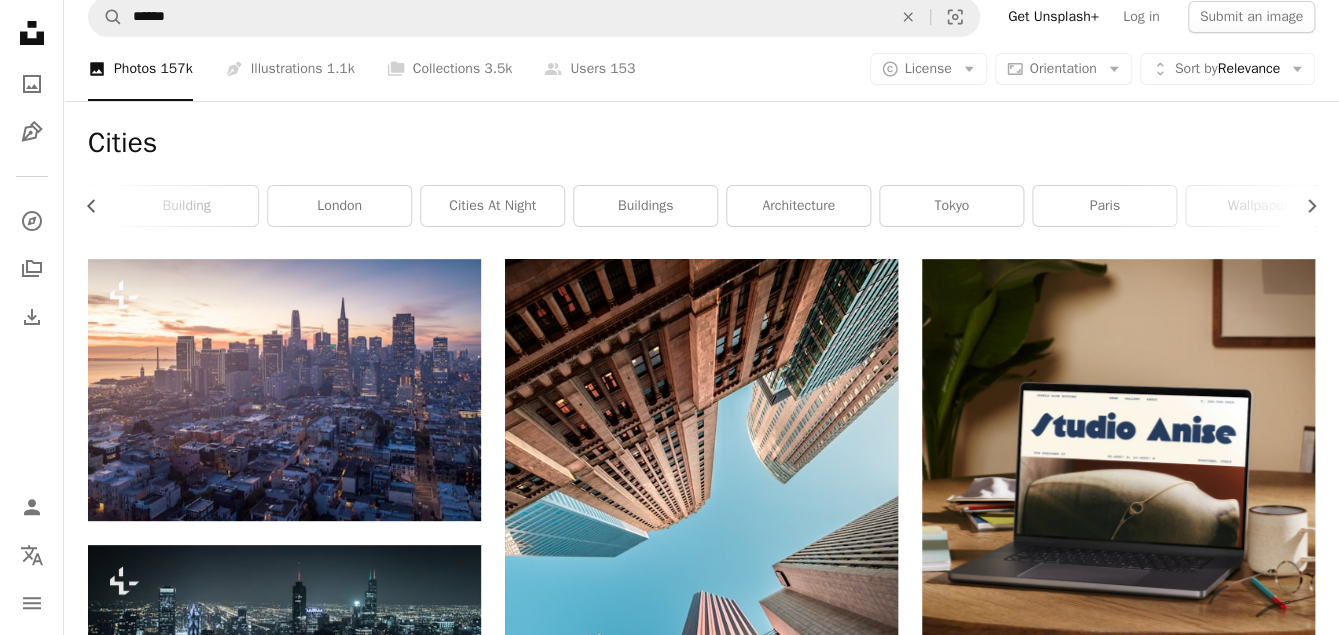 scroll, scrollTop: 0, scrollLeft: 0, axis: both 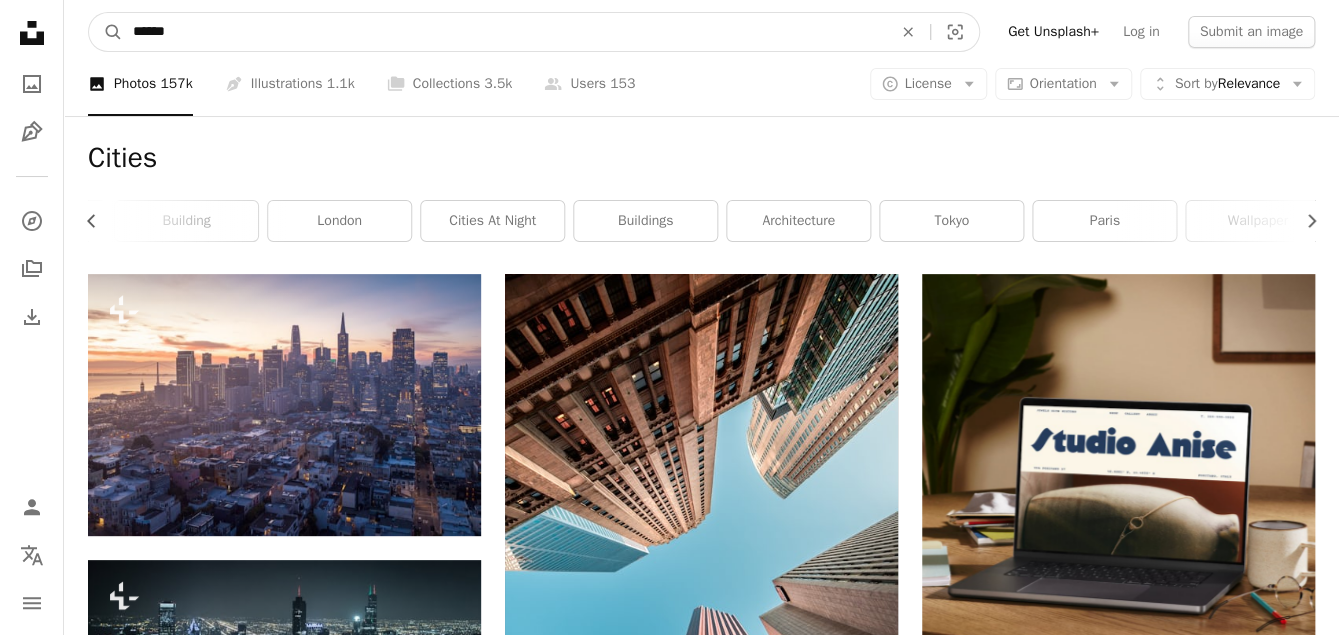 click on "******" at bounding box center (504, 32) 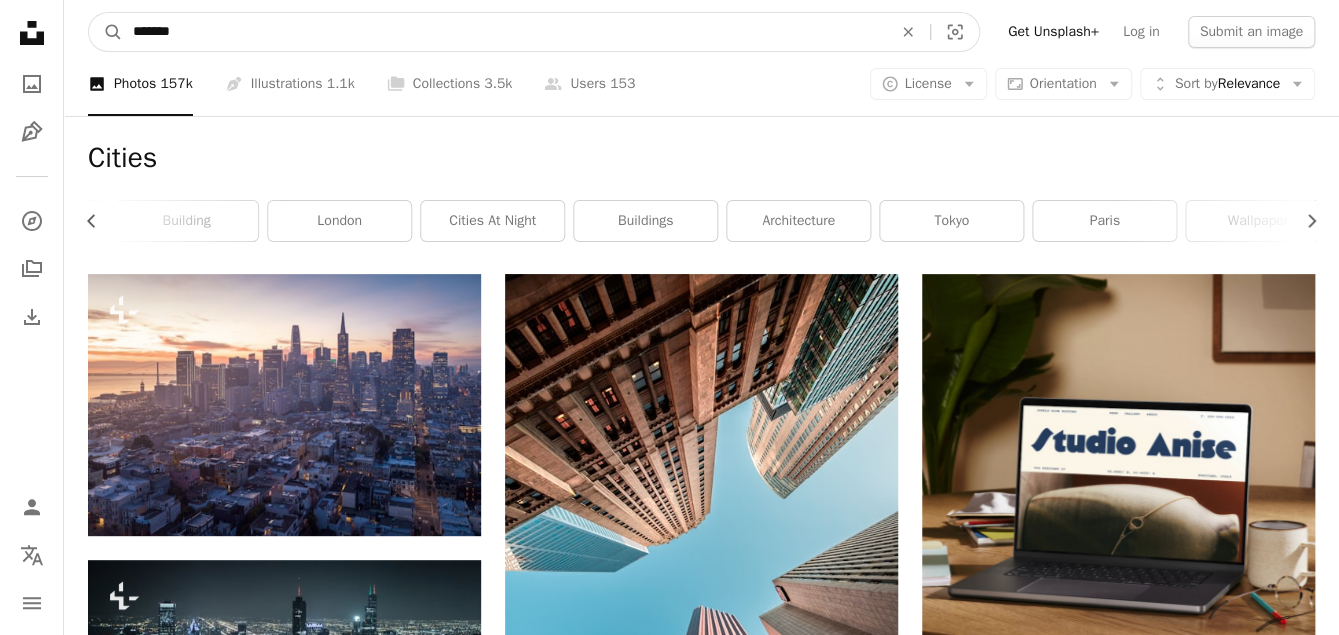 type on "*******" 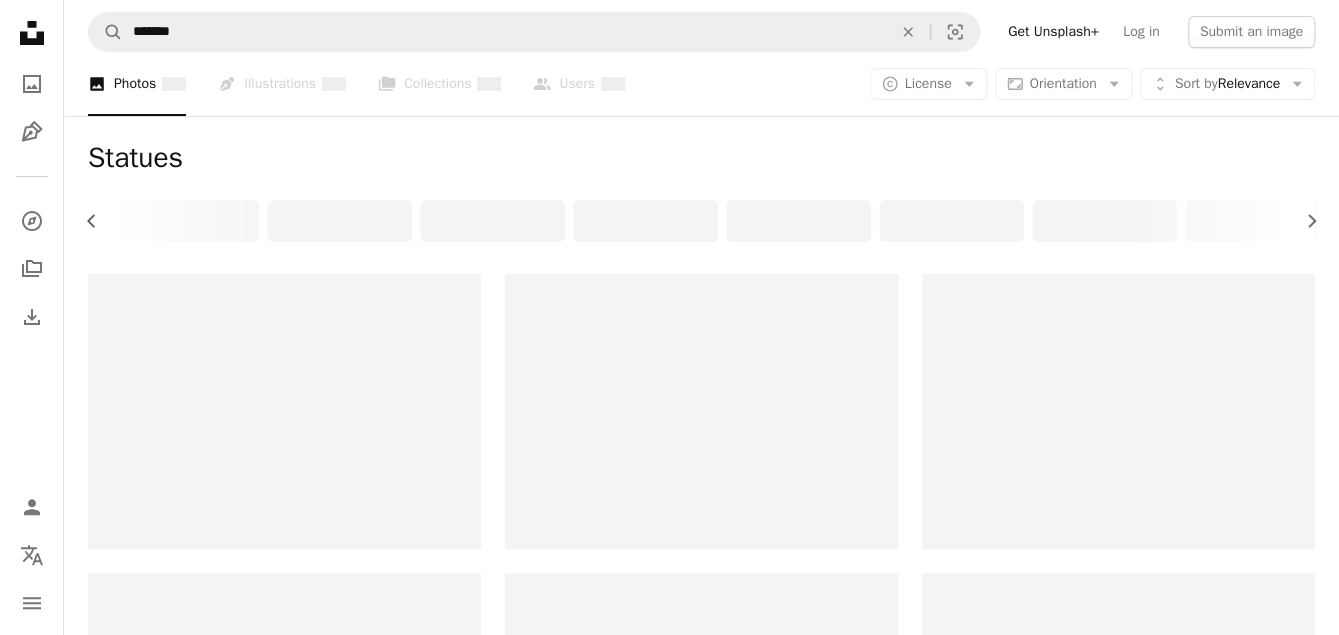 scroll, scrollTop: 0, scrollLeft: 142, axis: horizontal 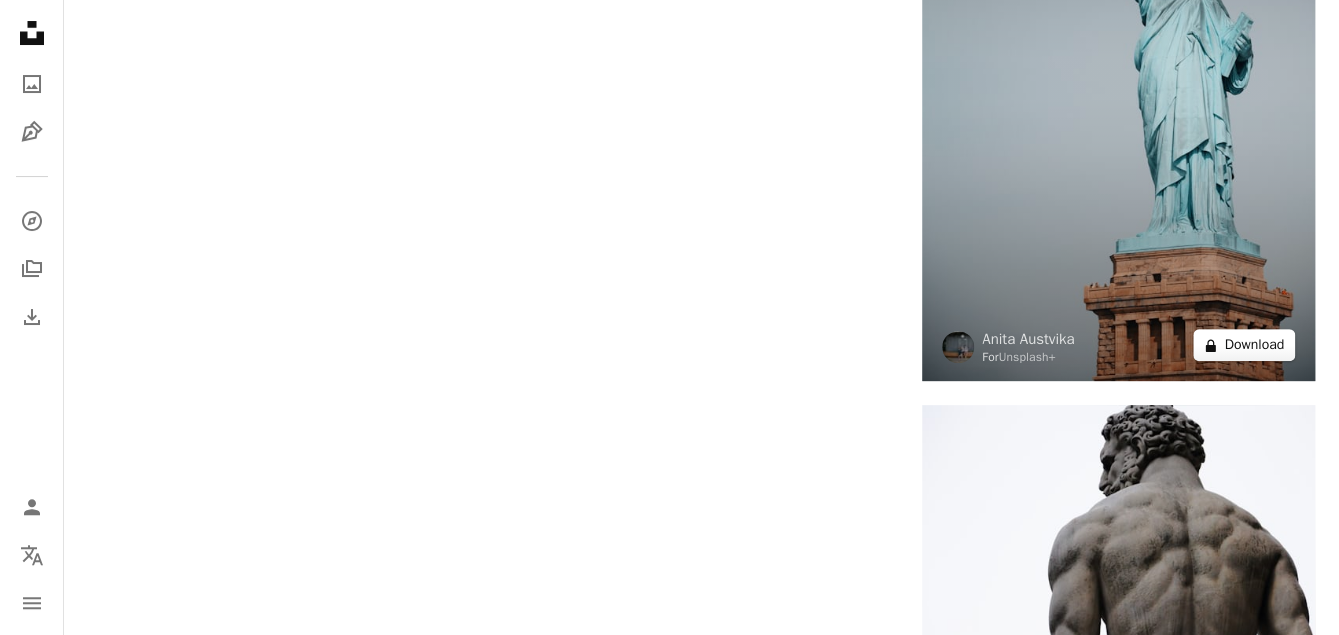 click on "A lock   Download" at bounding box center (1244, 345) 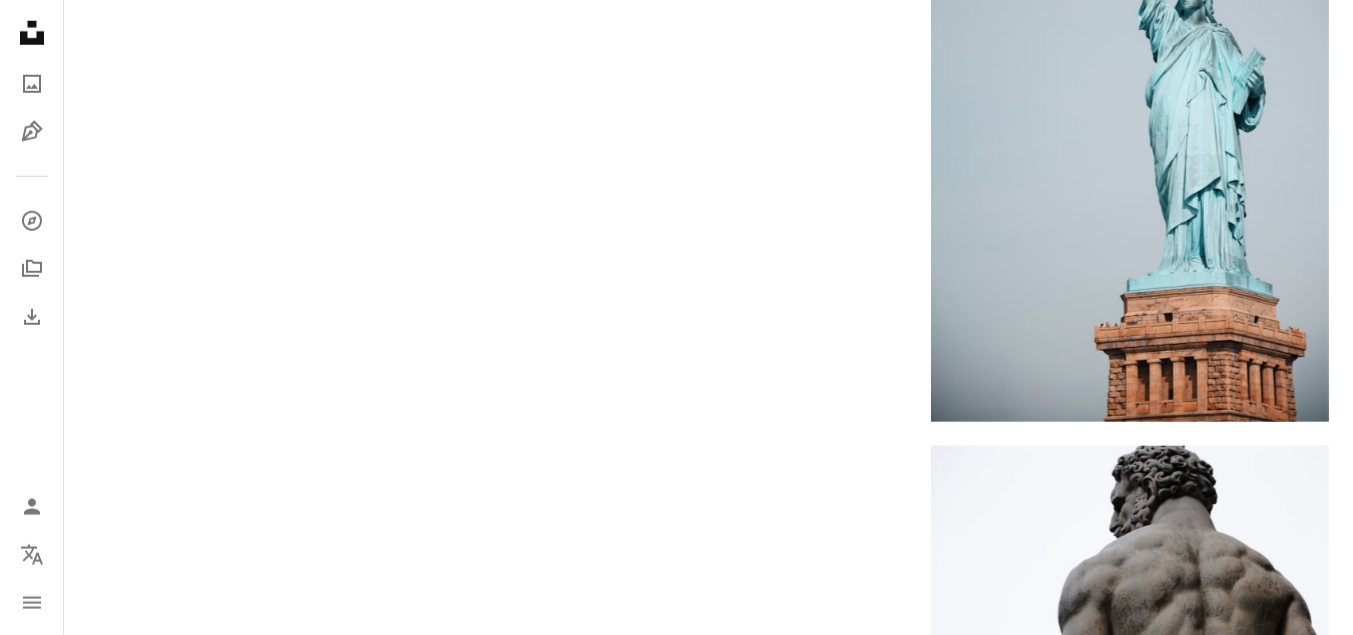 click on "An X shape Unsplash+ This purchase includes access to our full library of visuals. A plus sign Members-only content added monthly A plus sign Unlimited royalty-free downloads A plus sign Illustrations  New A plus sign Enhanced legal protections $10  with a 1-month plan Unlimited royalty-free use, cancel anytime. $48   with a yearly plan Save  $72  when billed annually. Best value Continue with purchase Taxes where applicable. Renews automatically. Cancel anytime." at bounding box center (676, 1929) 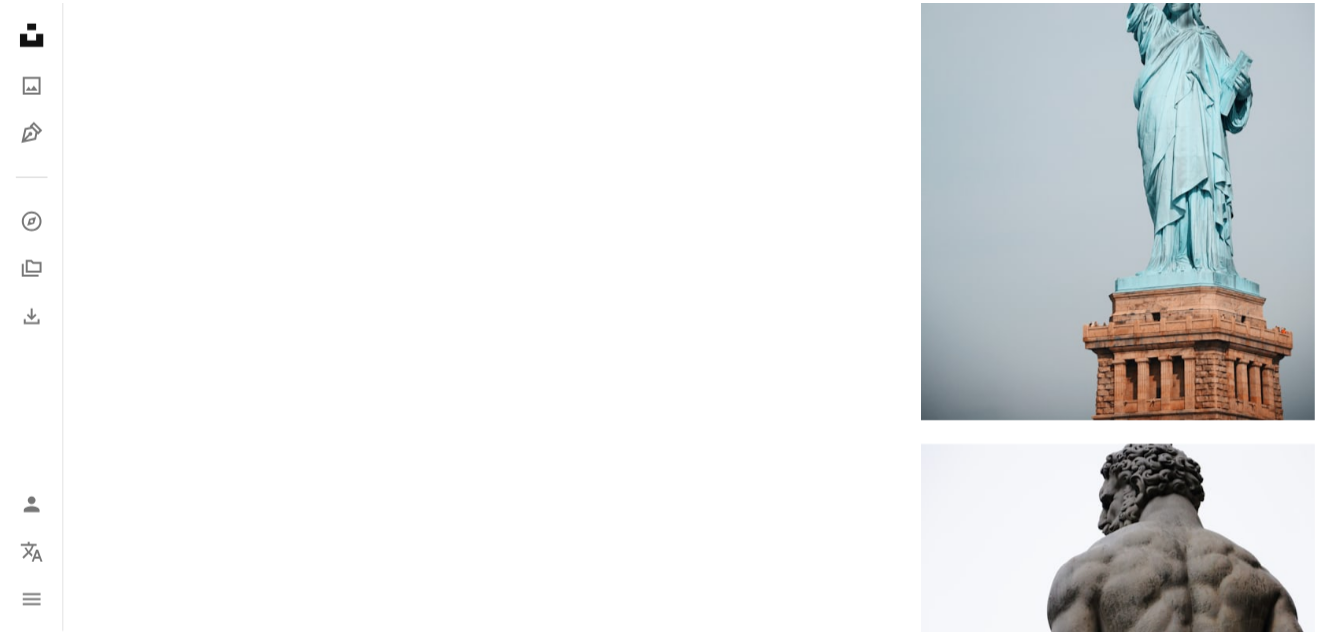 scroll, scrollTop: 0, scrollLeft: 127, axis: horizontal 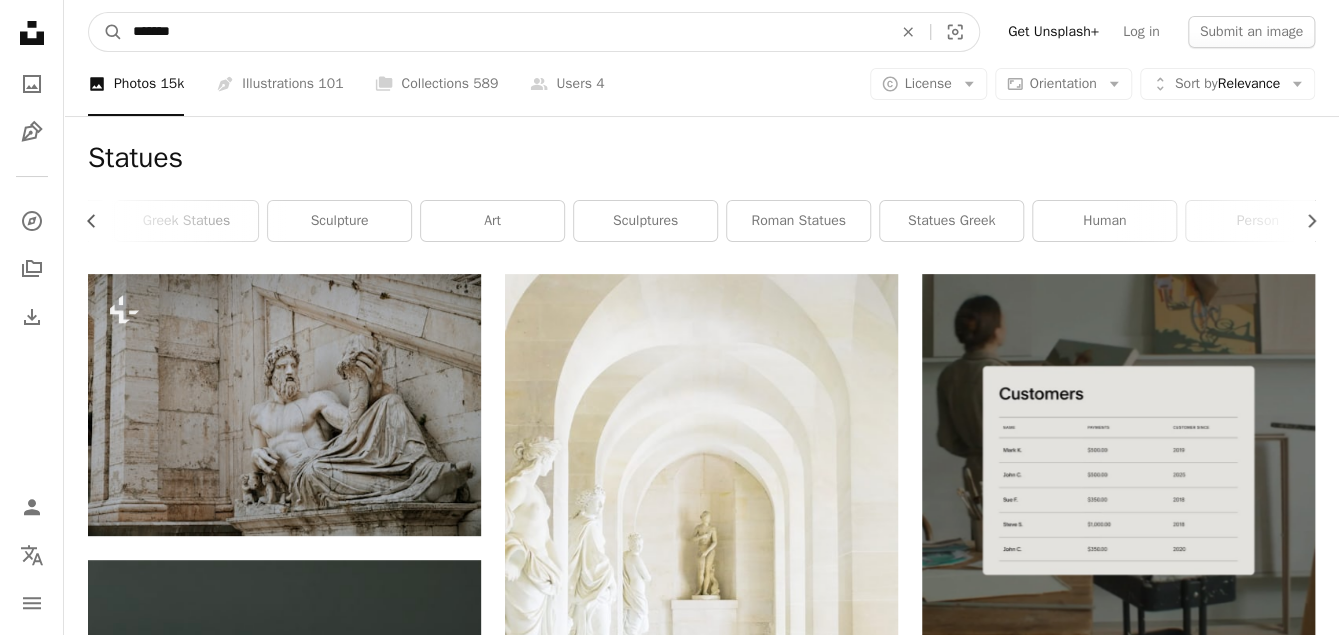 click on "*******" at bounding box center [504, 32] 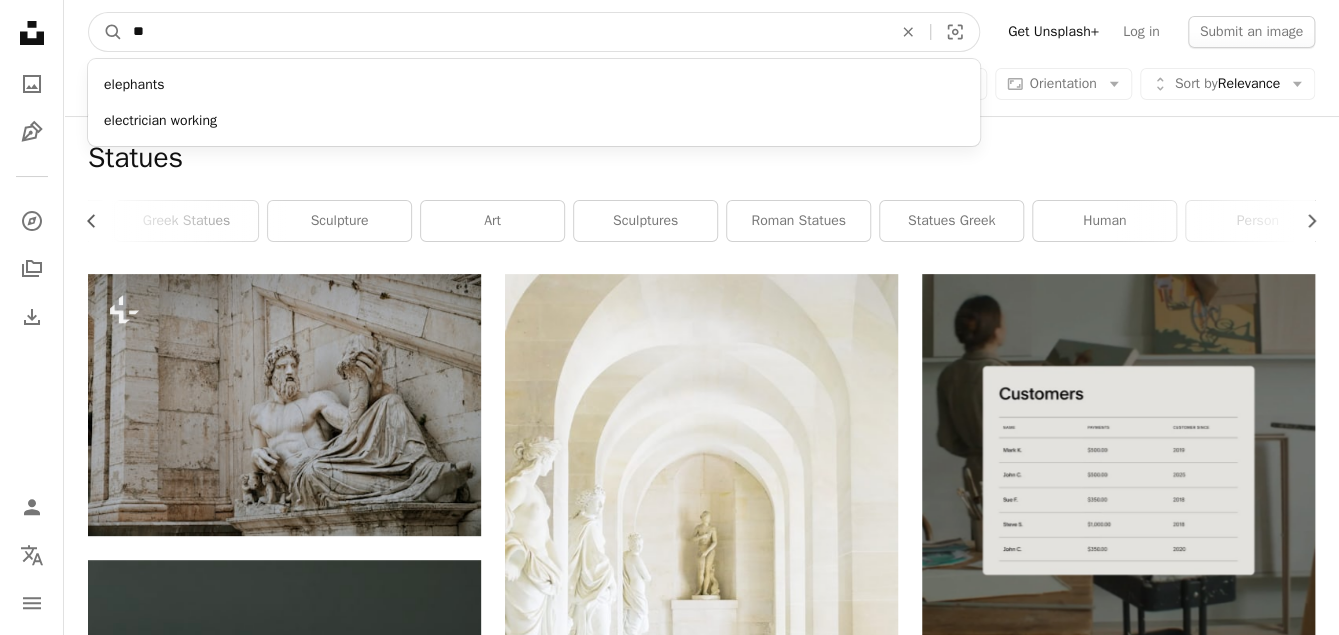 type on "*" 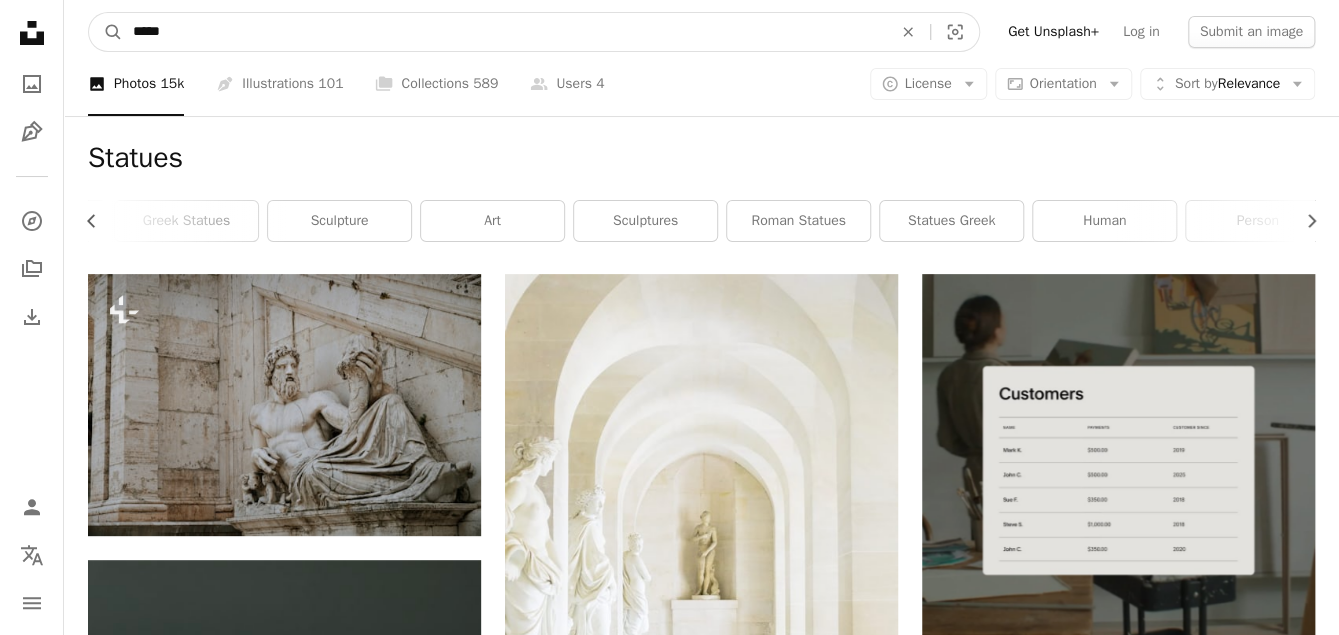 type on "*****" 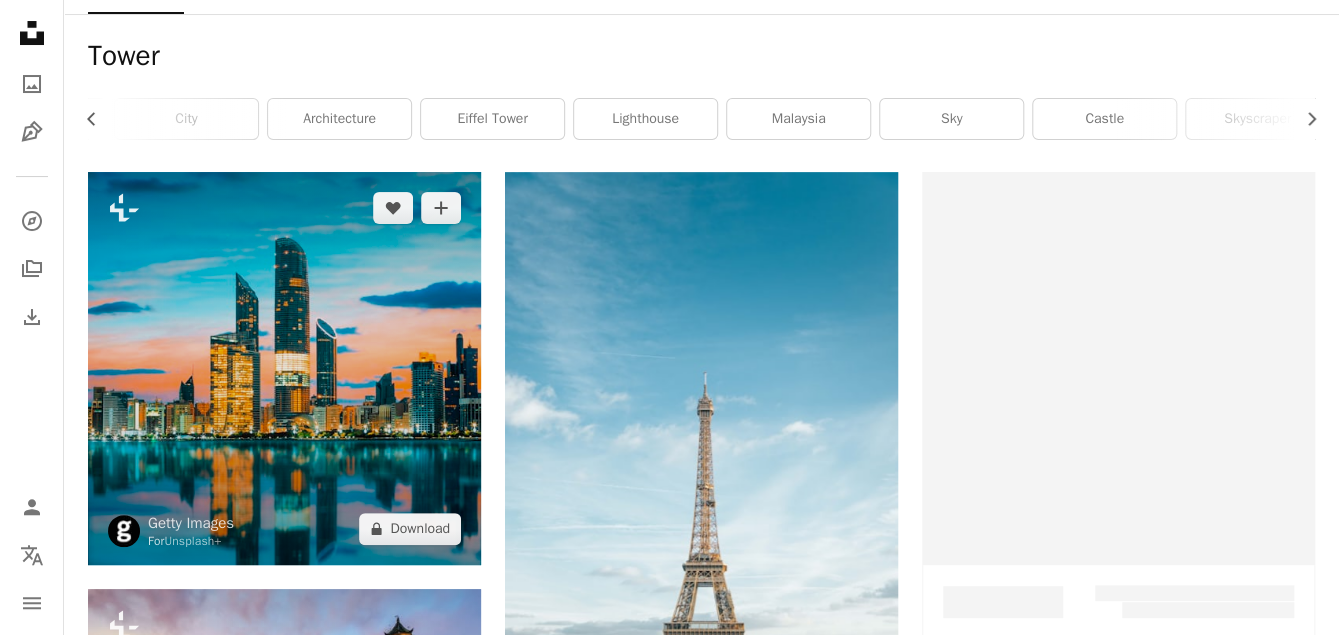 scroll, scrollTop: 386, scrollLeft: 0, axis: vertical 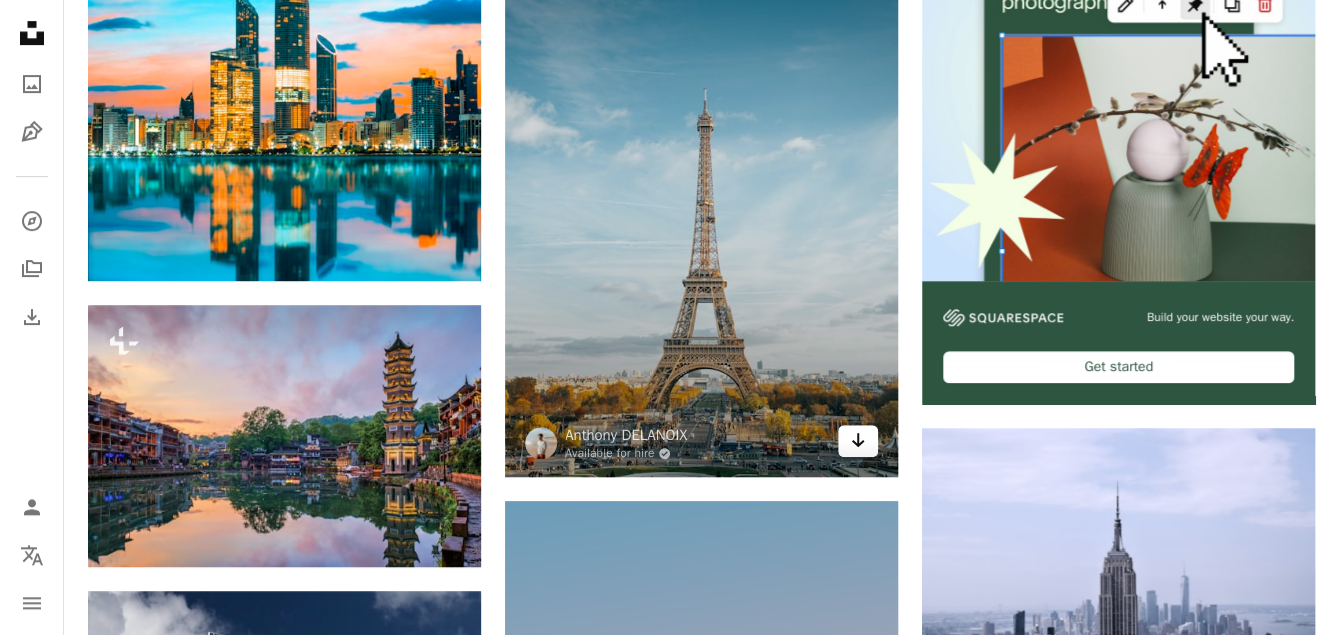 click on "Arrow pointing down" 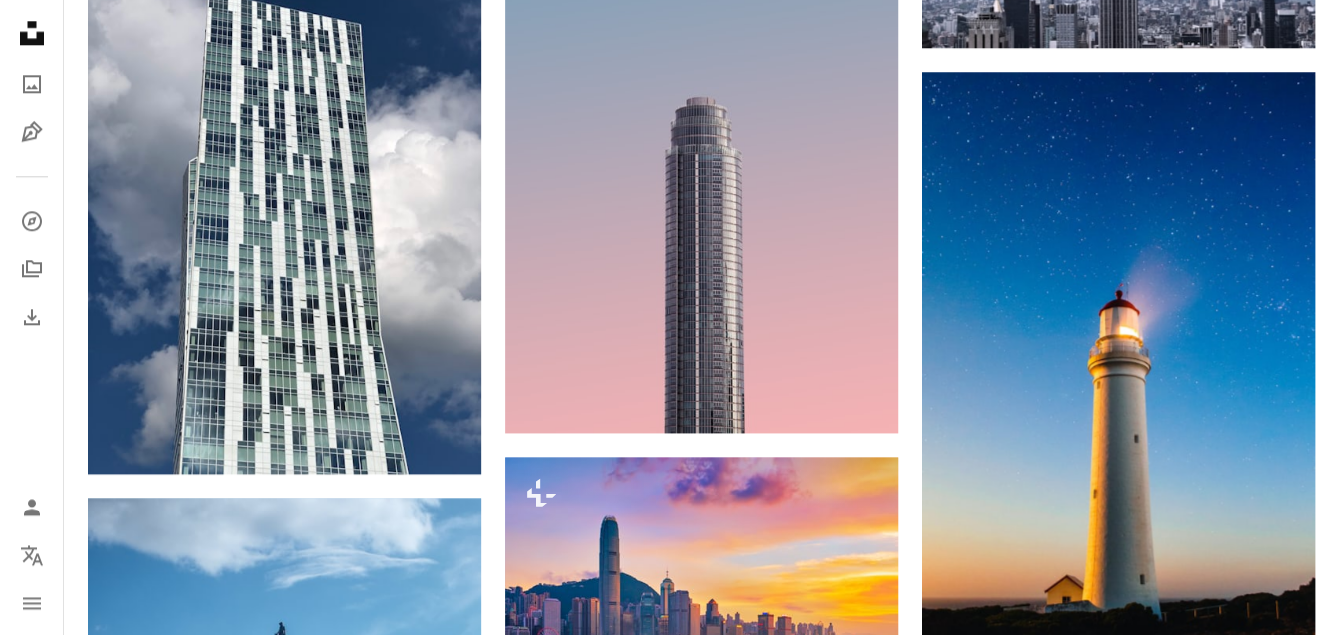 scroll, scrollTop: 0, scrollLeft: 0, axis: both 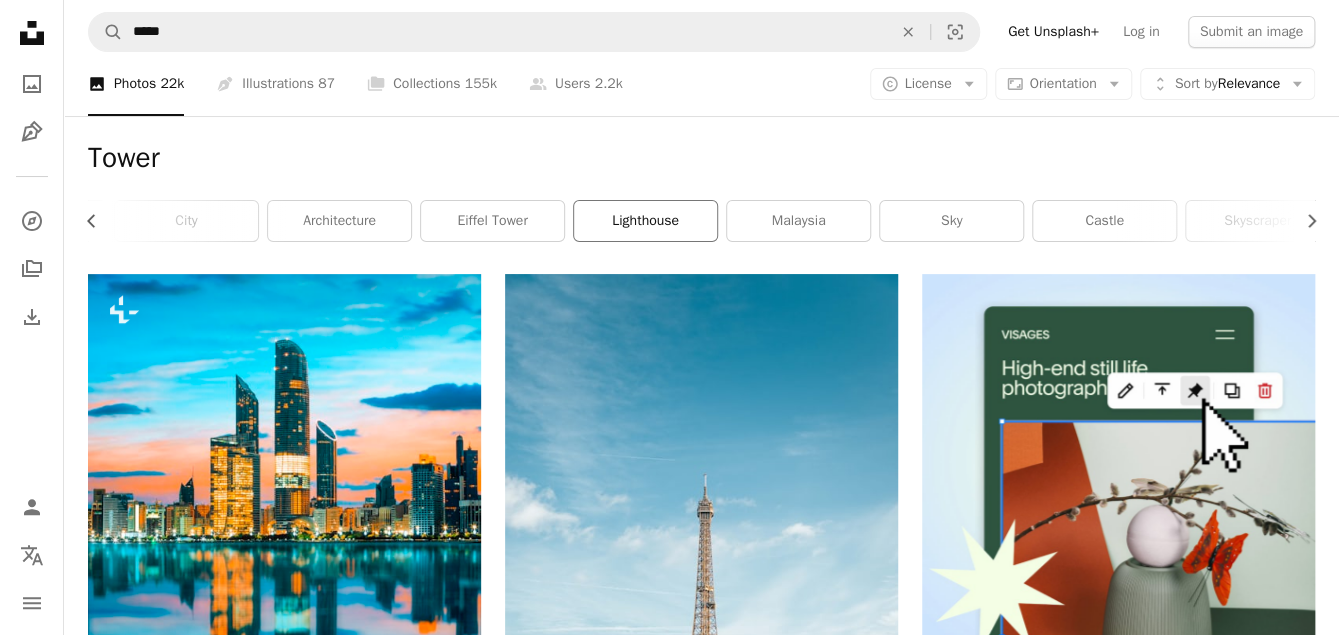 click on "lighthouse" at bounding box center [645, 221] 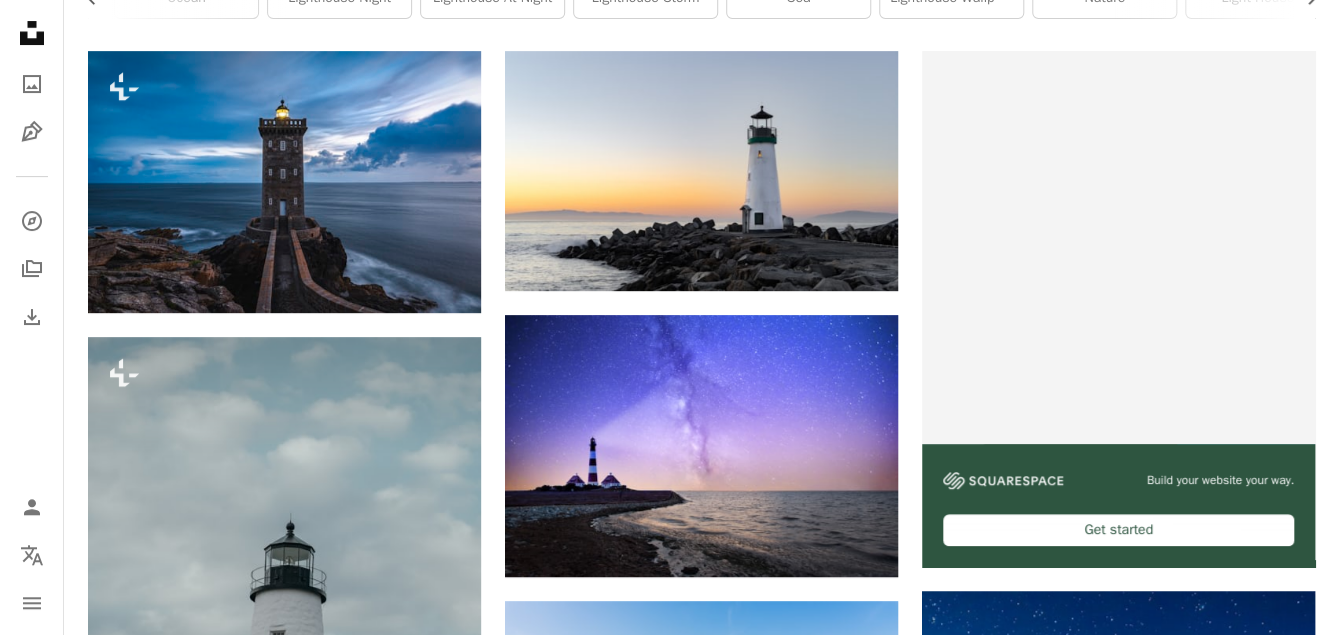 scroll, scrollTop: 0, scrollLeft: 0, axis: both 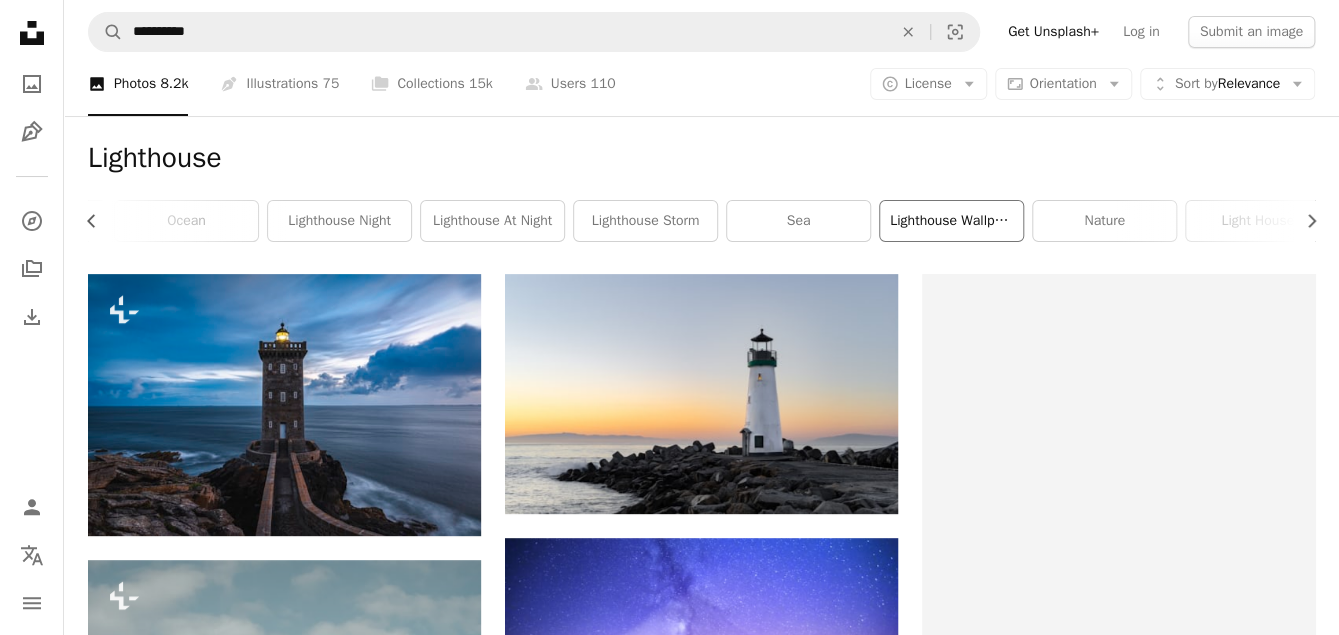 click on "lighthouse wallpaper" at bounding box center (951, 221) 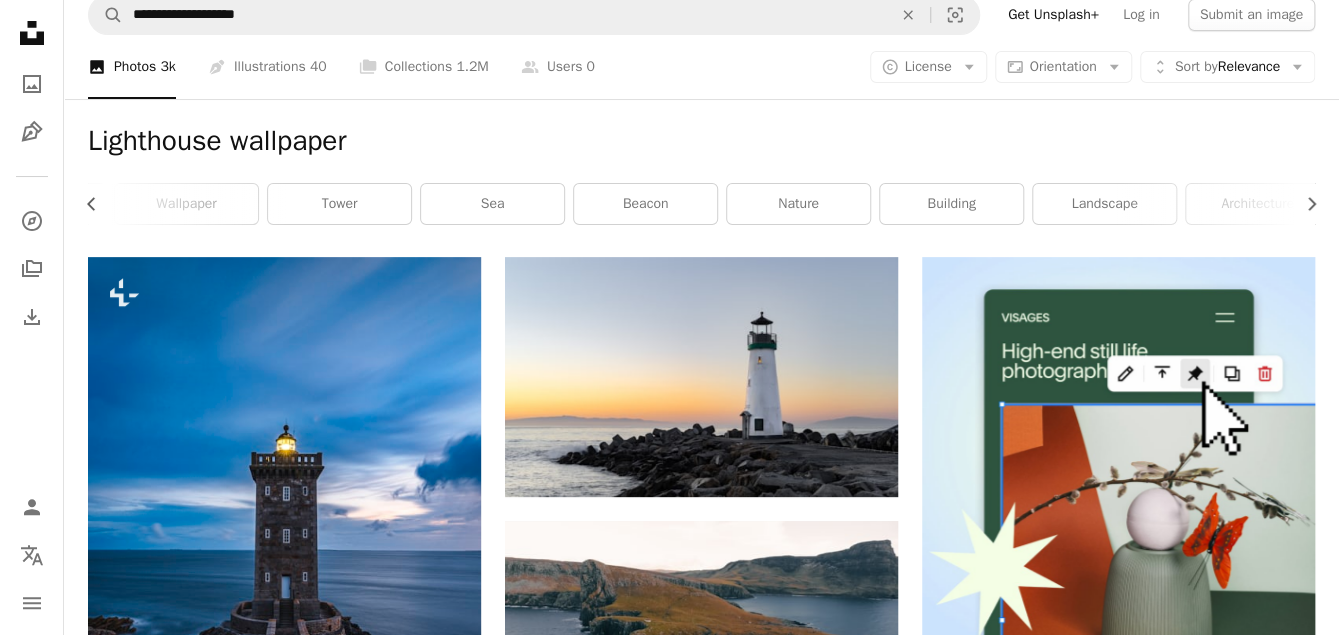 scroll, scrollTop: 0, scrollLeft: 0, axis: both 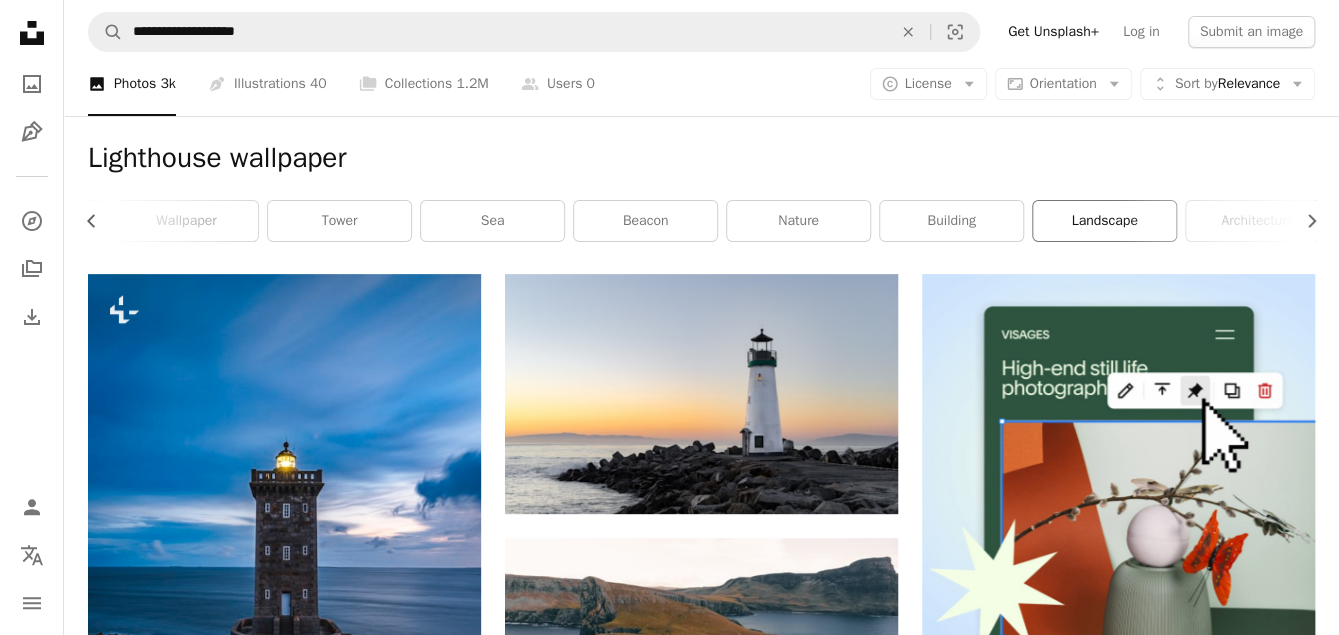 click on "landscape" at bounding box center (1104, 221) 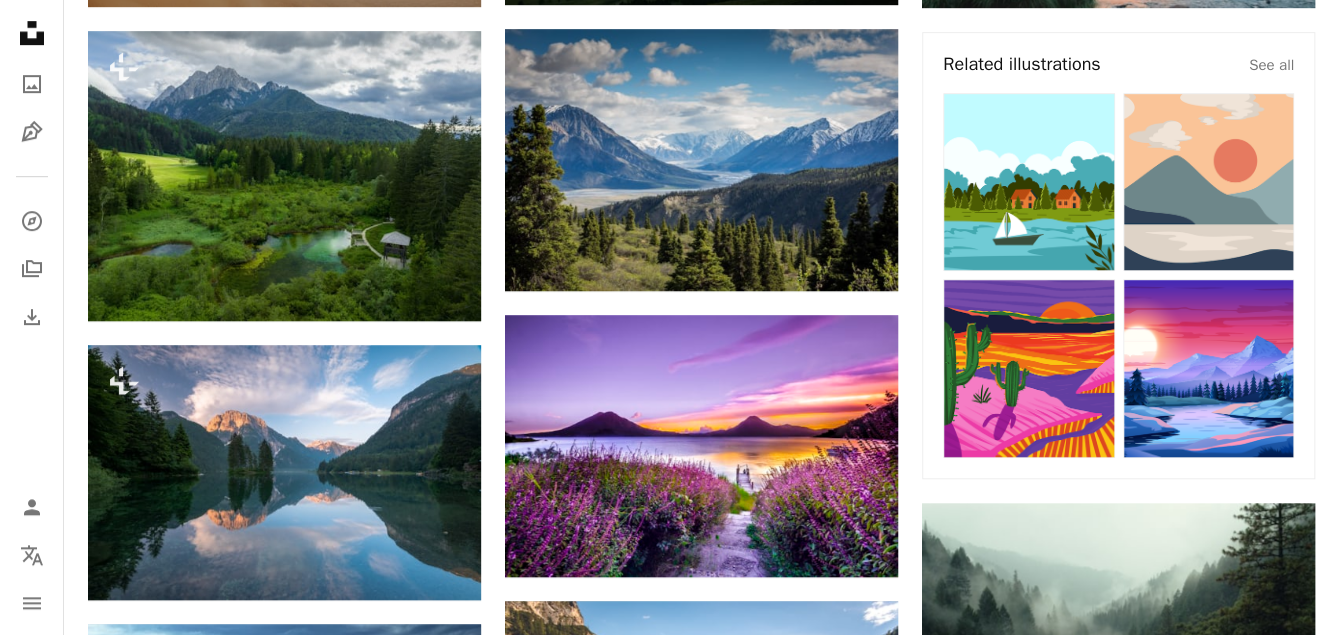 scroll, scrollTop: 518, scrollLeft: 0, axis: vertical 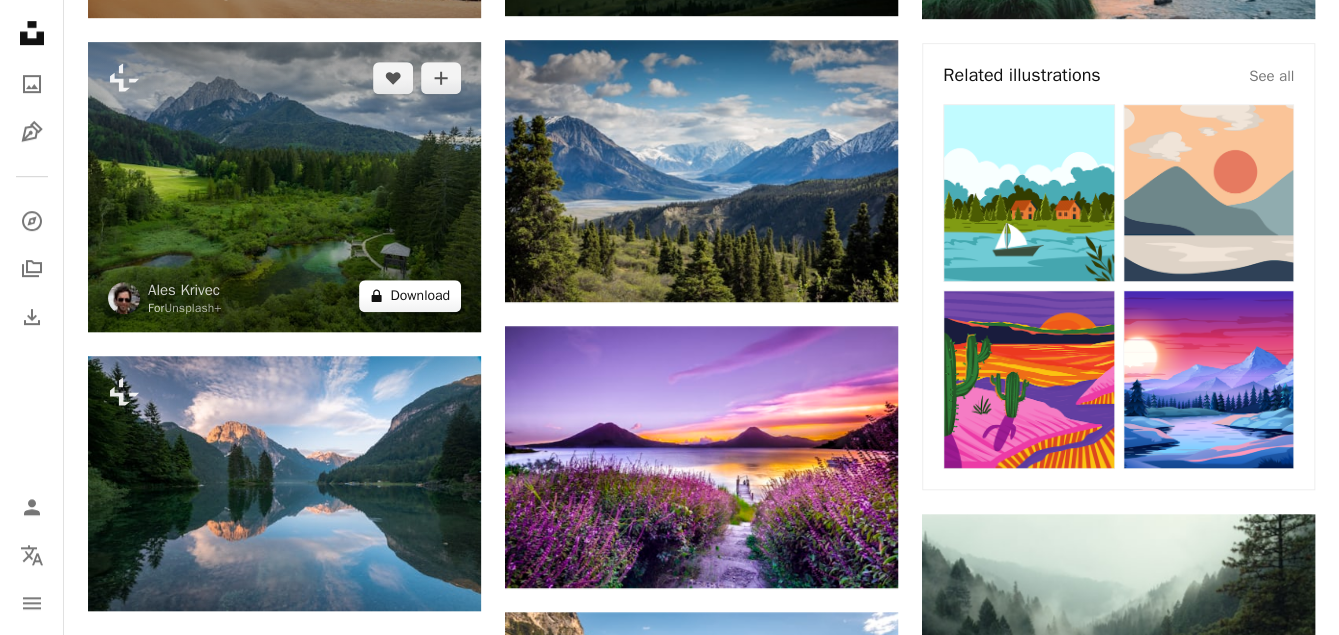 click on "A lock   Download" at bounding box center (410, 296) 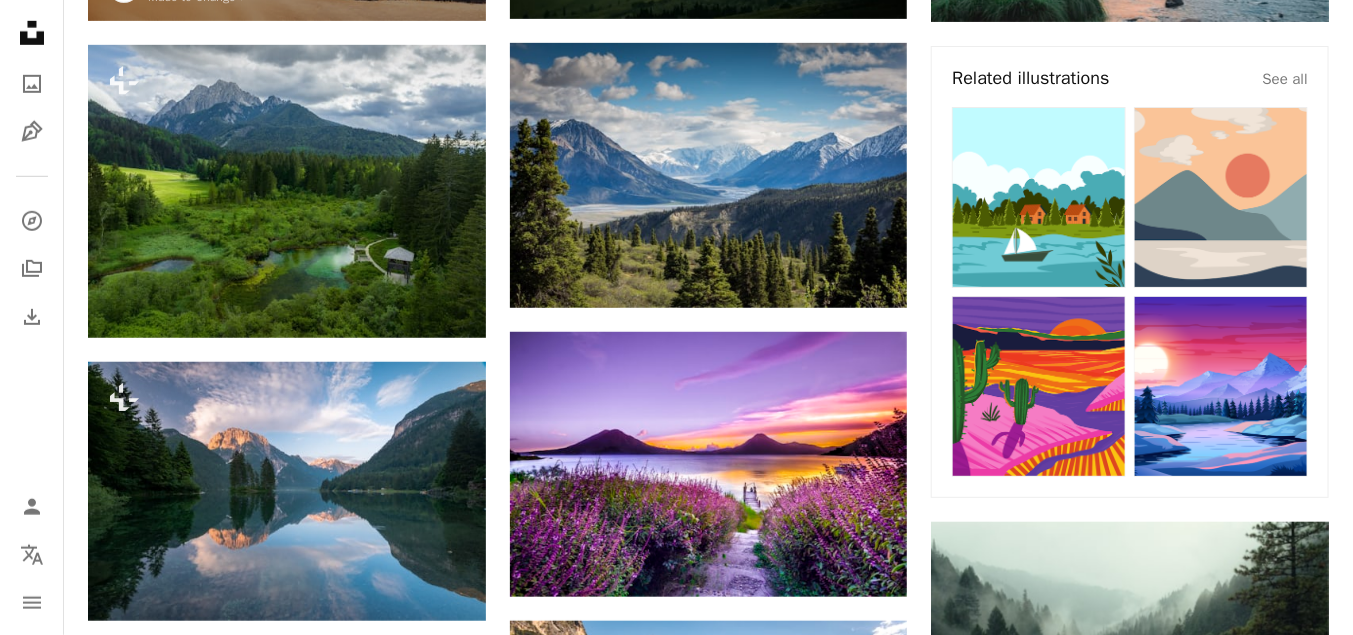 click on "An X shape Unsplash+ This purchase includes access to our full library of visuals. A plus sign Members-only content added monthly A plus sign Unlimited royalty-free downloads A plus sign Illustrations  New A plus sign Enhanced legal protections $10  with a 1-month plan Unlimited royalty-free use, cancel anytime. $48   with a yearly plan Save  $72  when billed annually. Best value Continue with purchase Taxes where applicable. Renews automatically. Cancel anytime." at bounding box center (676, 4559) 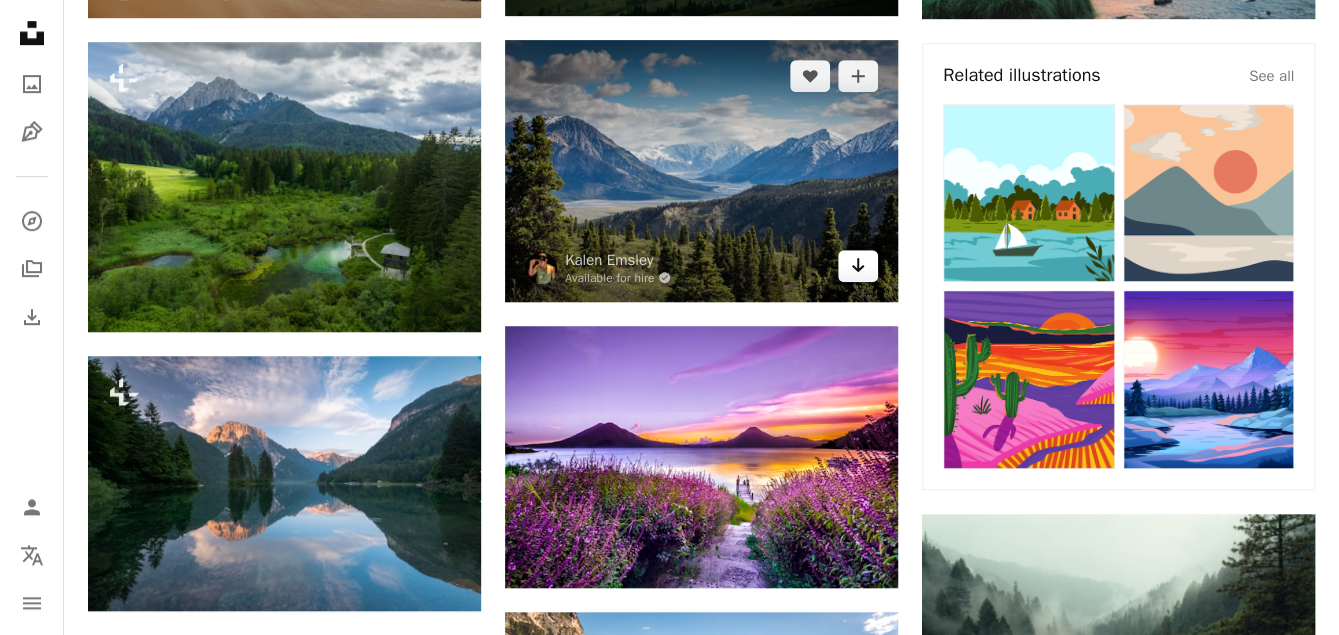 click on "Arrow pointing down" 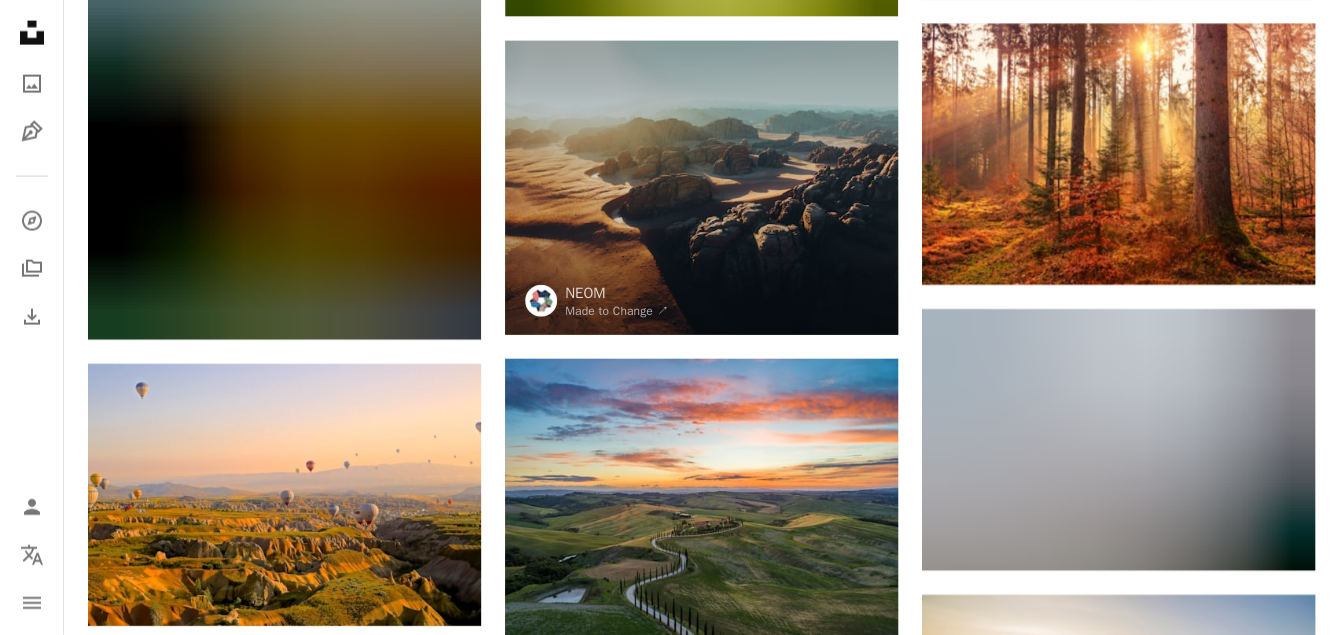 scroll, scrollTop: 2142, scrollLeft: 0, axis: vertical 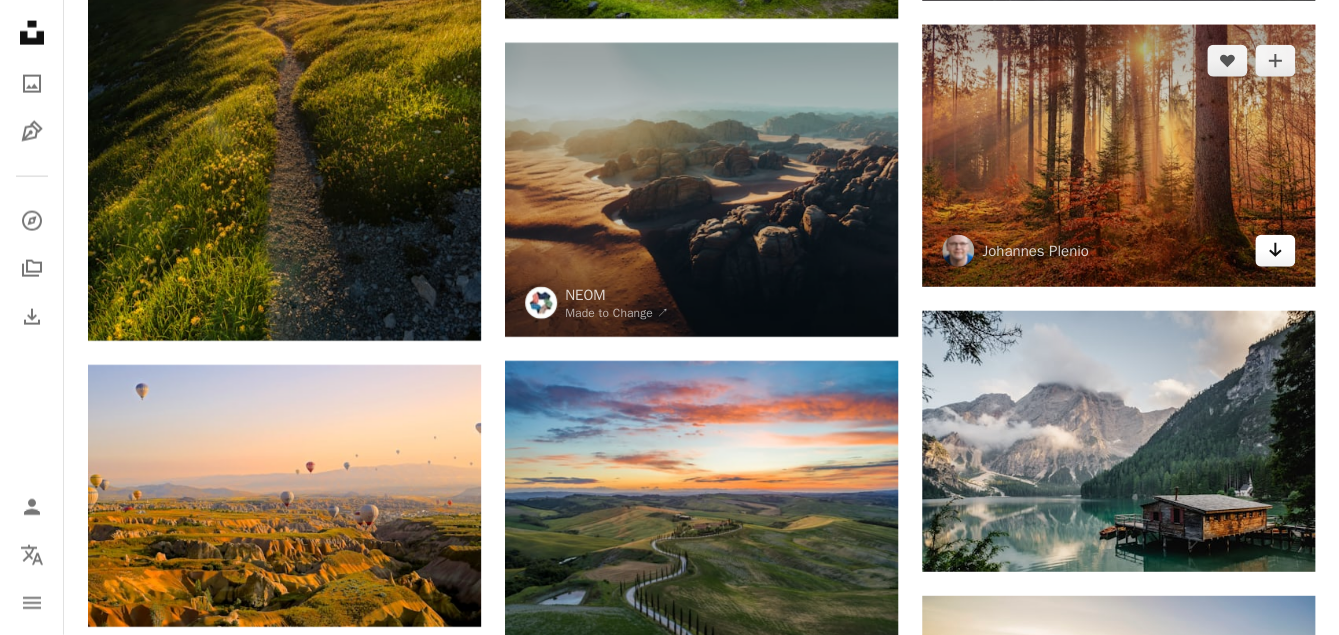 click on "Arrow pointing down" 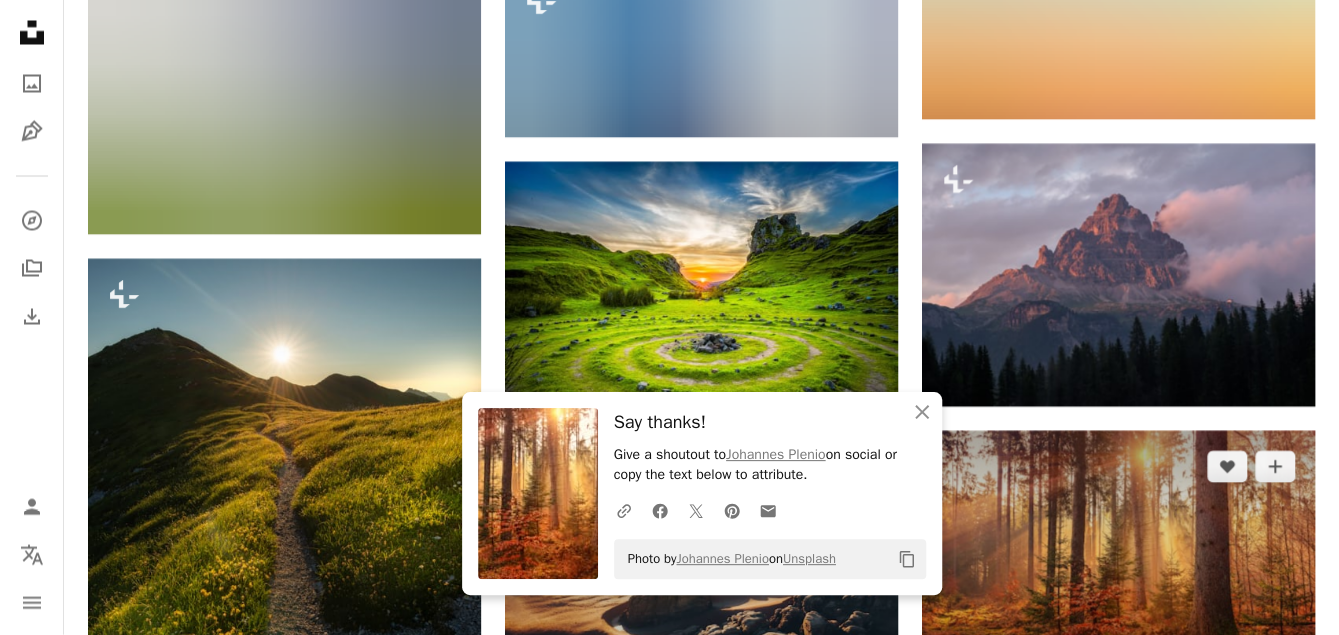scroll, scrollTop: 1739, scrollLeft: 0, axis: vertical 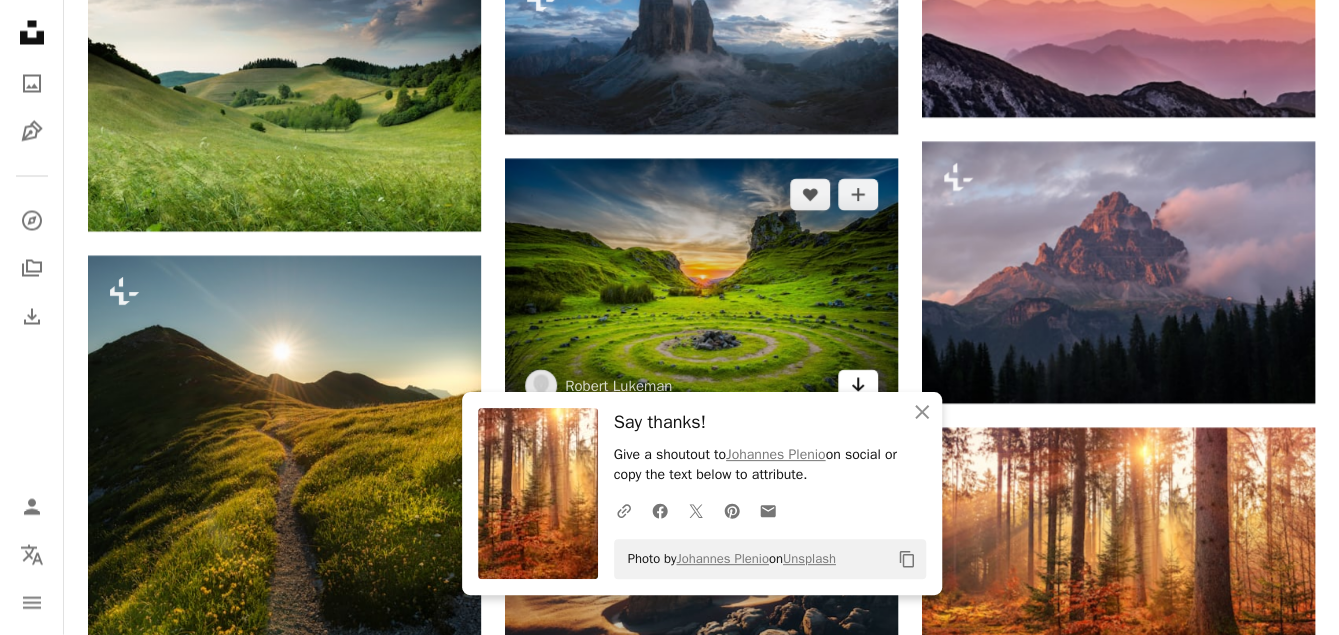 click on "Arrow pointing down" at bounding box center (858, 386) 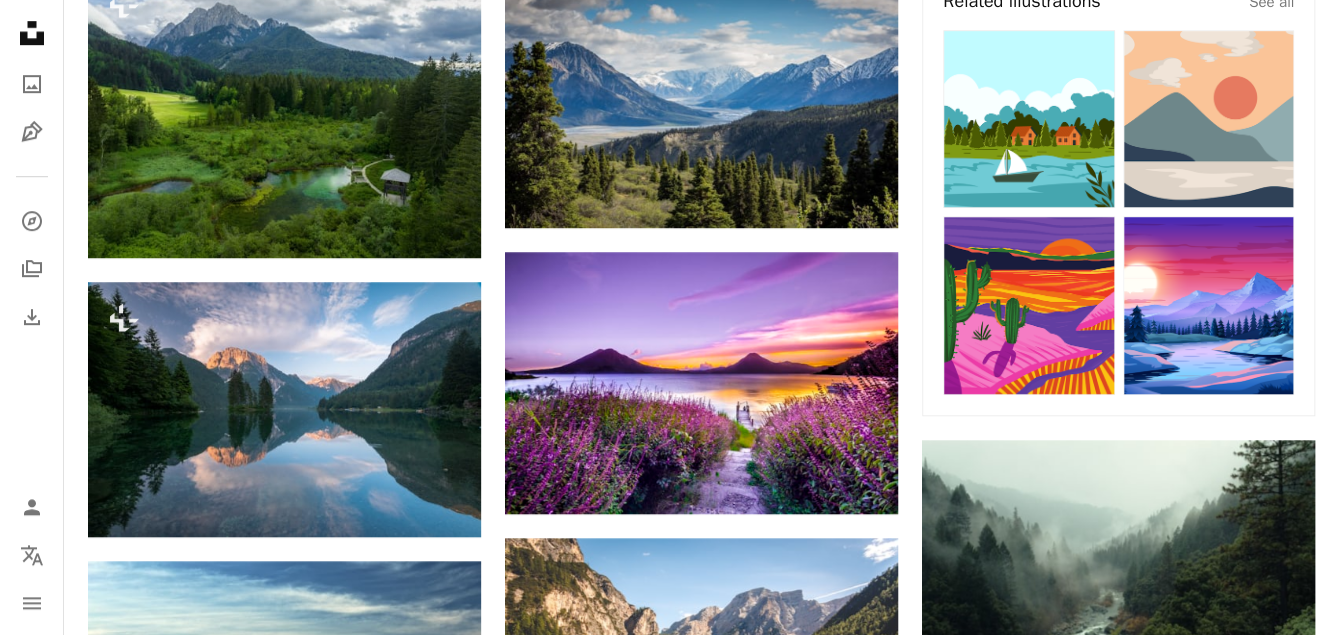 scroll, scrollTop: 0, scrollLeft: 0, axis: both 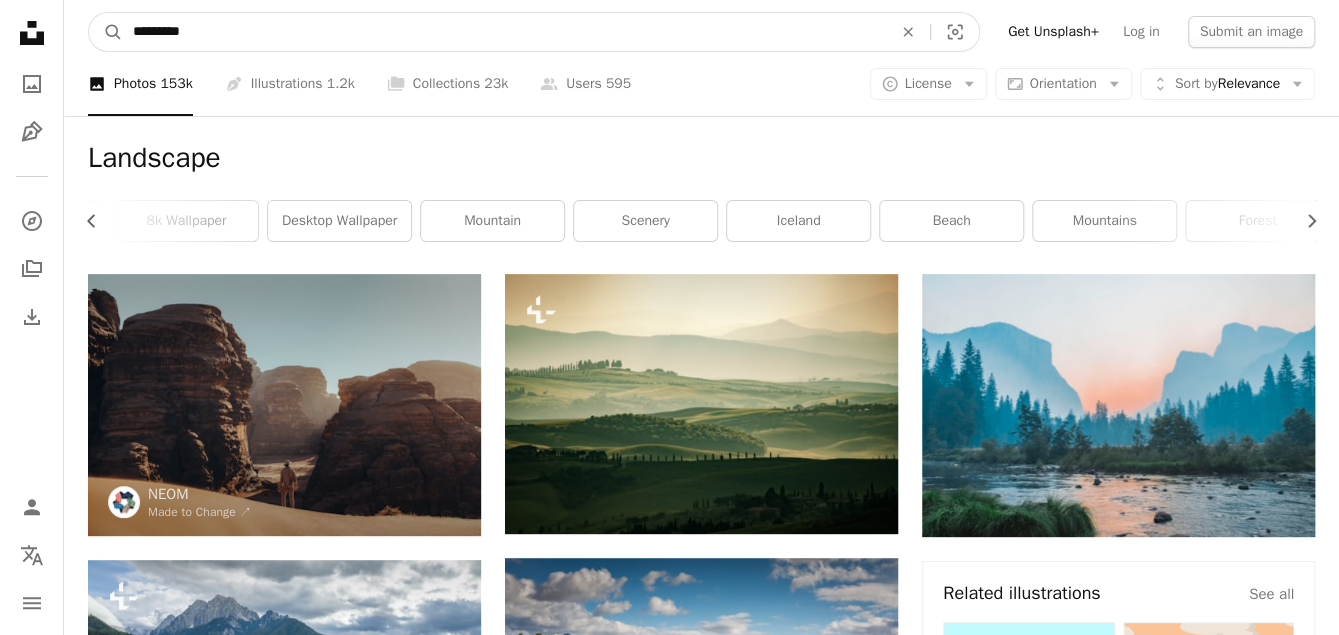 click on "*********" at bounding box center (504, 32) 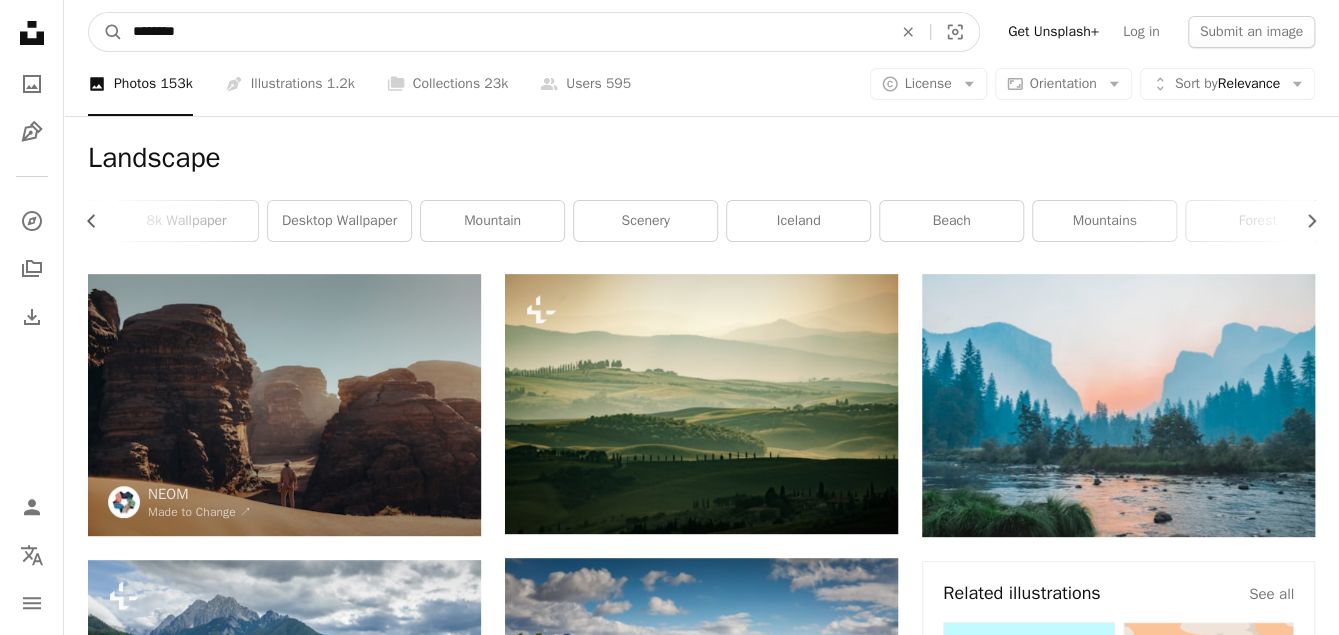 type on "********" 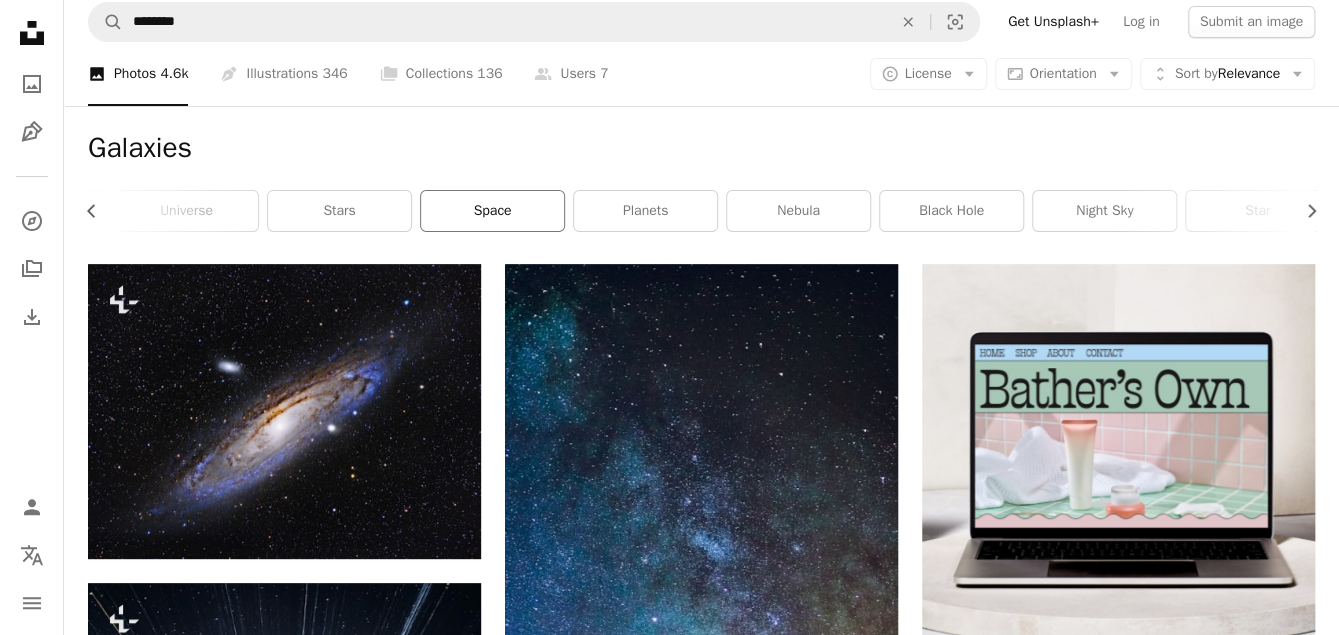 scroll, scrollTop: 0, scrollLeft: 0, axis: both 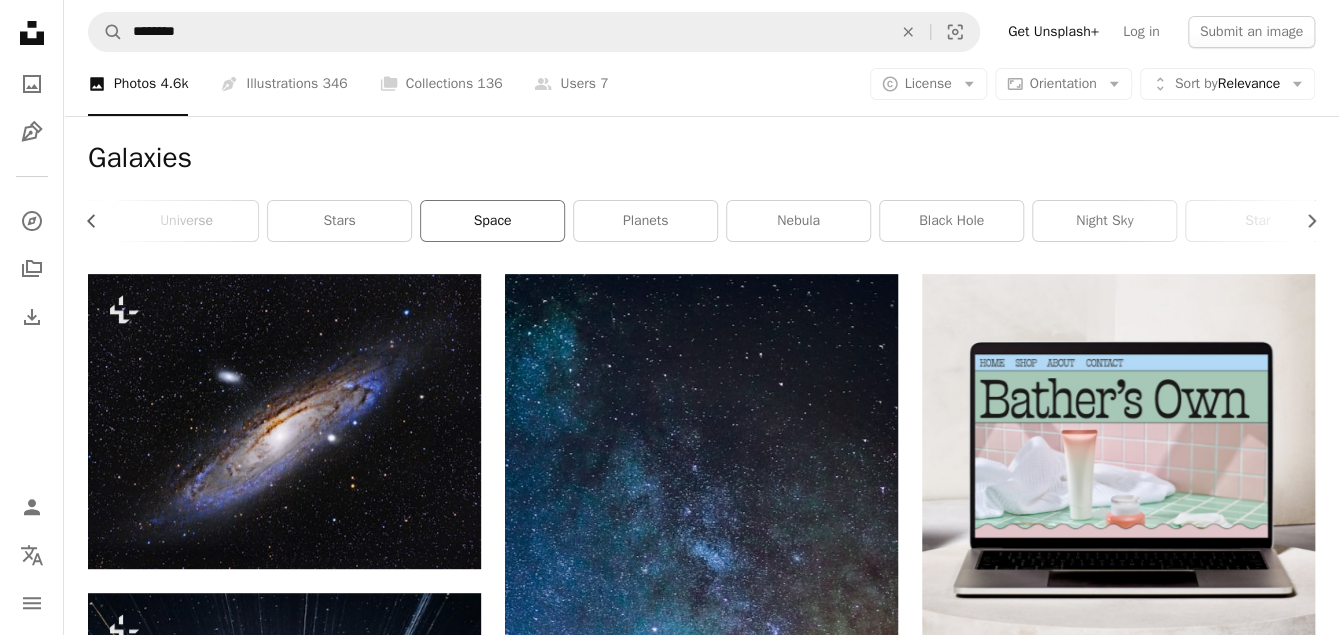 click on "space" at bounding box center (492, 221) 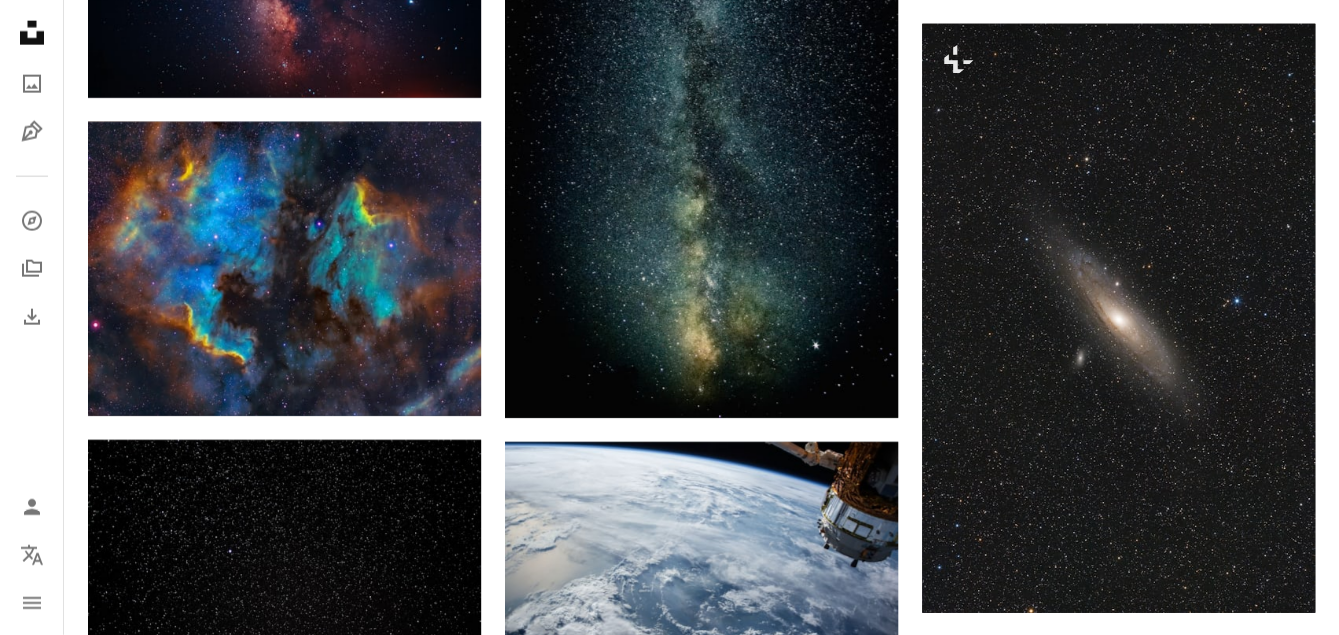 scroll, scrollTop: 2270, scrollLeft: 0, axis: vertical 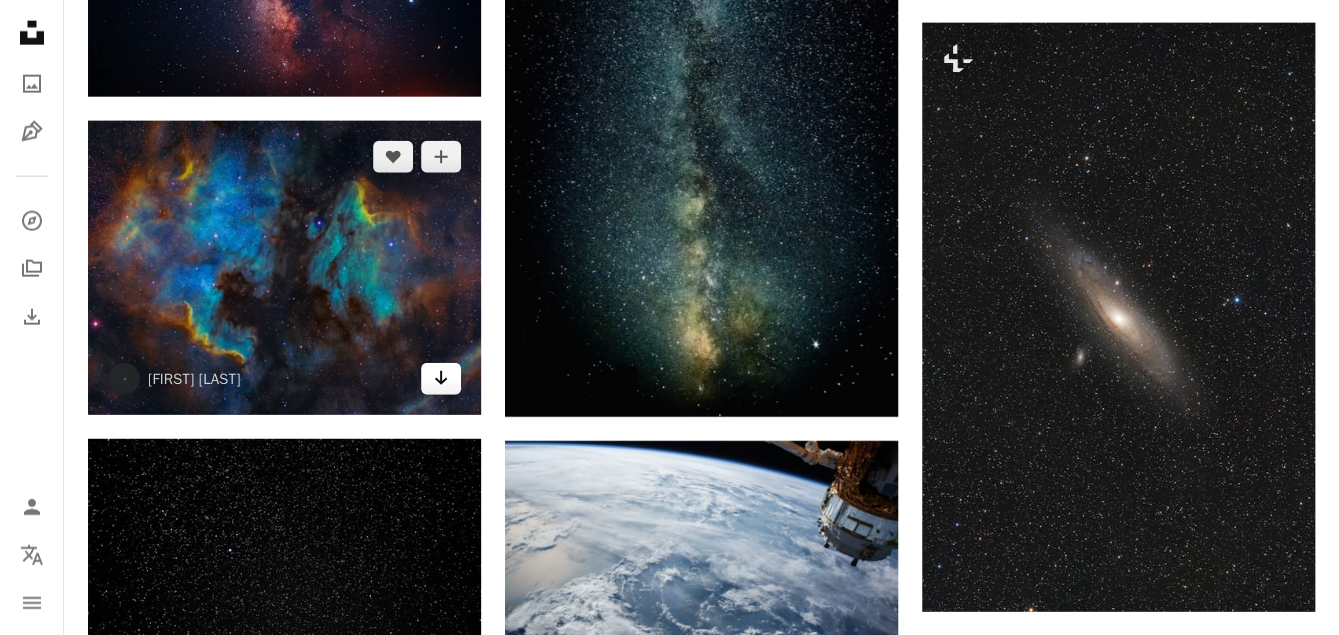 click on "Arrow pointing down" 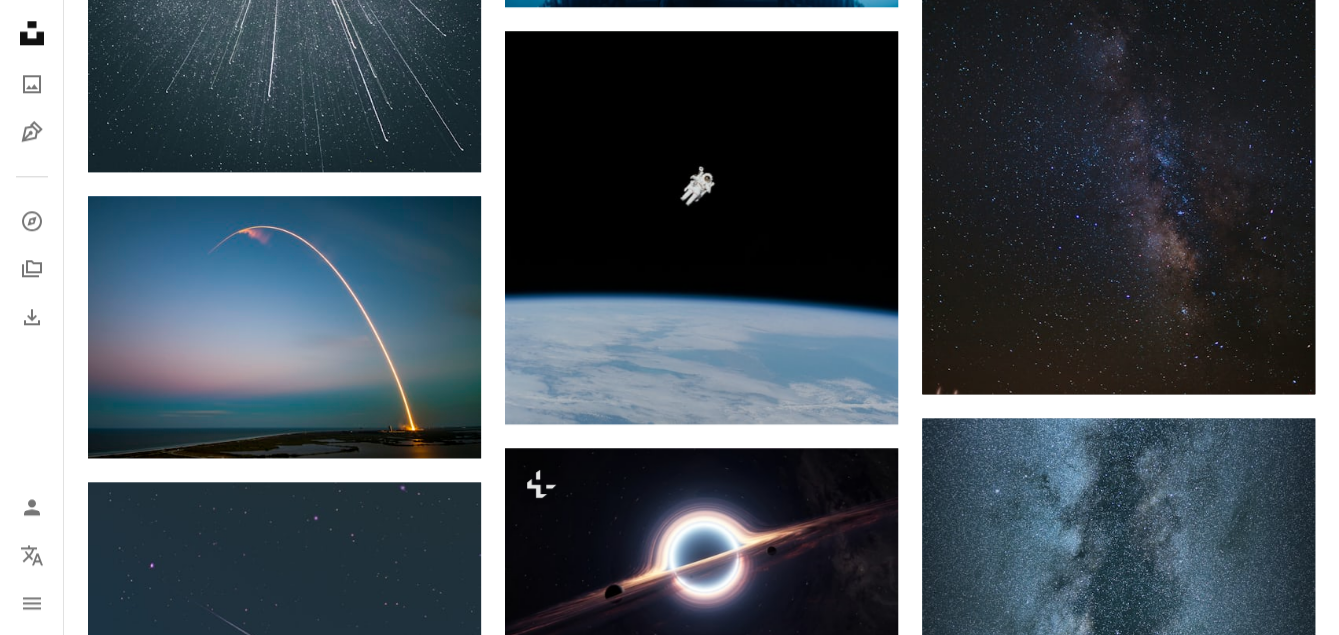 scroll, scrollTop: 1008, scrollLeft: 0, axis: vertical 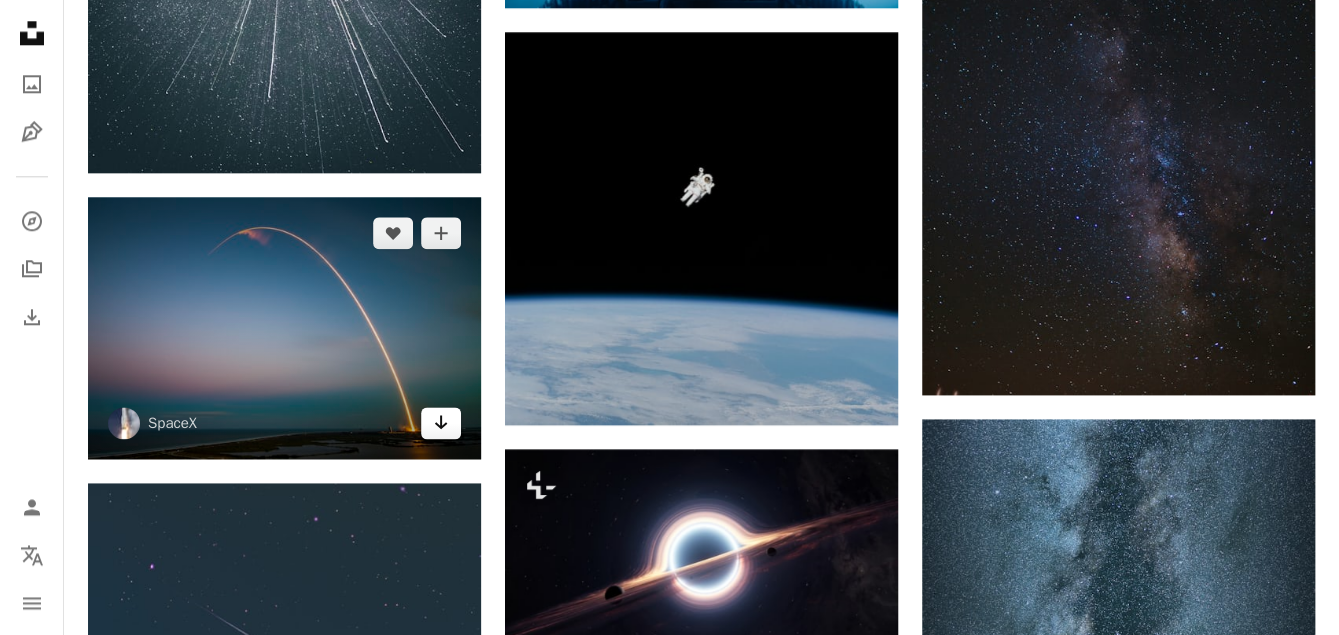 click on "Arrow pointing down" 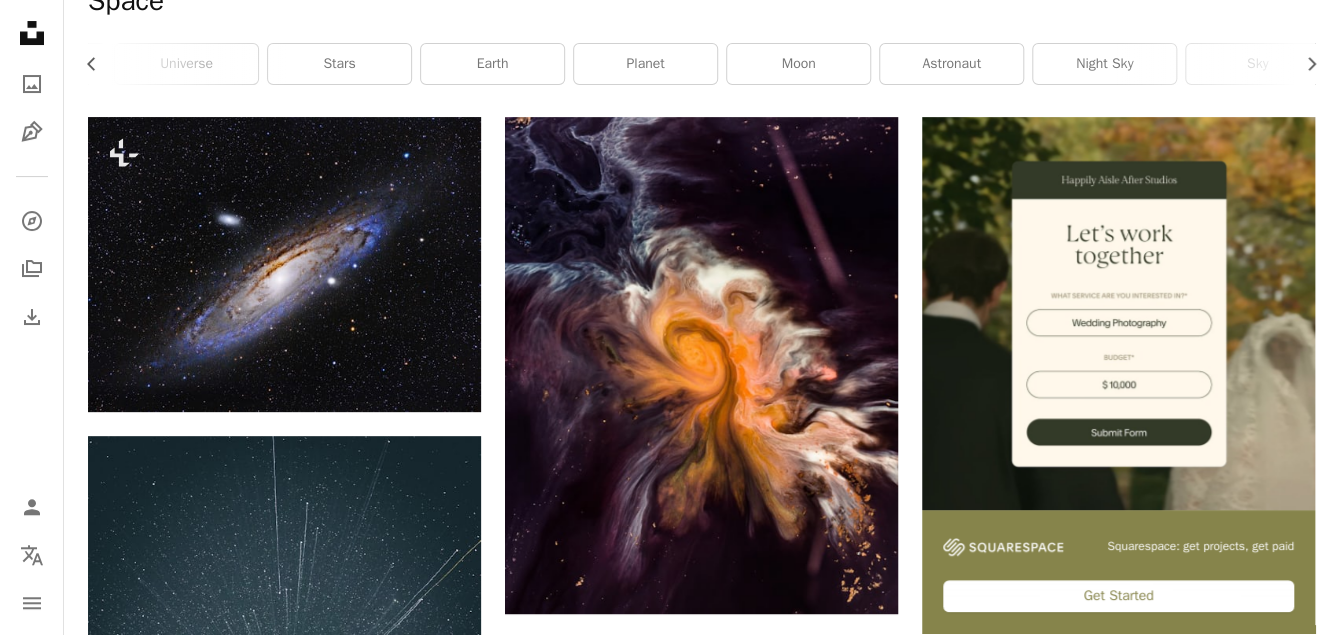 scroll, scrollTop: 0, scrollLeft: 0, axis: both 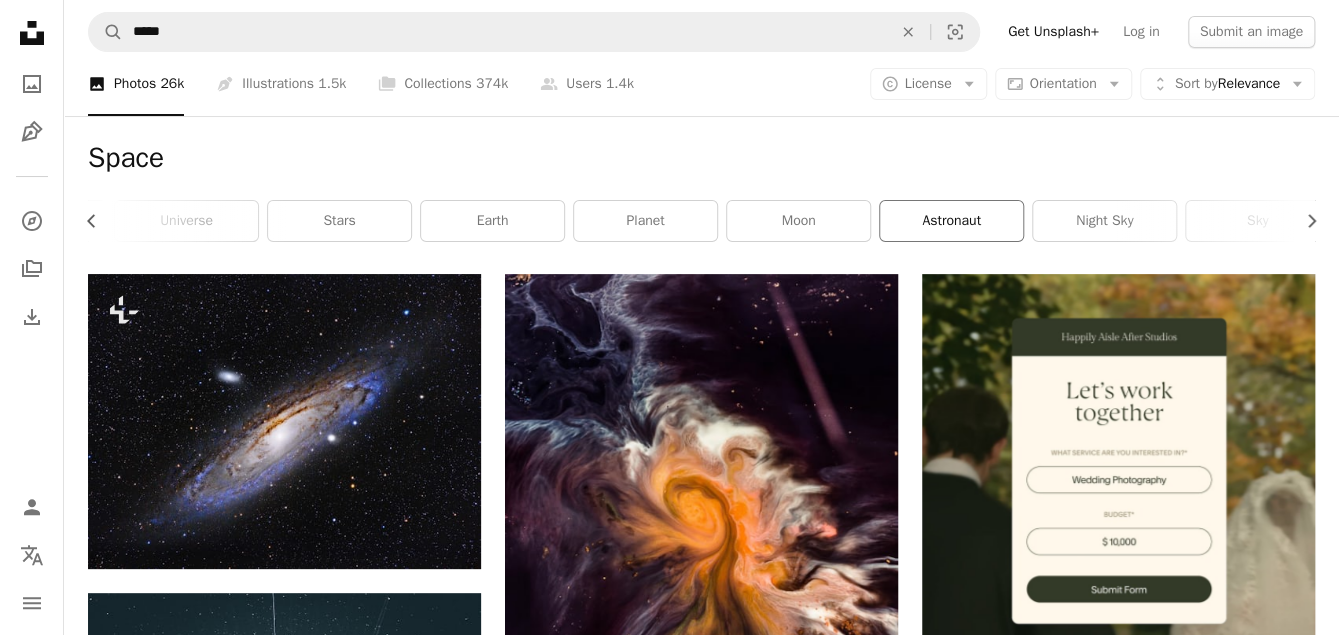 click on "astronaut" at bounding box center [951, 221] 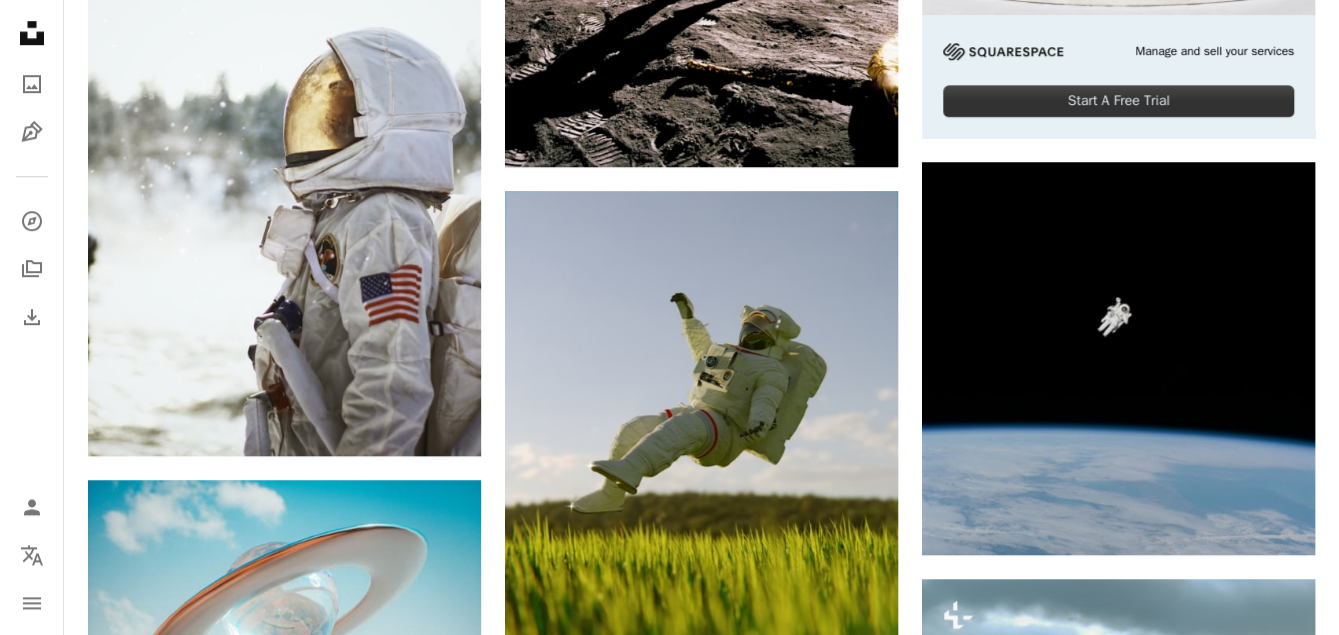 scroll, scrollTop: 651, scrollLeft: 0, axis: vertical 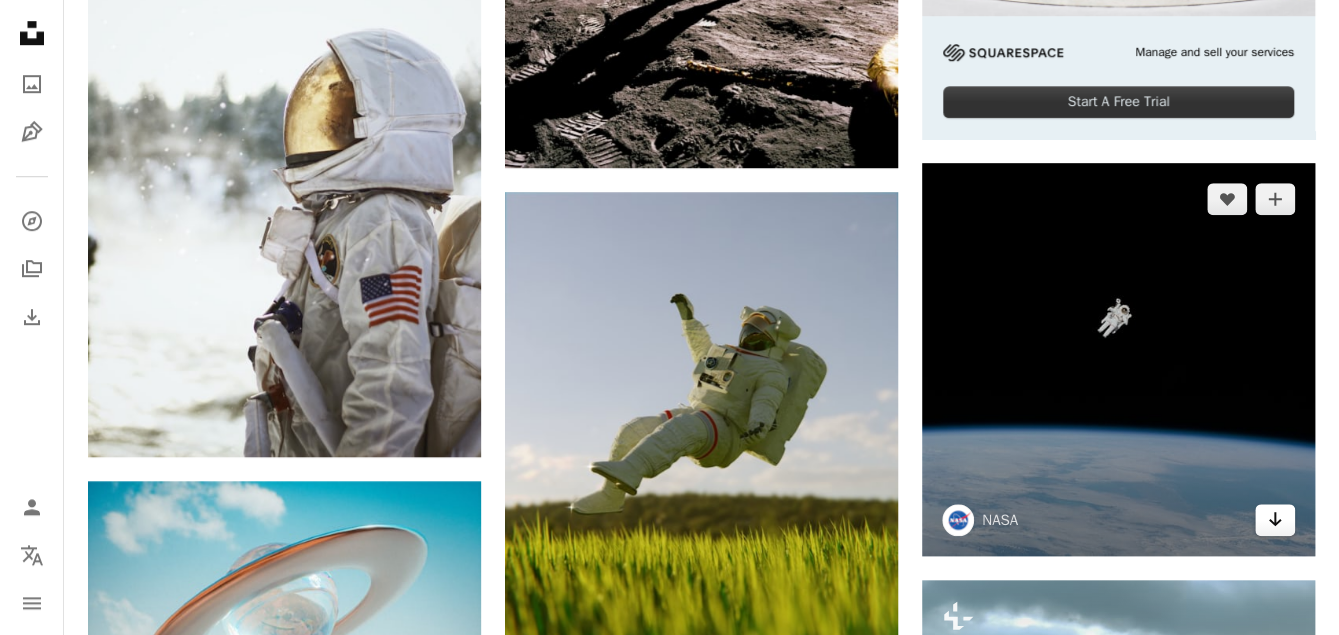 click 